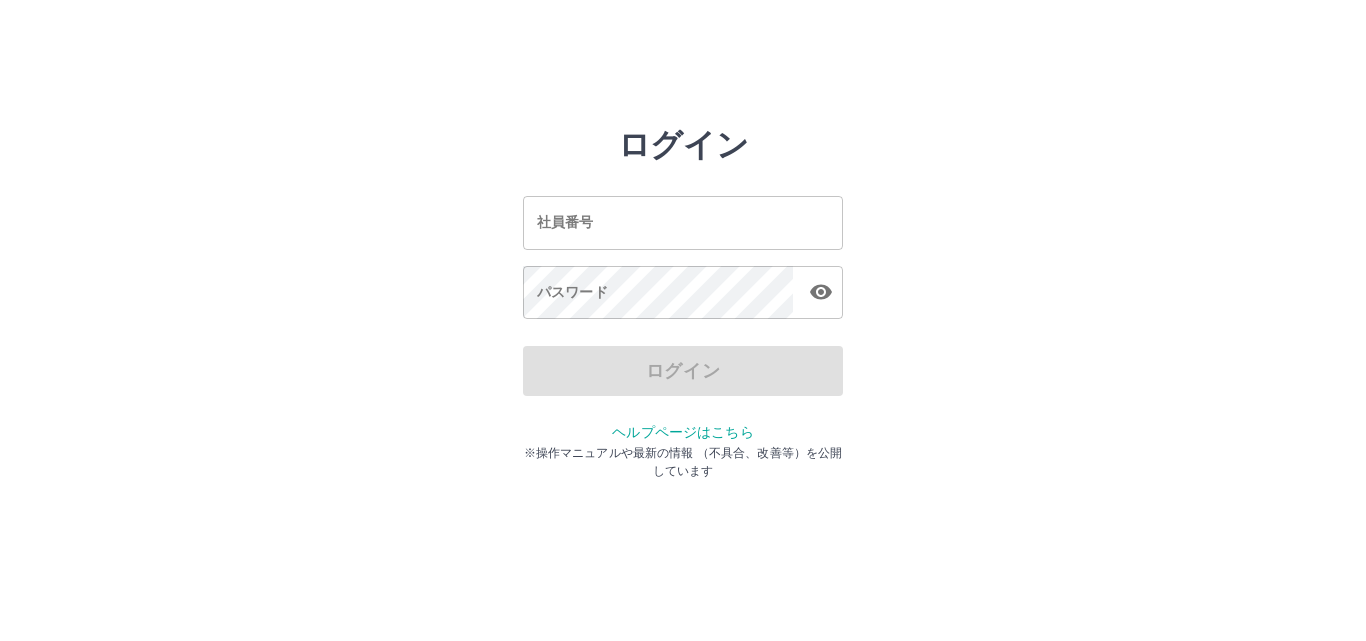 scroll, scrollTop: 0, scrollLeft: 0, axis: both 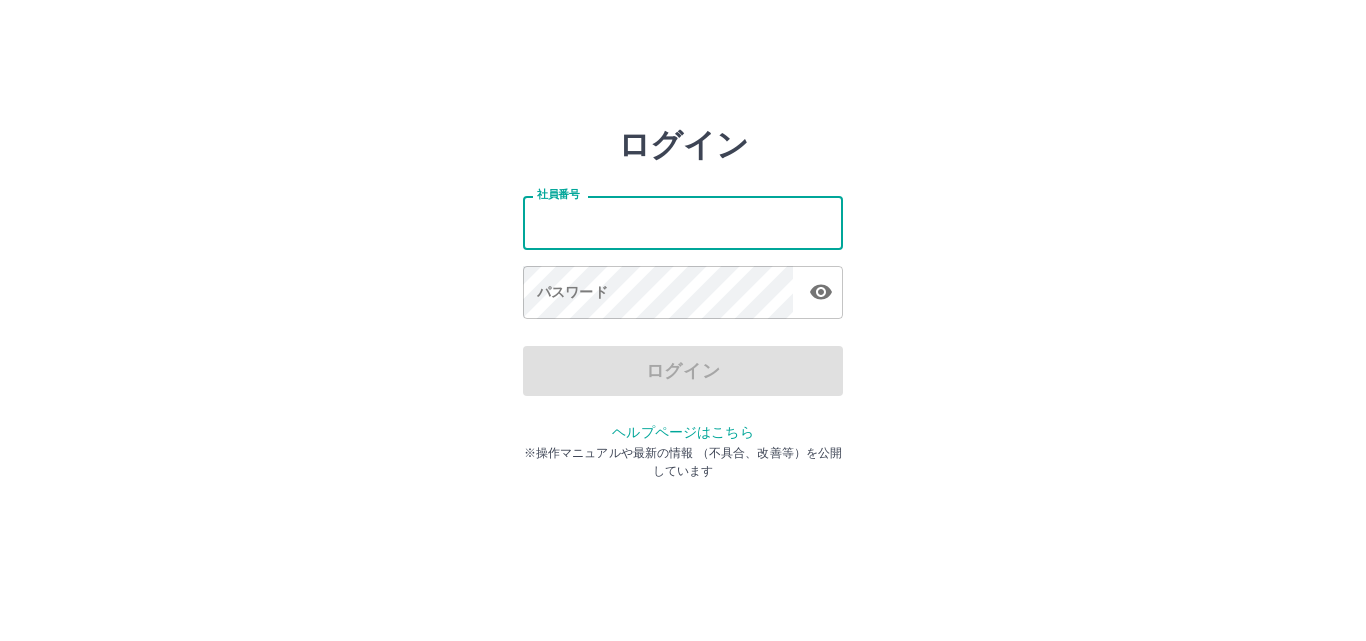 click on "社員番号" at bounding box center [683, 222] 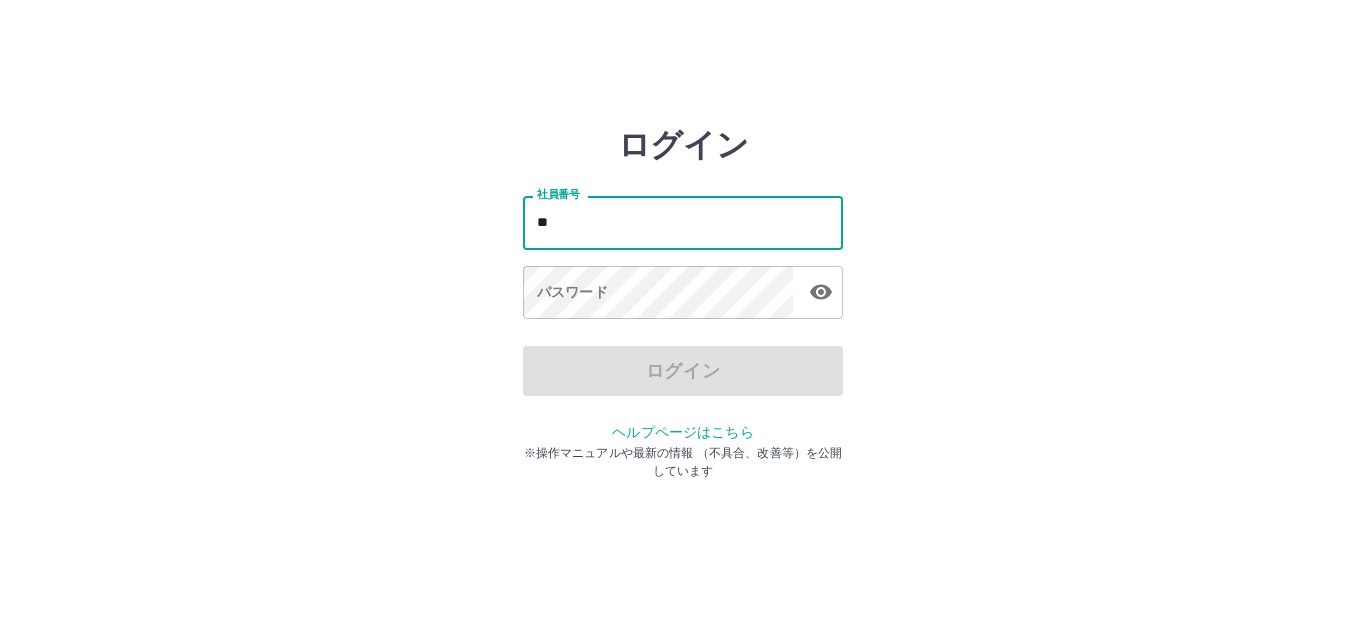 type on "*" 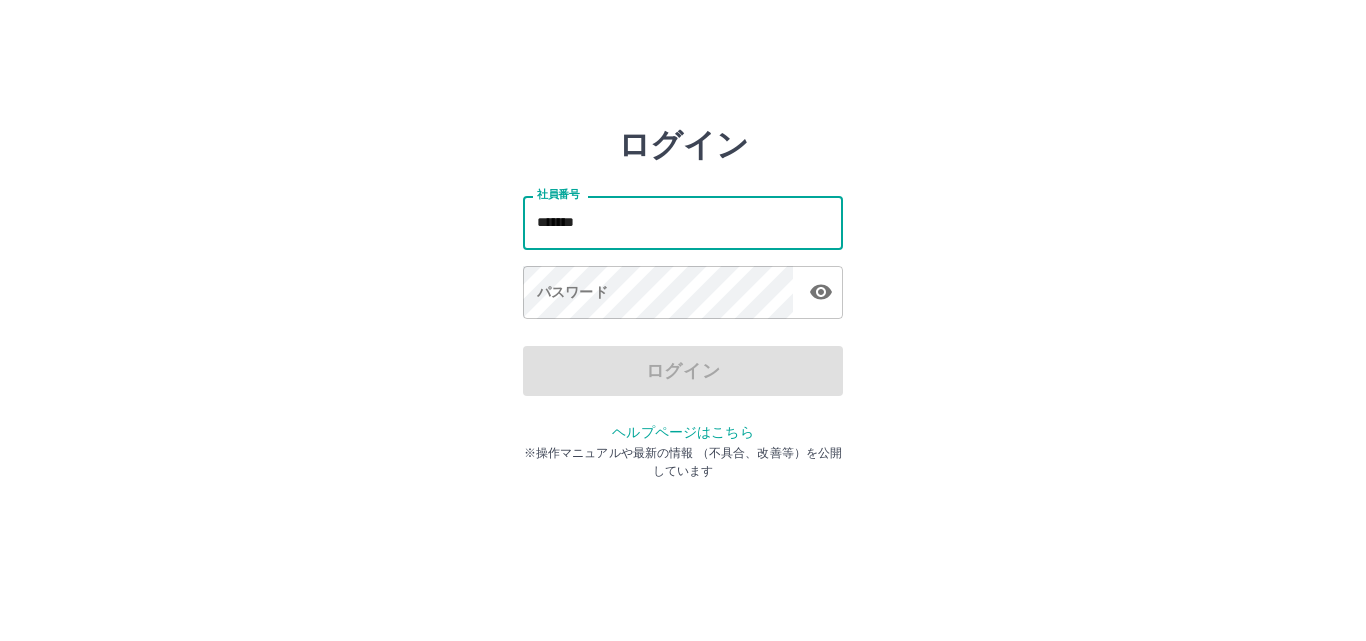 type on "*******" 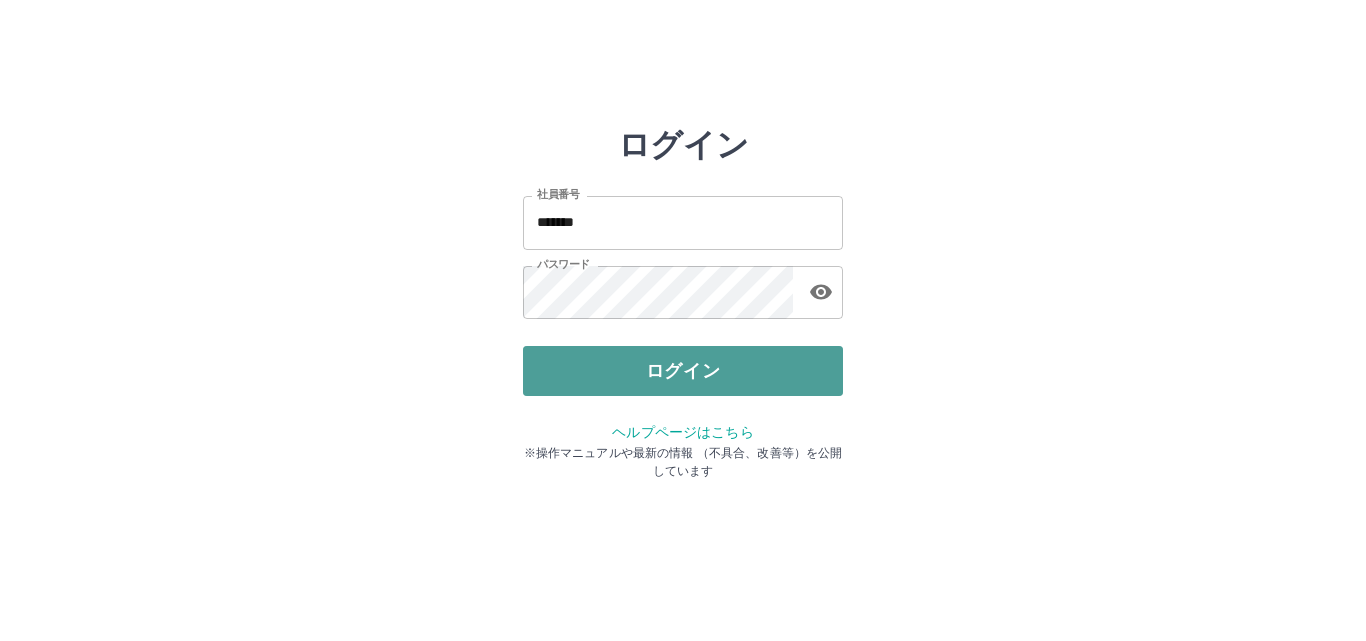 click on "ログイン" at bounding box center (683, 371) 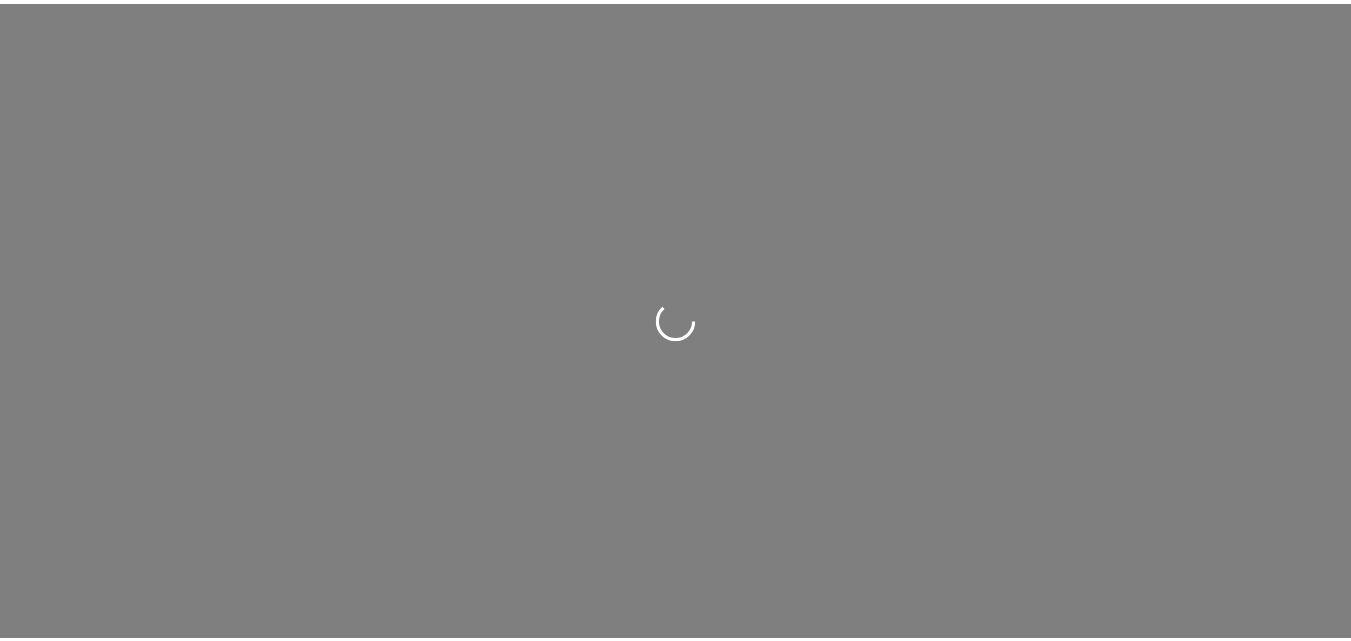 scroll, scrollTop: 0, scrollLeft: 0, axis: both 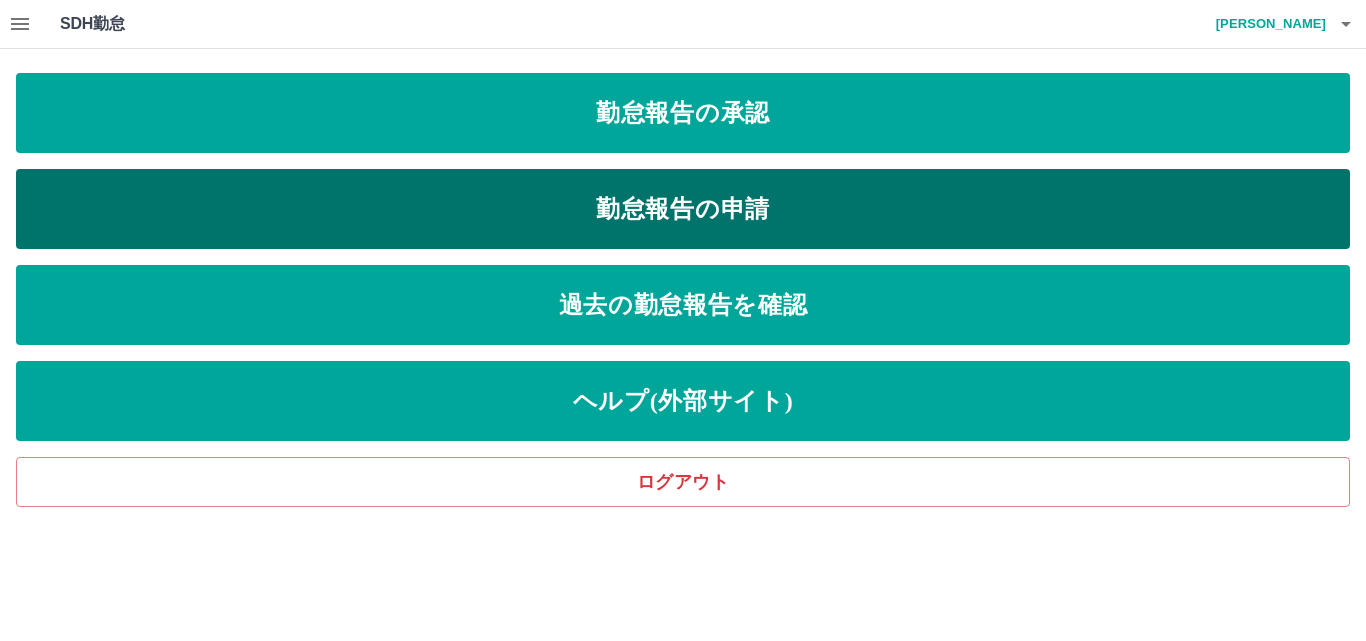 click on "勤怠報告の申請" at bounding box center (683, 209) 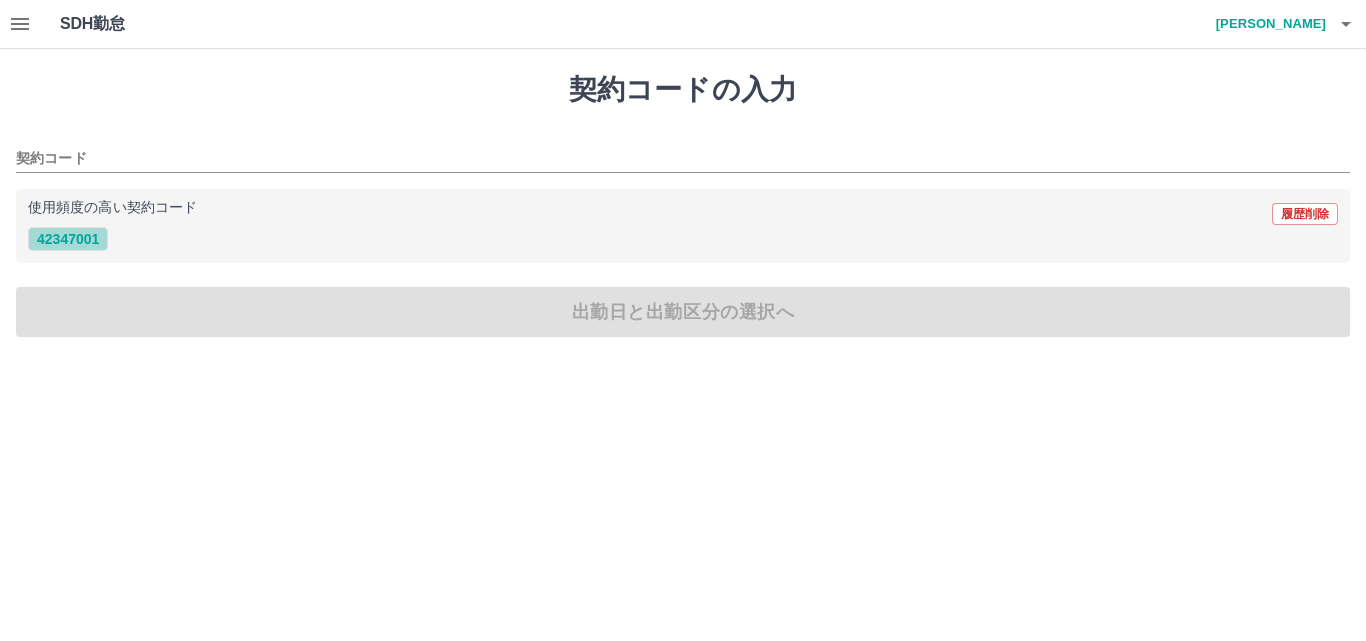 click on "42347001" at bounding box center (68, 239) 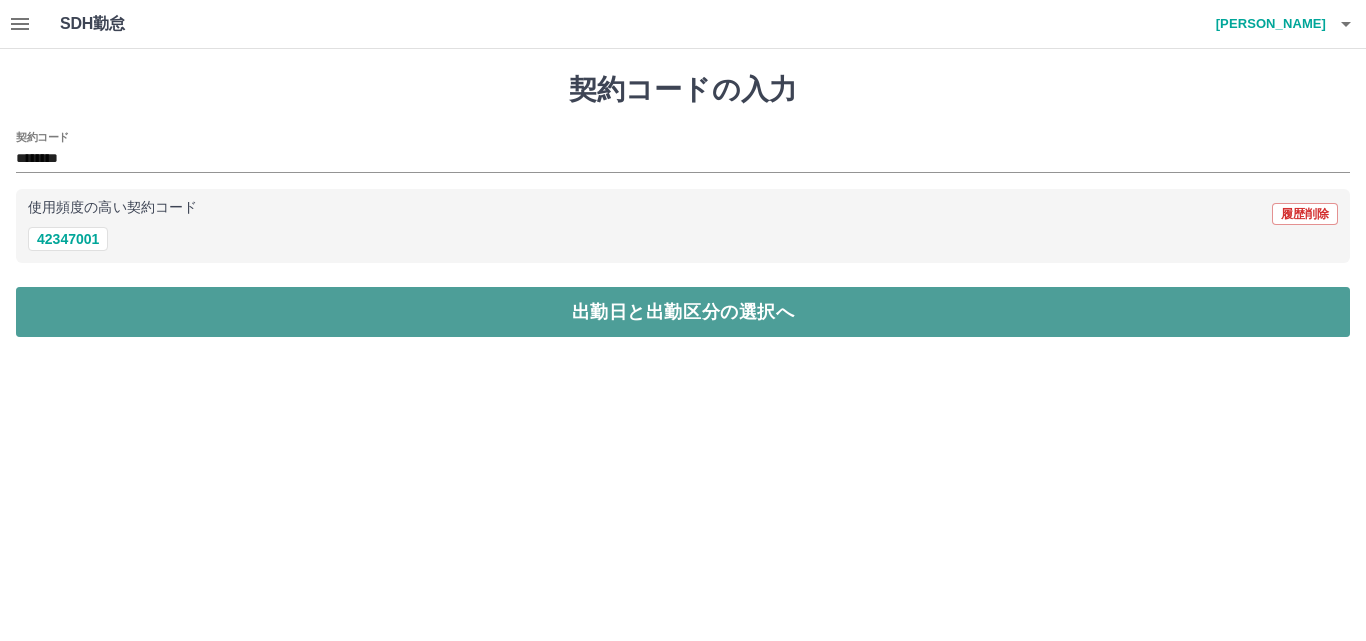 click on "出勤日と出勤区分の選択へ" at bounding box center [683, 312] 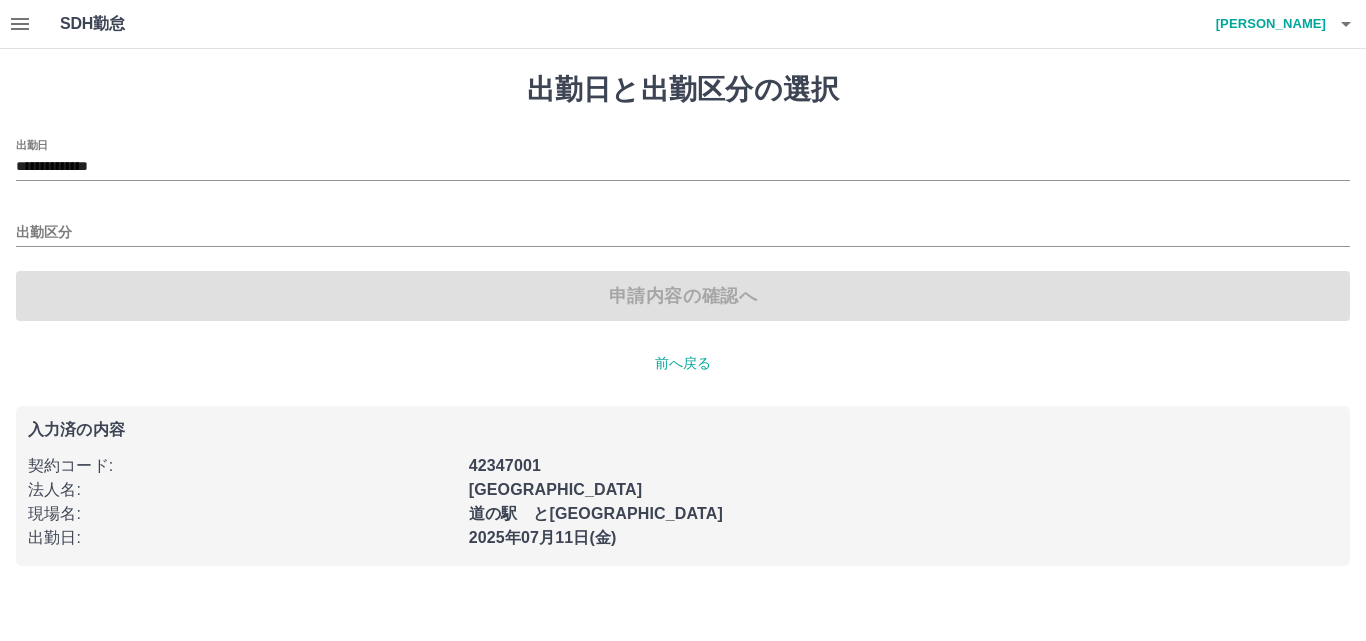 click on "申請内容の確認へ" at bounding box center [683, 296] 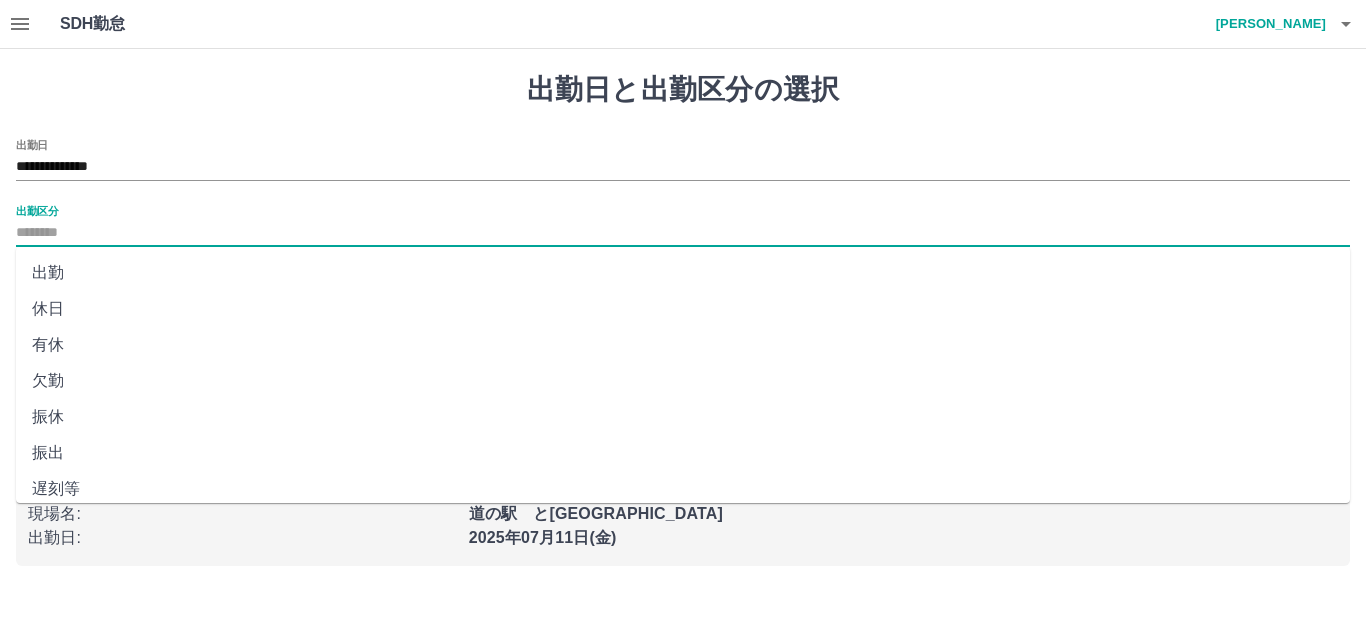 click on "出勤区分" at bounding box center (683, 233) 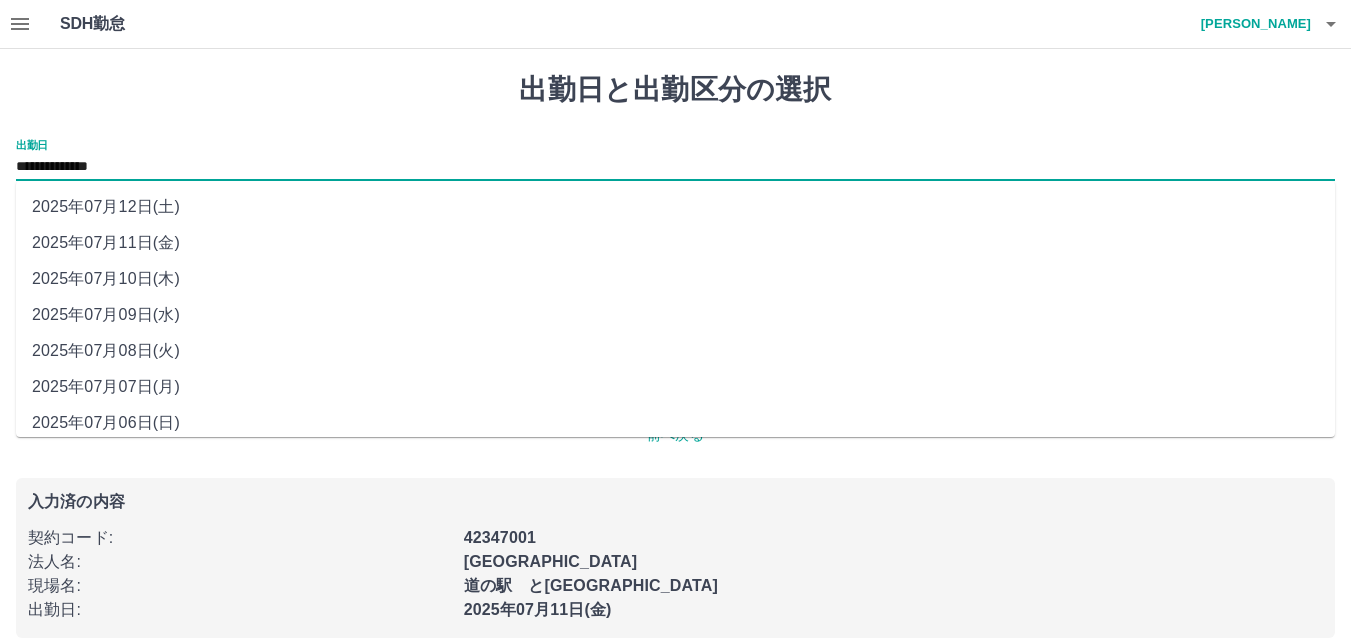 click on "**********" at bounding box center (675, 167) 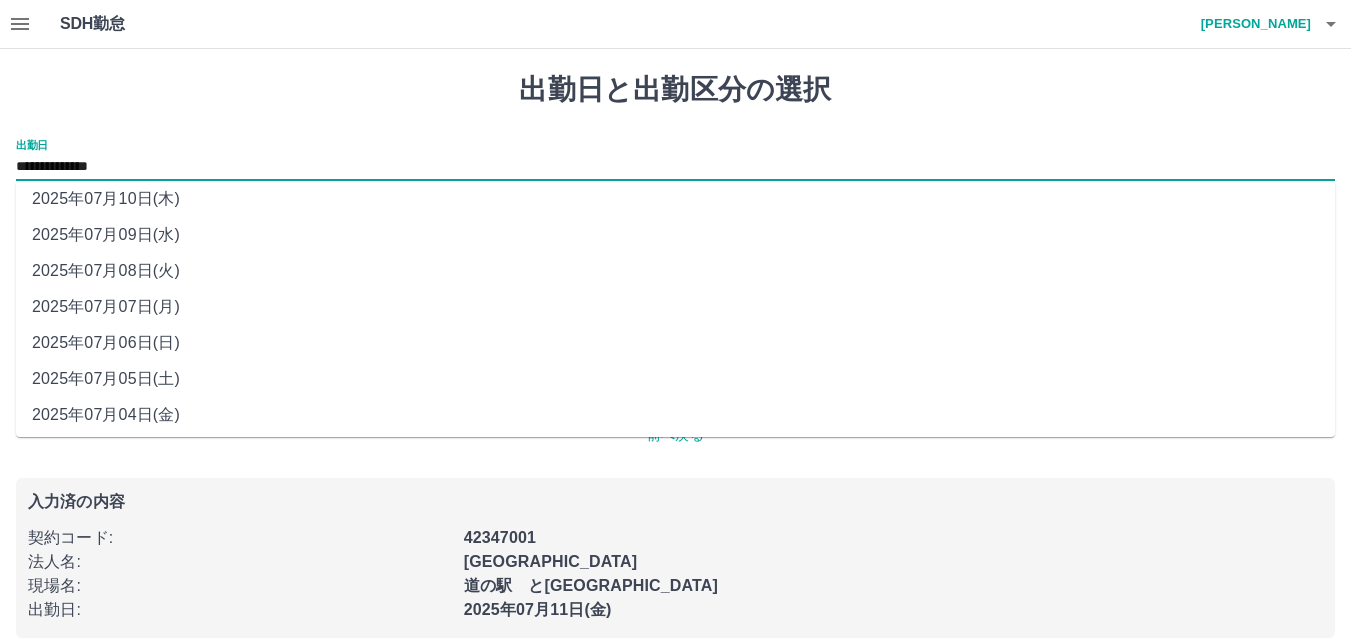scroll, scrollTop: 84, scrollLeft: 0, axis: vertical 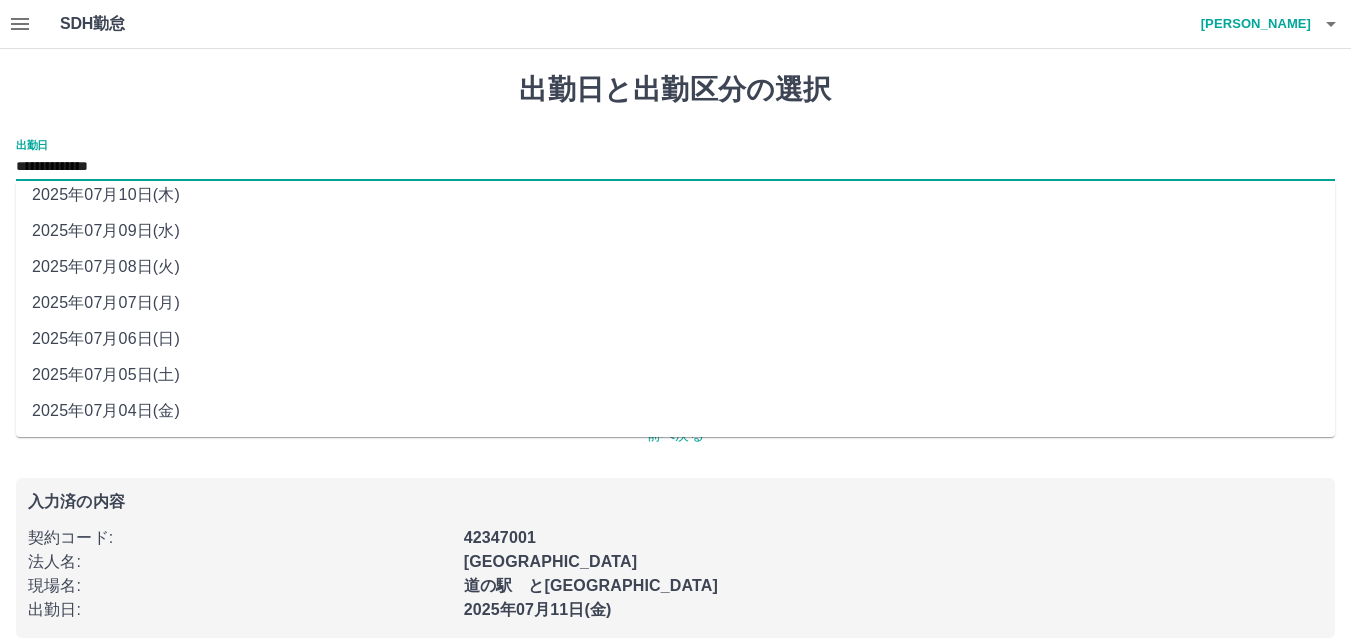 click on "2025年07月04日(金)" at bounding box center [675, 411] 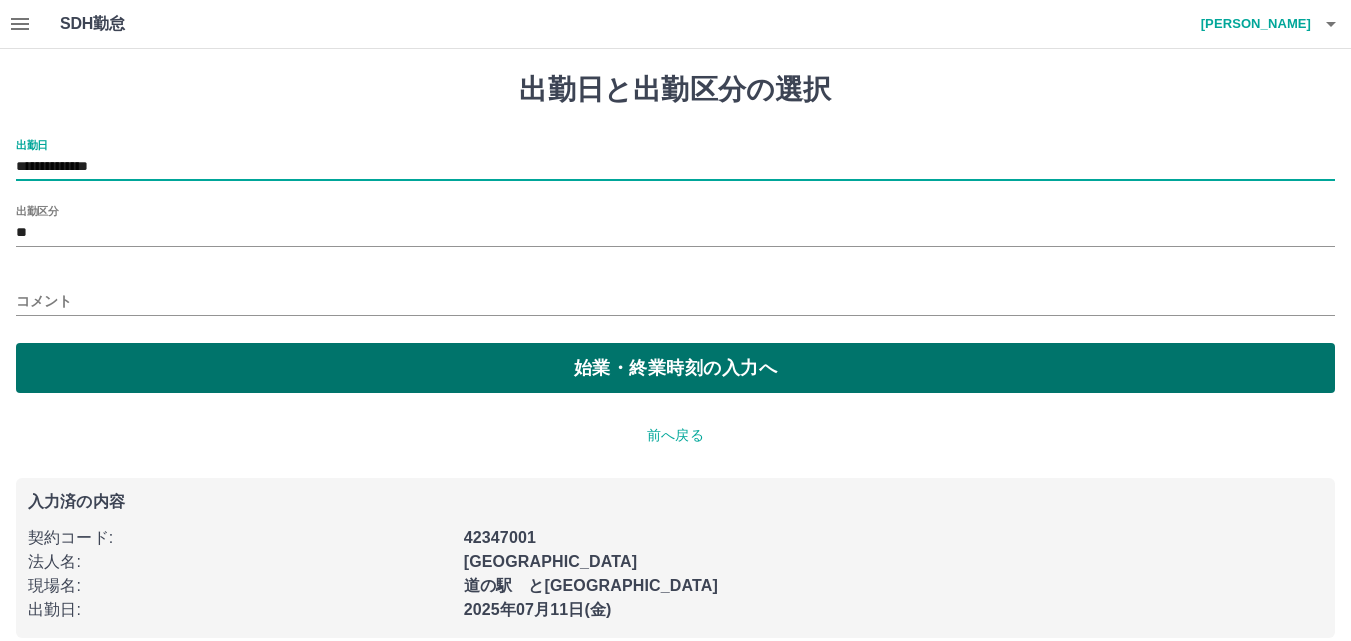 click on "始業・終業時刻の入力へ" at bounding box center (675, 368) 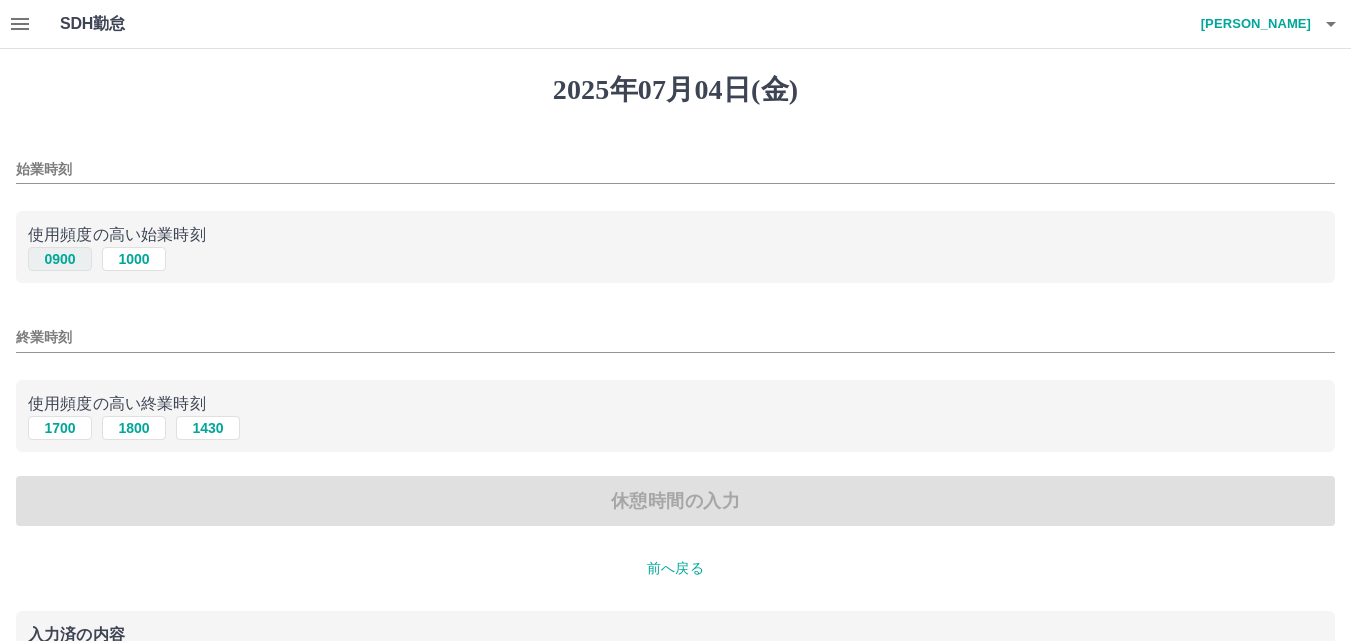 click on "0900" at bounding box center (60, 259) 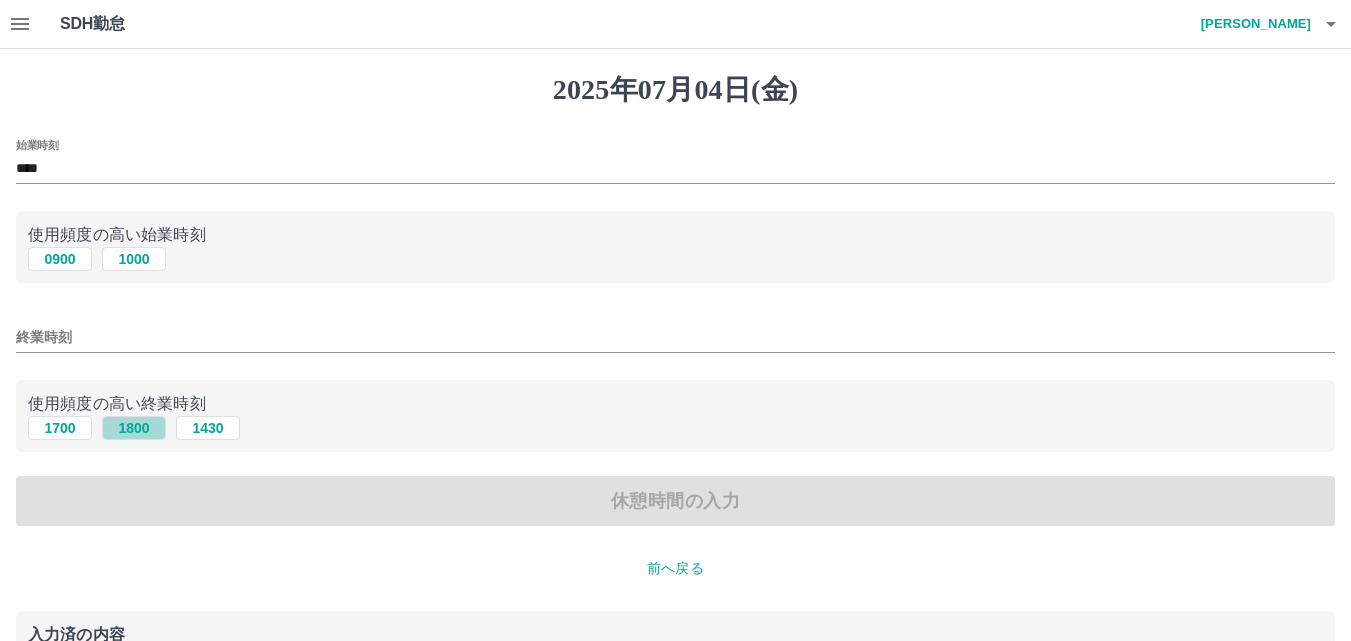 click on "1800" at bounding box center (134, 428) 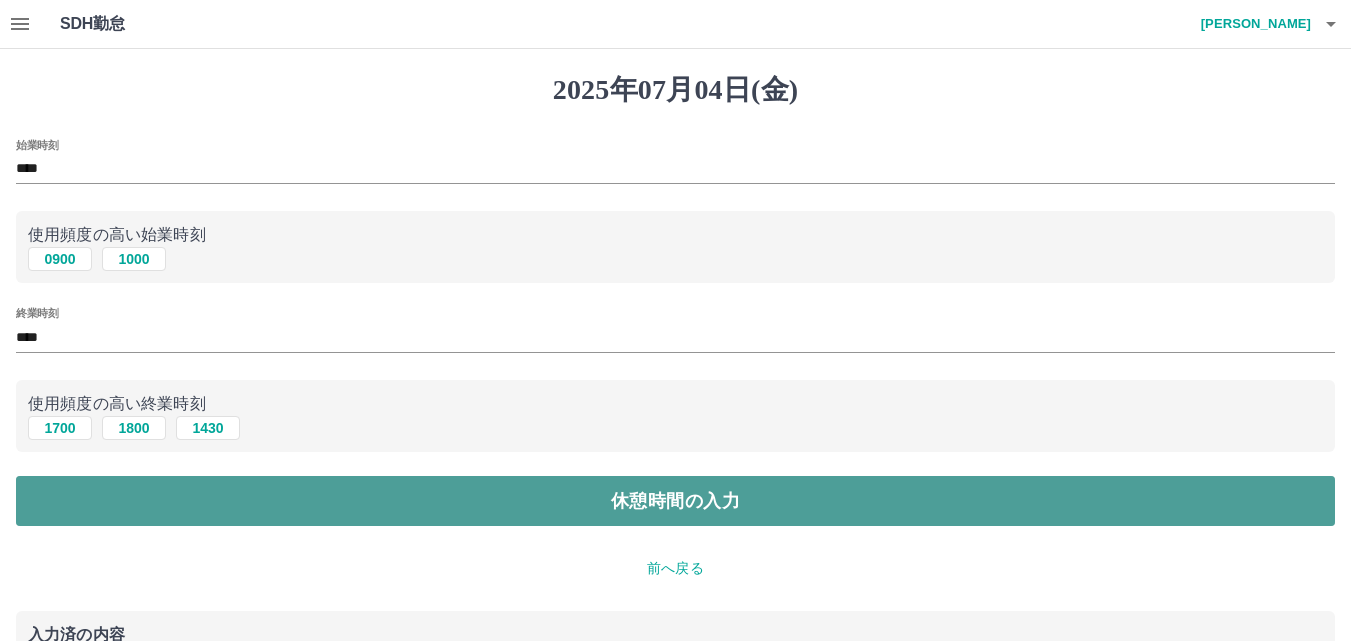 click on "休憩時間の入力" at bounding box center (675, 501) 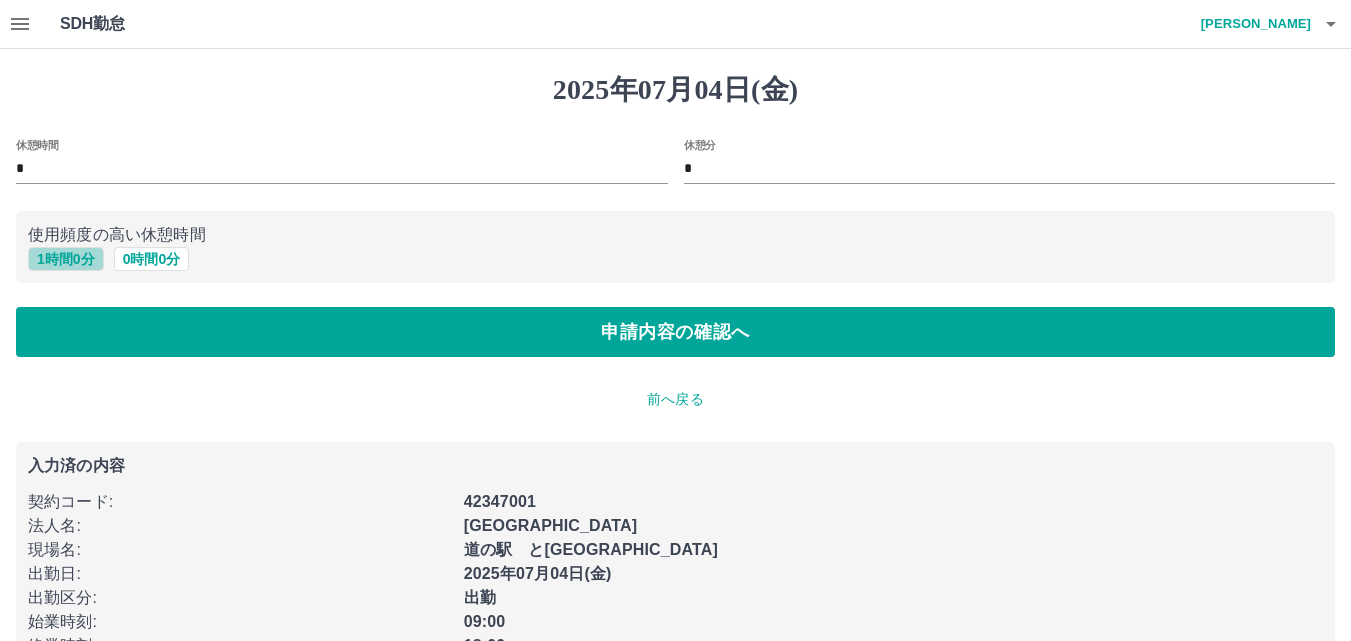 click on "1 時間 0 分" at bounding box center [66, 259] 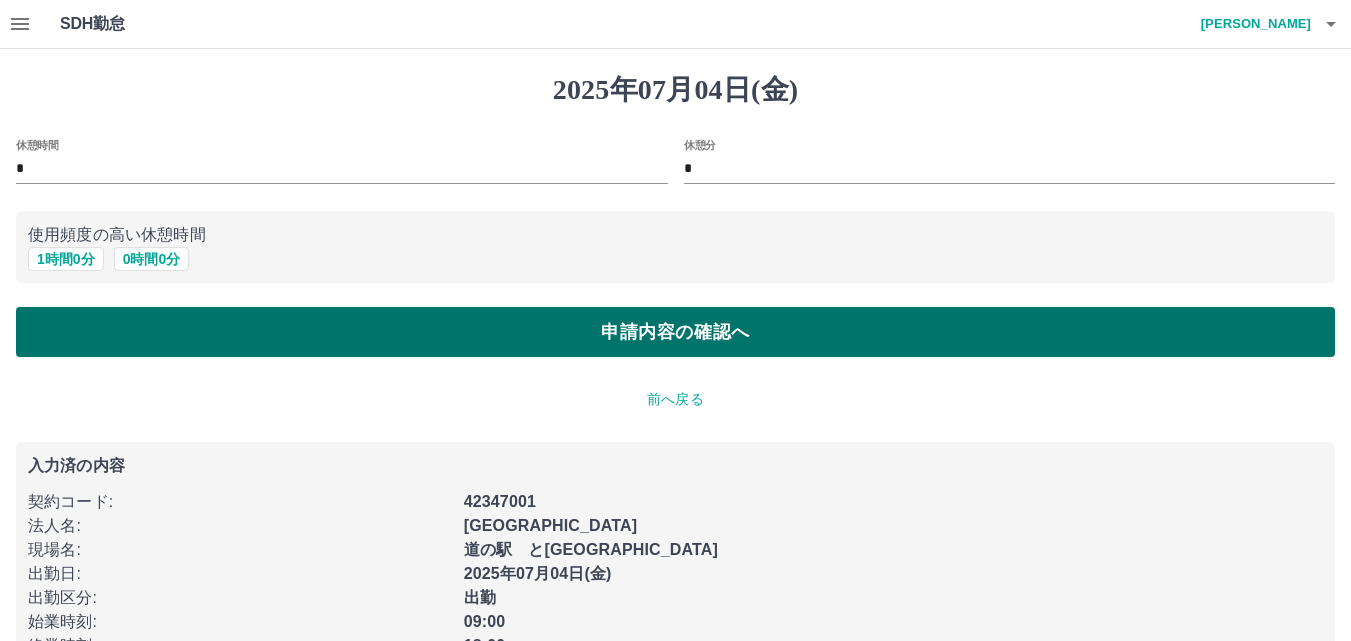 click on "申請内容の確認へ" at bounding box center (675, 332) 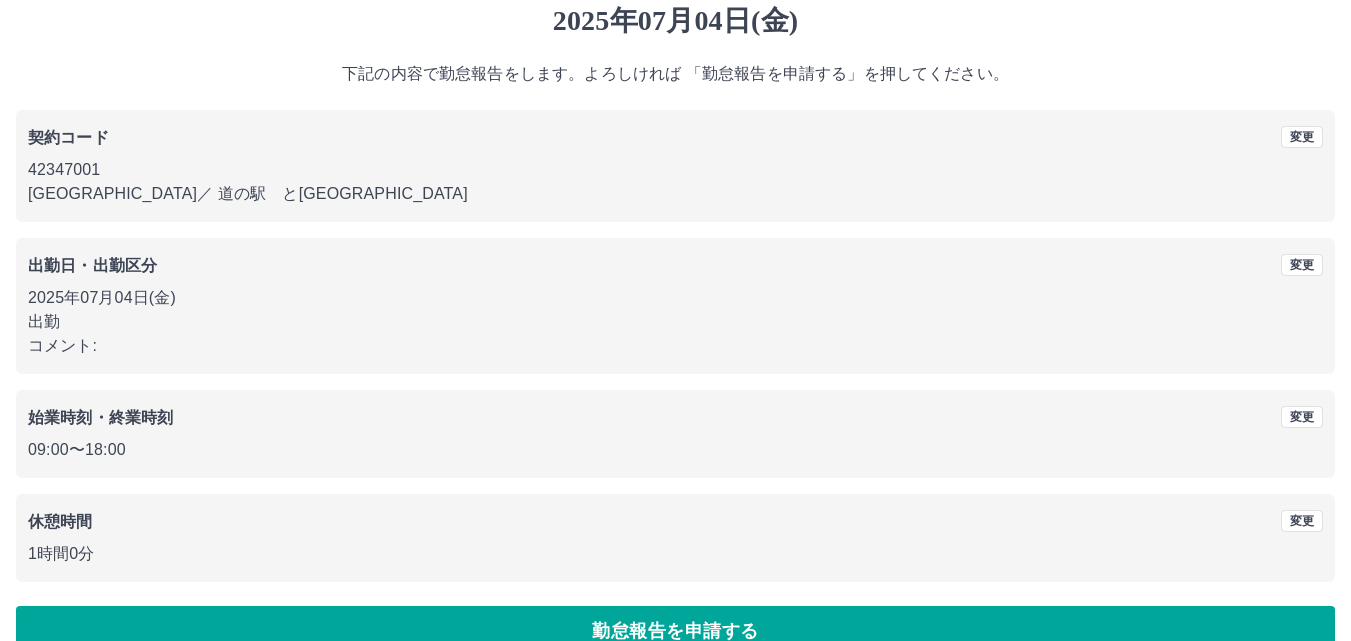 scroll, scrollTop: 108, scrollLeft: 0, axis: vertical 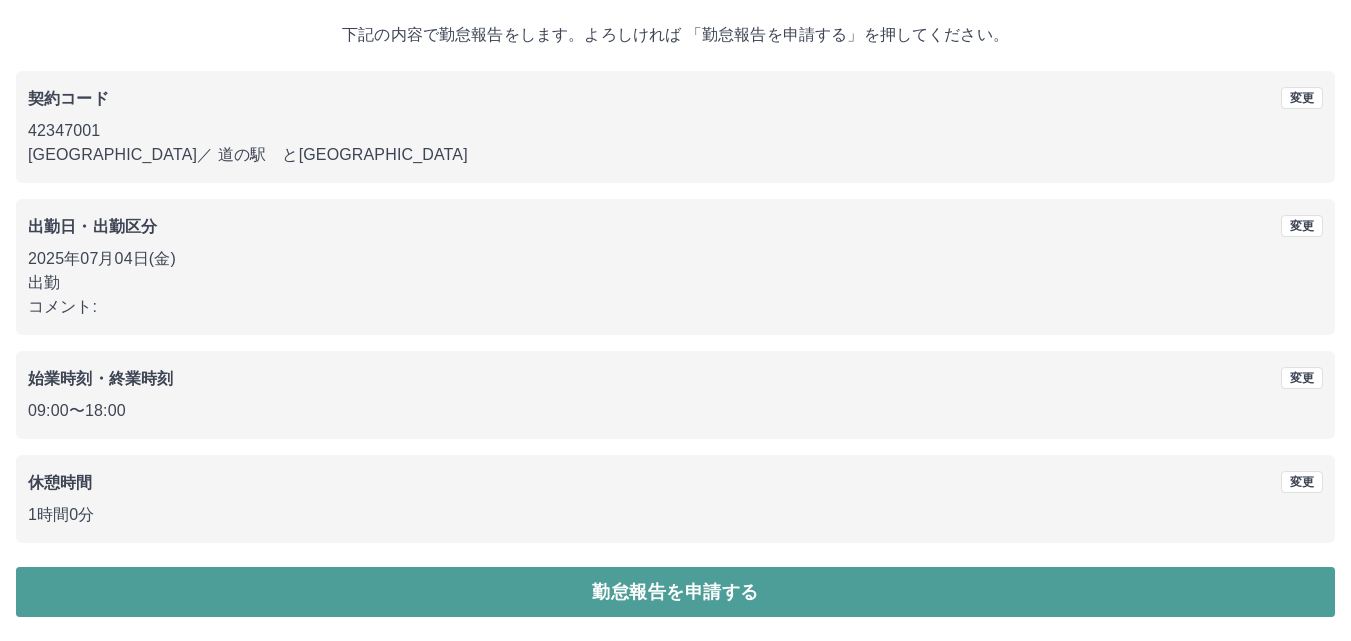 click on "勤怠報告を申請する" at bounding box center (675, 592) 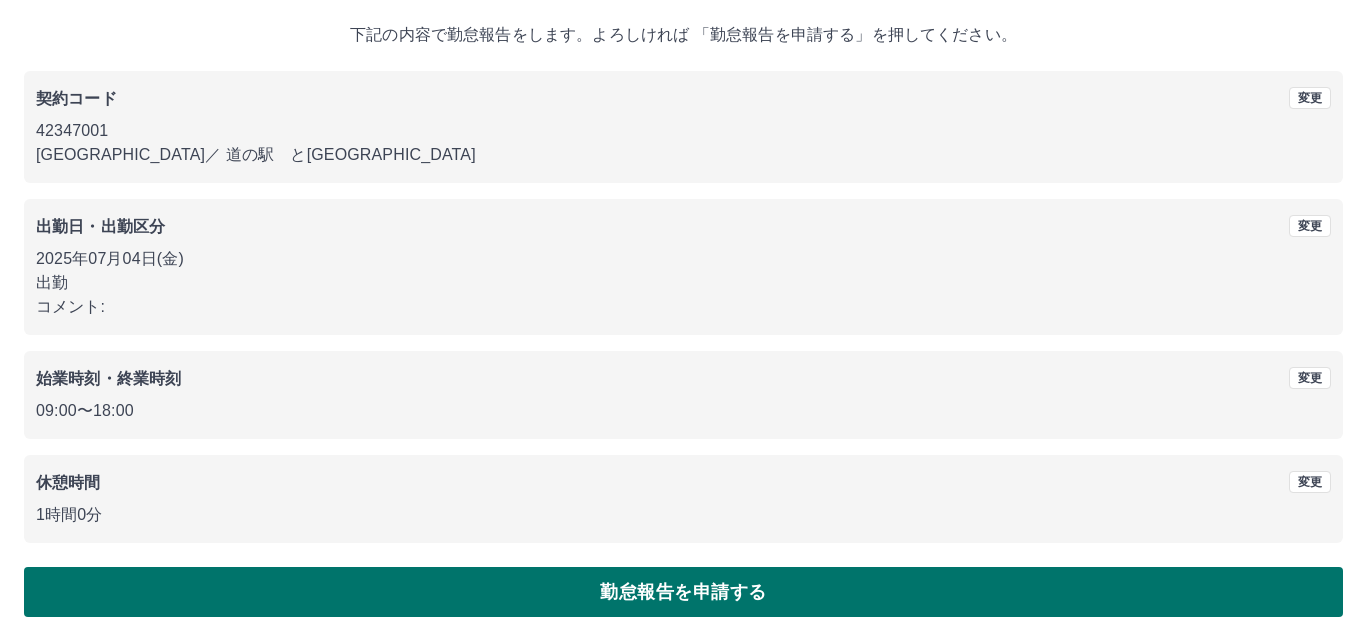 scroll, scrollTop: 0, scrollLeft: 0, axis: both 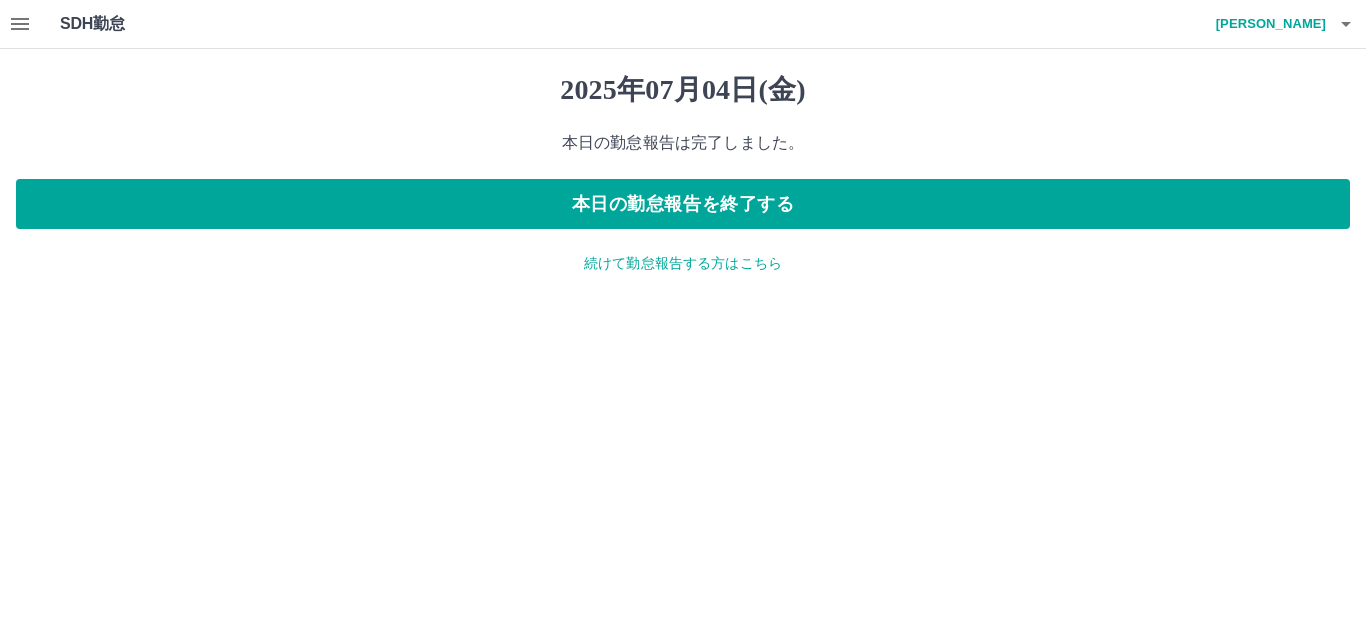 click on "続けて勤怠報告する方はこちら" at bounding box center [683, 263] 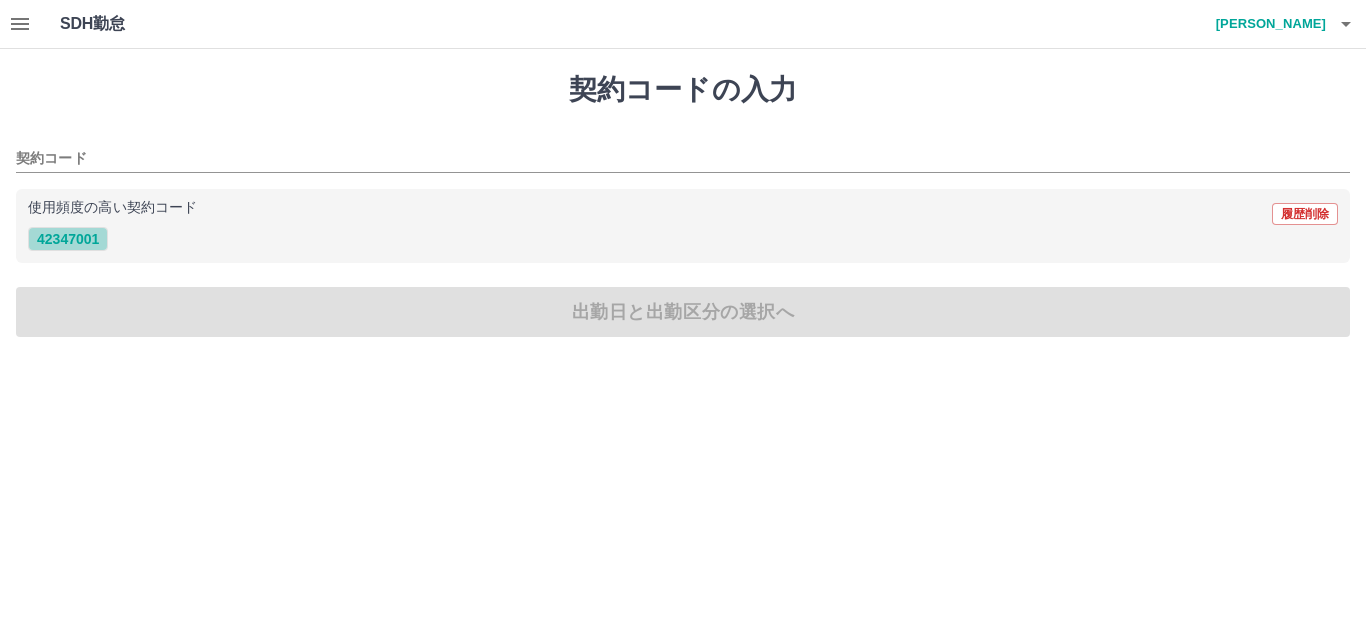 click on "42347001" at bounding box center [68, 239] 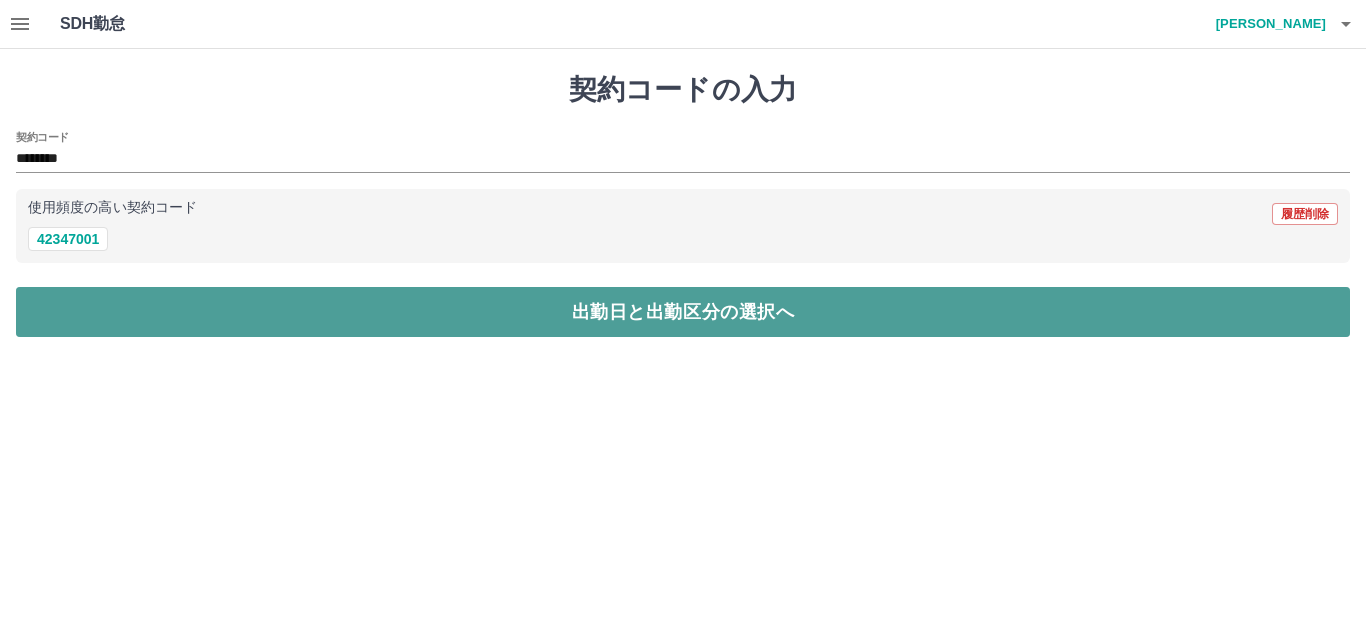 click on "出勤日と出勤区分の選択へ" at bounding box center [683, 312] 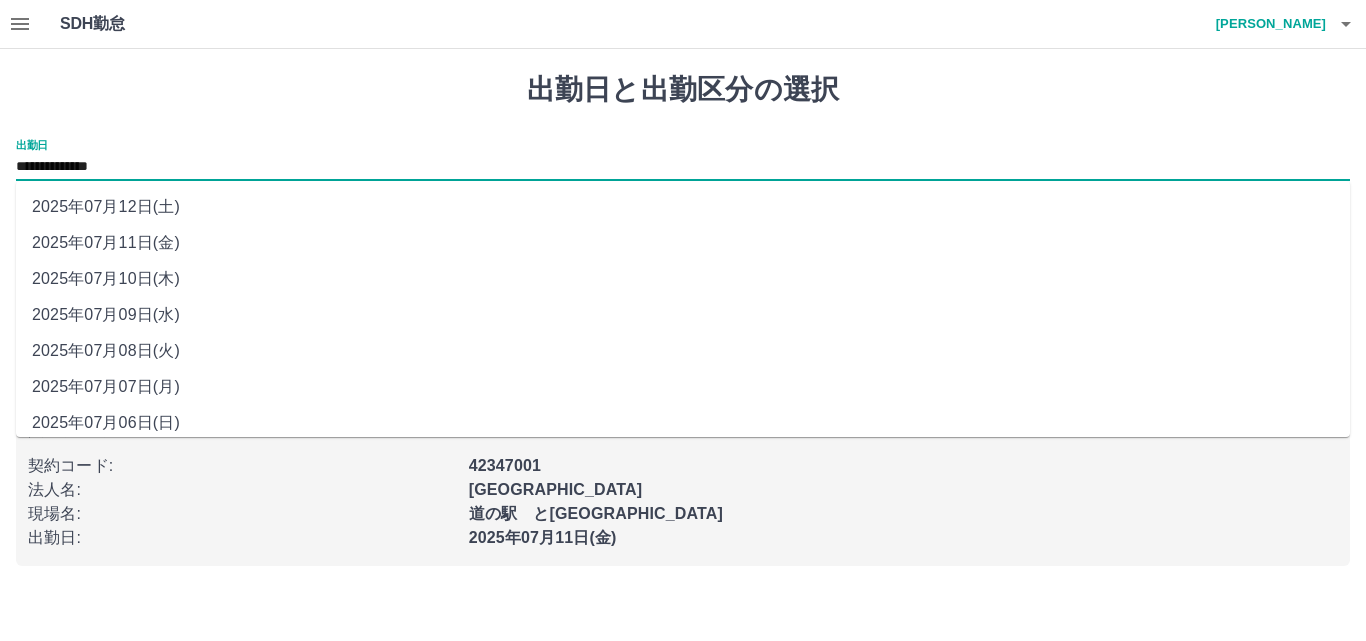 click on "**********" at bounding box center [683, 167] 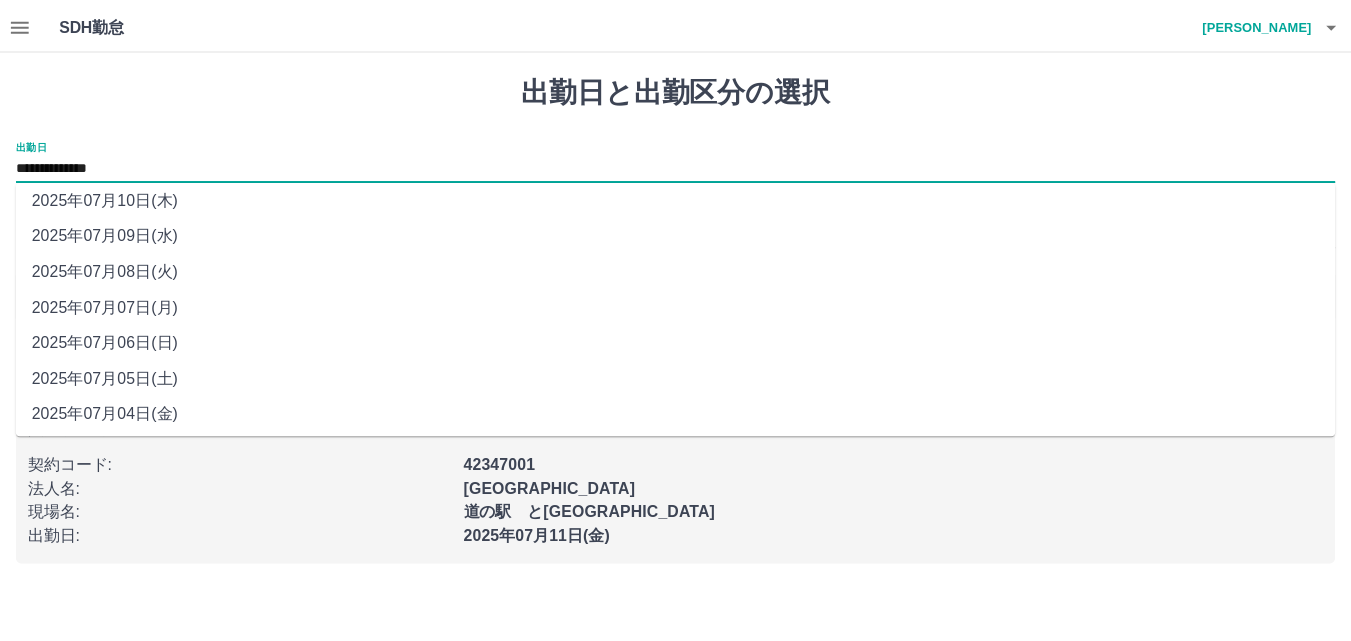 scroll, scrollTop: 84, scrollLeft: 0, axis: vertical 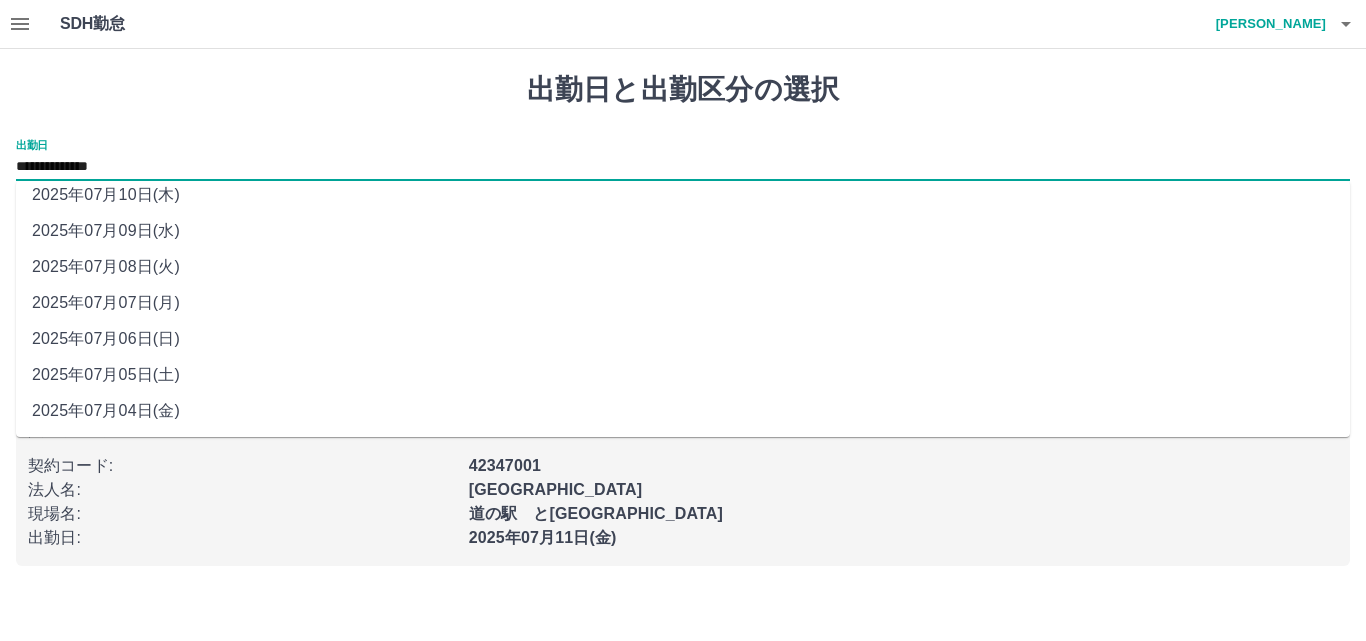 click on "2025年07月05日(土)" at bounding box center (683, 375) 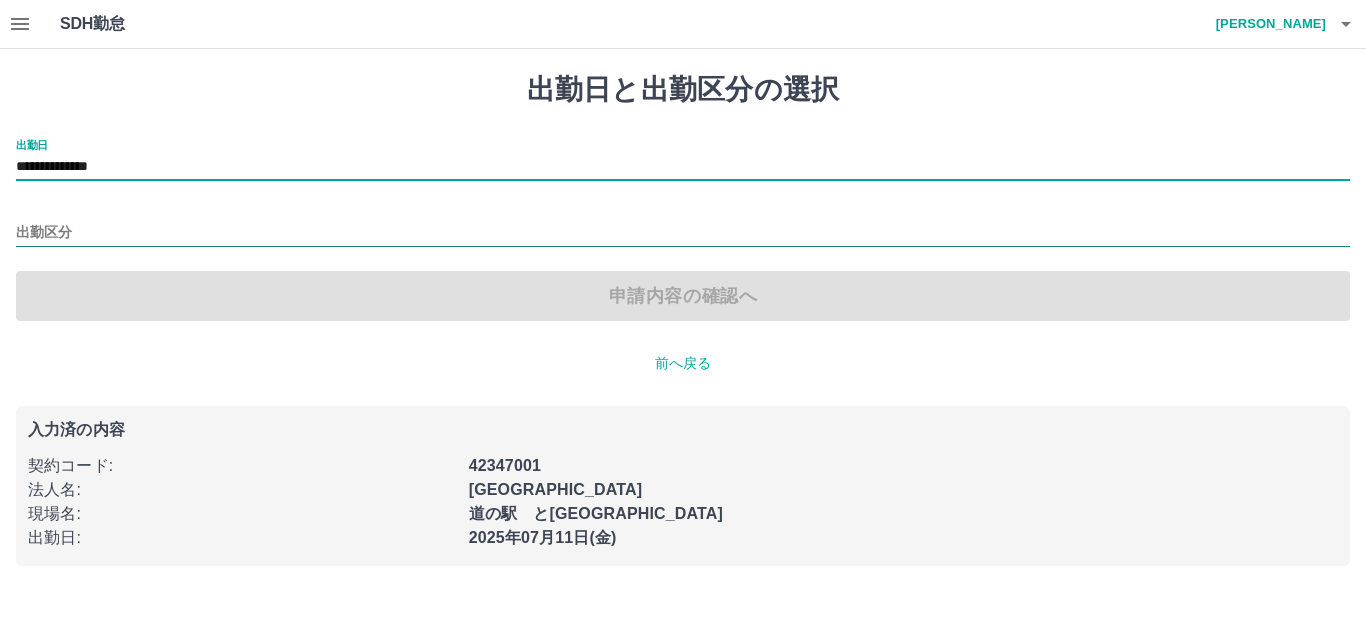 click on "出勤区分" at bounding box center [683, 233] 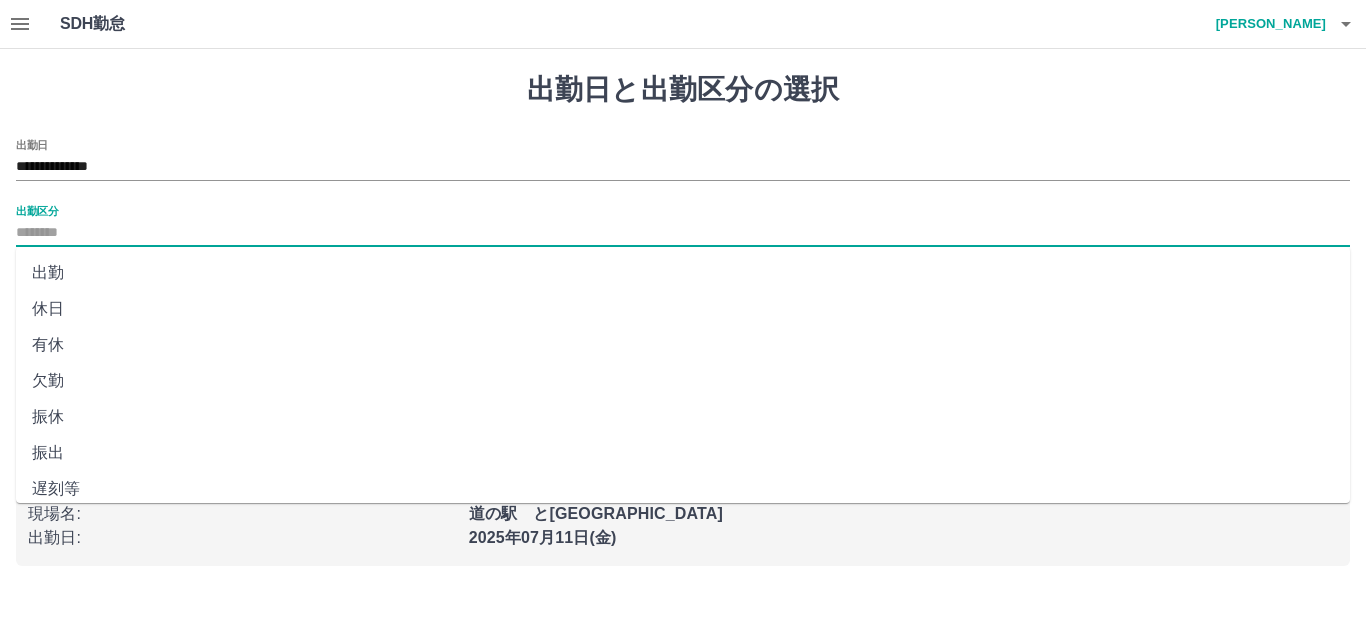 click on "出勤" at bounding box center (683, 273) 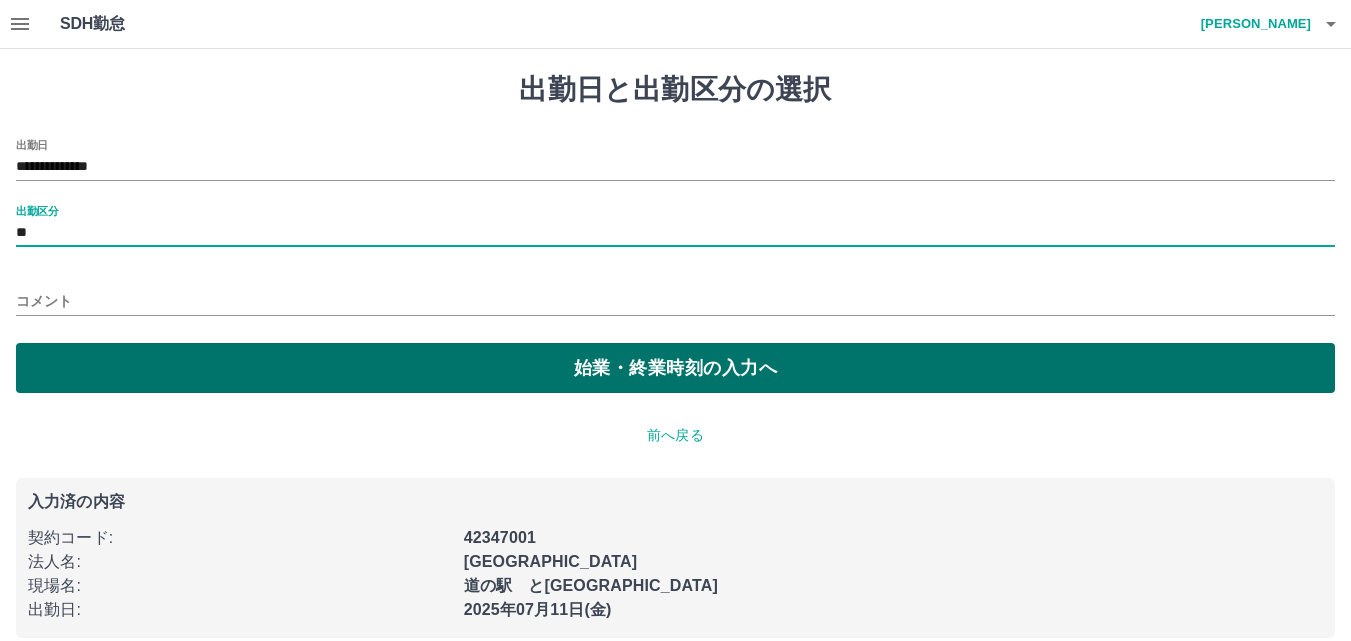 click on "始業・終業時刻の入力へ" at bounding box center (675, 368) 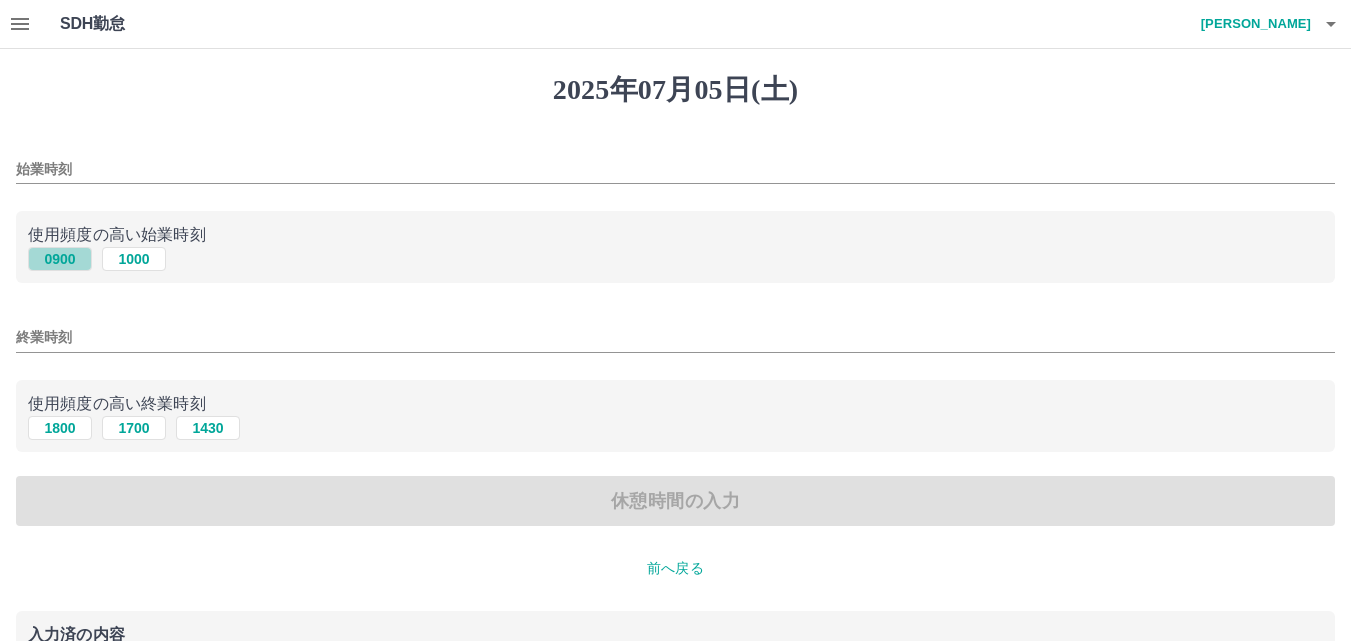 click on "0900" at bounding box center (60, 259) 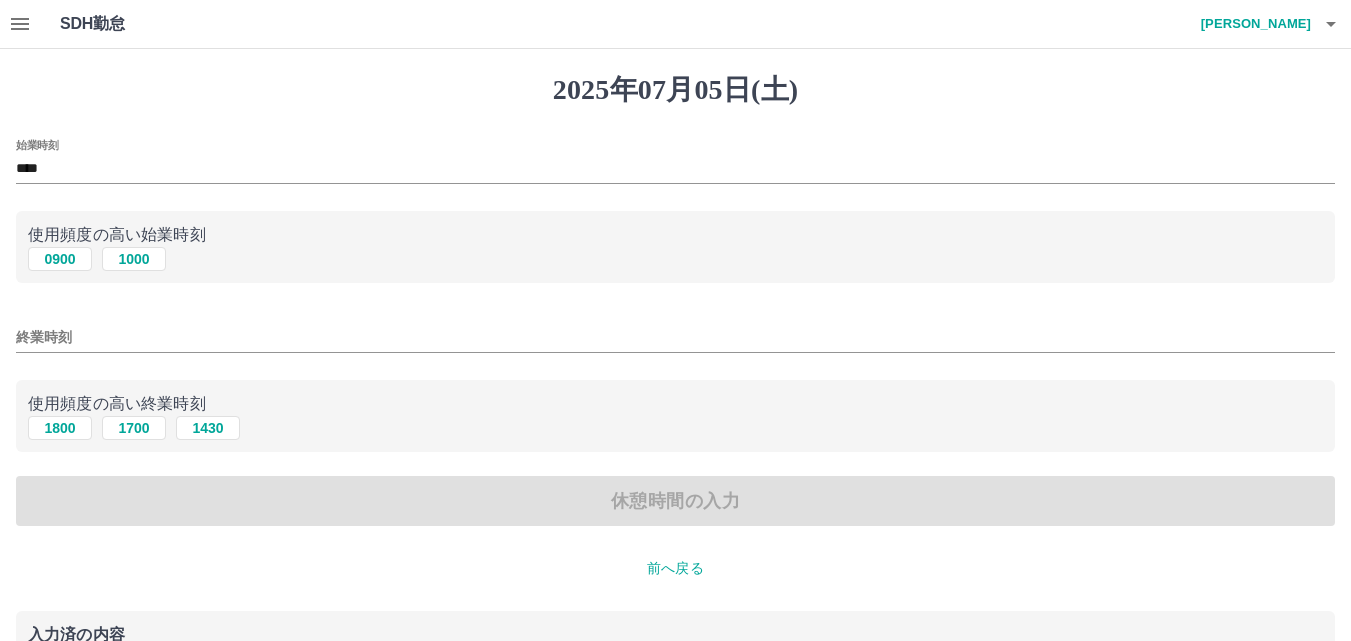 click on "終業時刻" at bounding box center [675, 337] 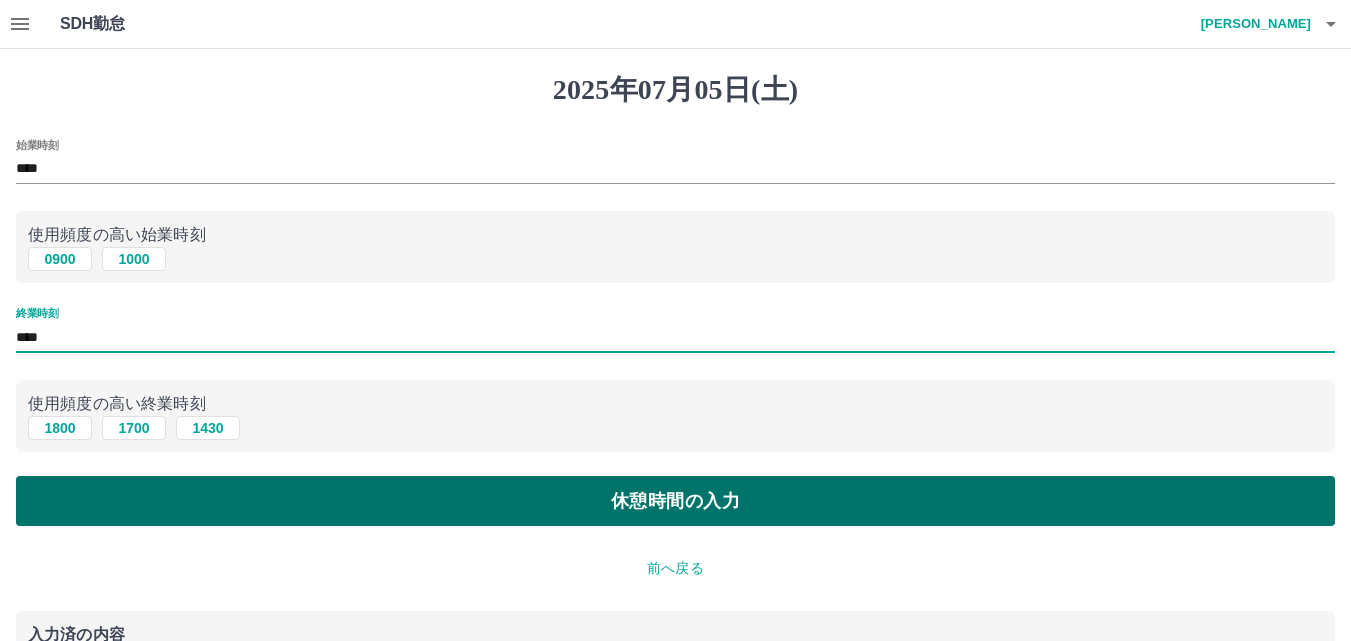 type on "****" 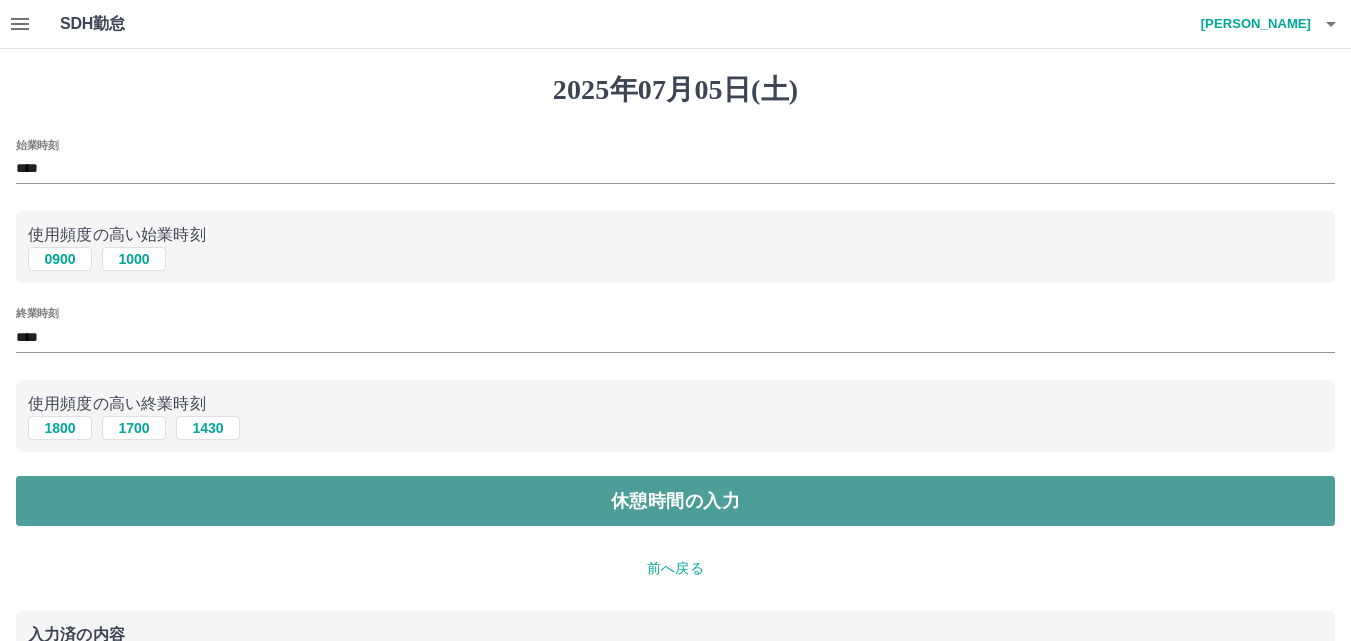 click on "休憩時間の入力" at bounding box center [675, 501] 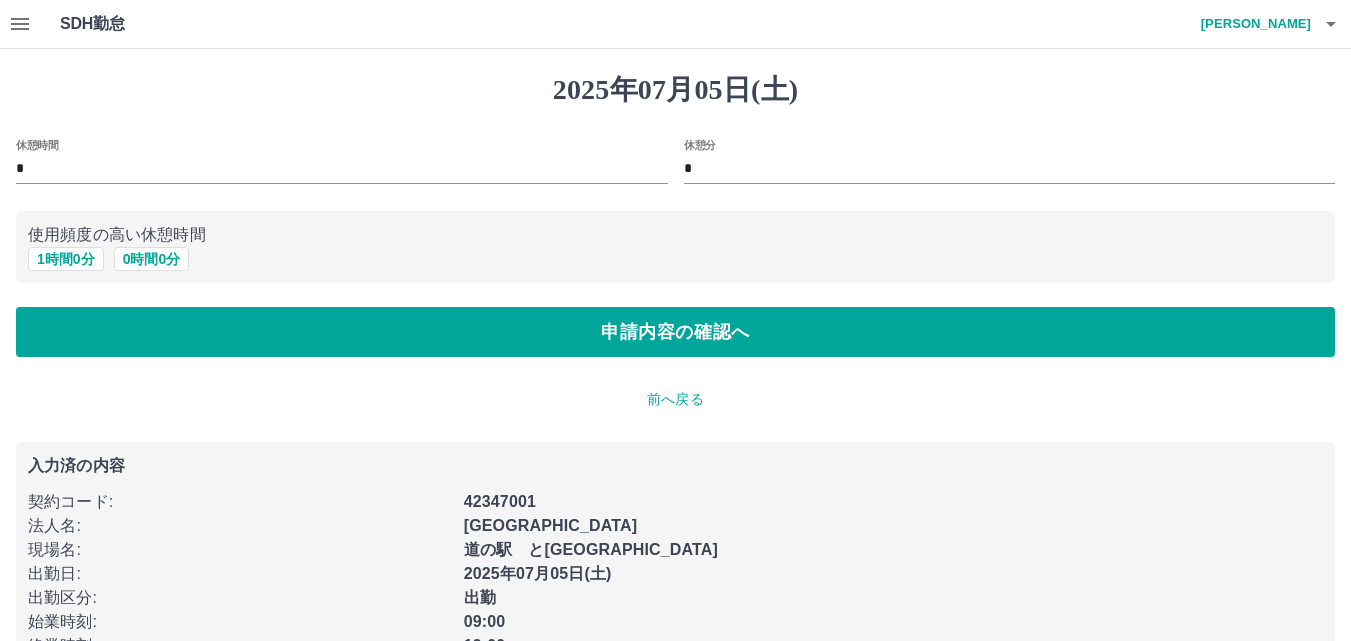 click on "前へ戻る" at bounding box center [675, 399] 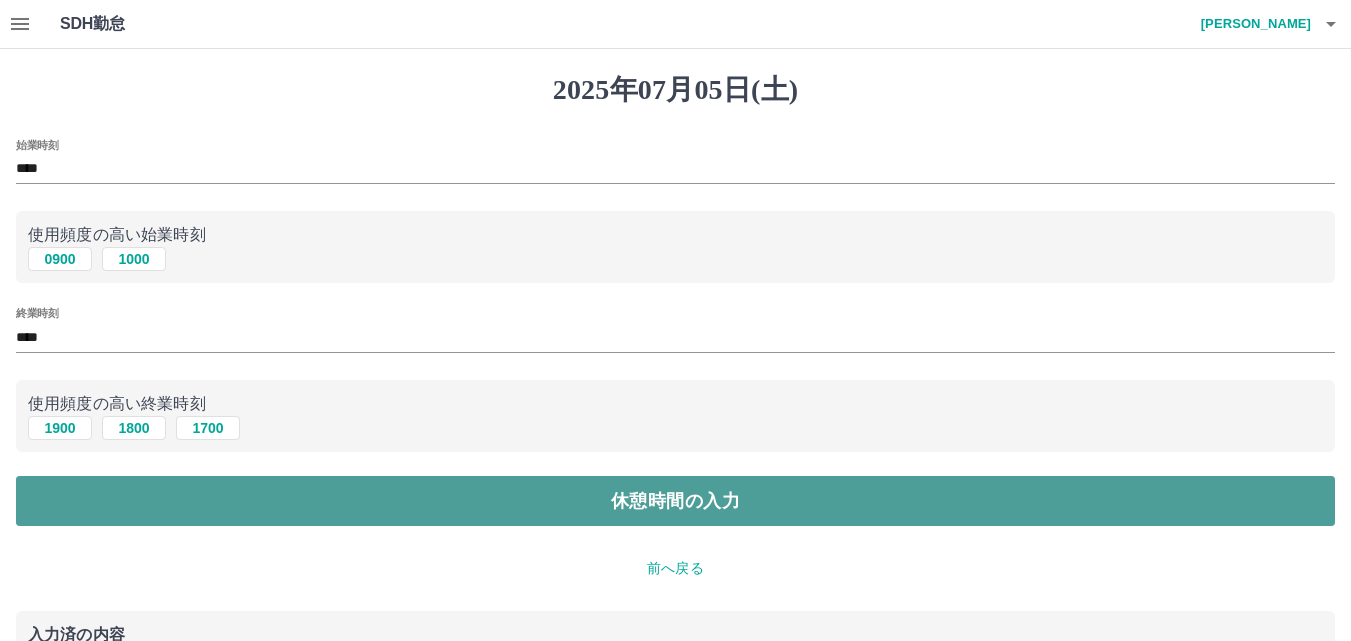 click on "休憩時間の入力" at bounding box center [675, 501] 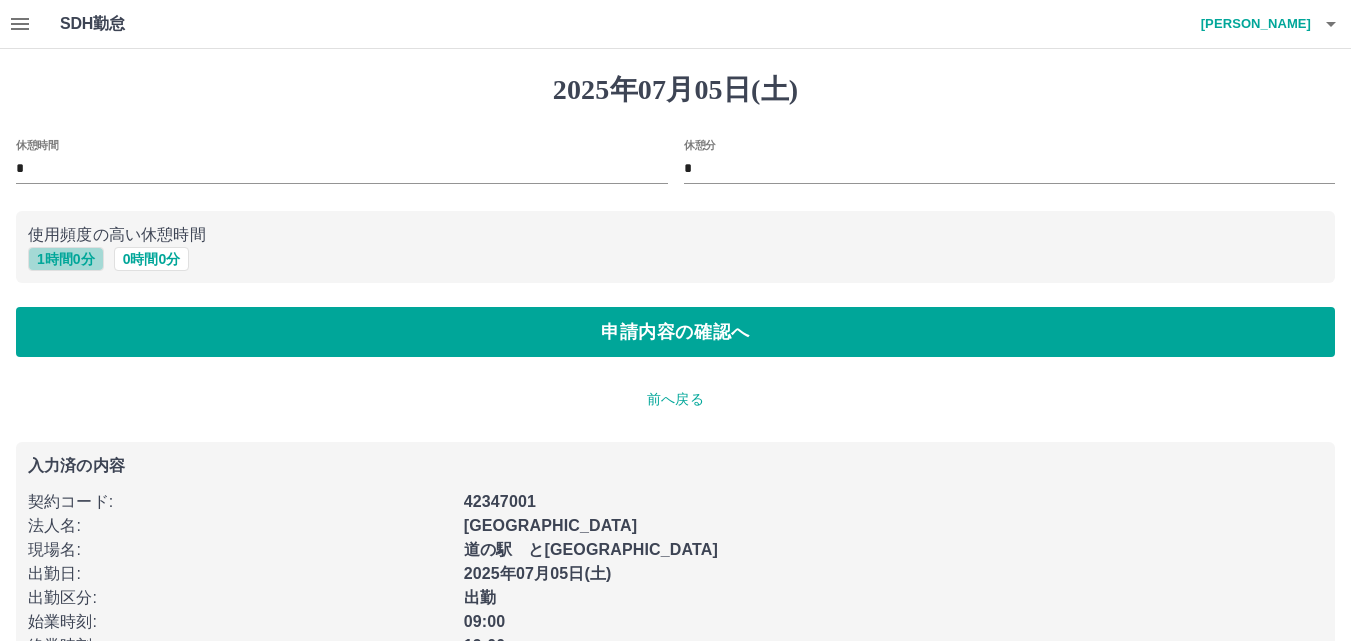 click on "1 時間 0 分" at bounding box center [66, 259] 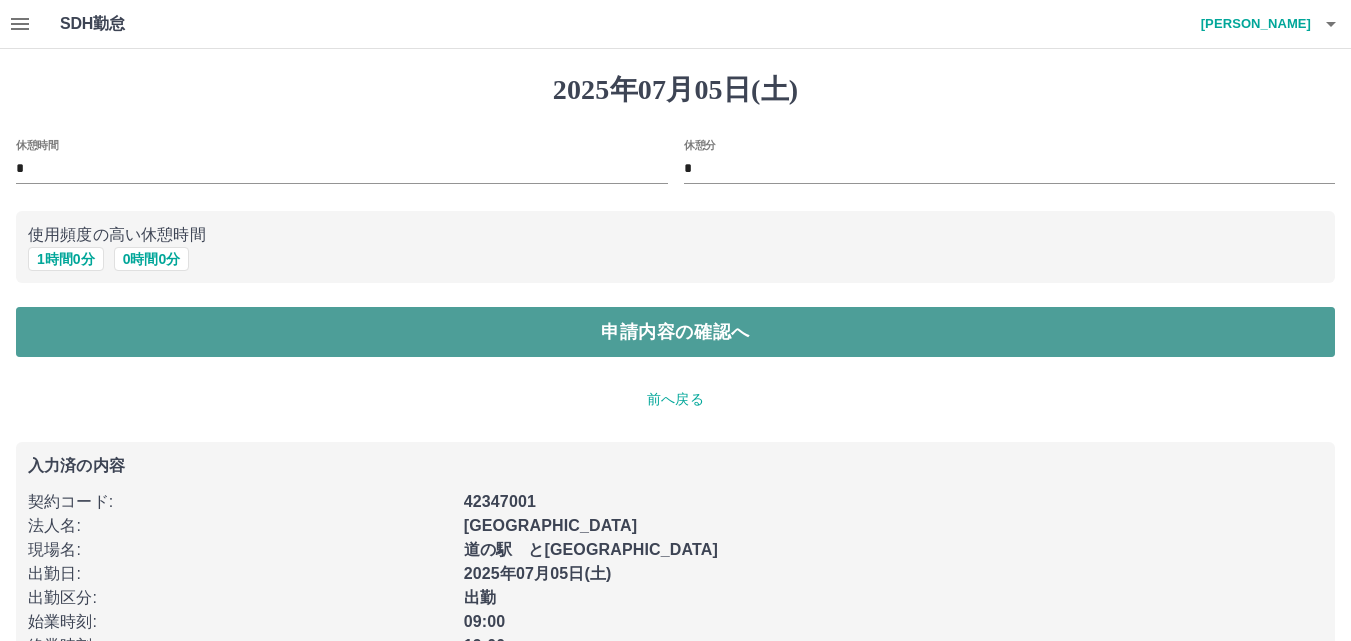 click on "申請内容の確認へ" at bounding box center (675, 332) 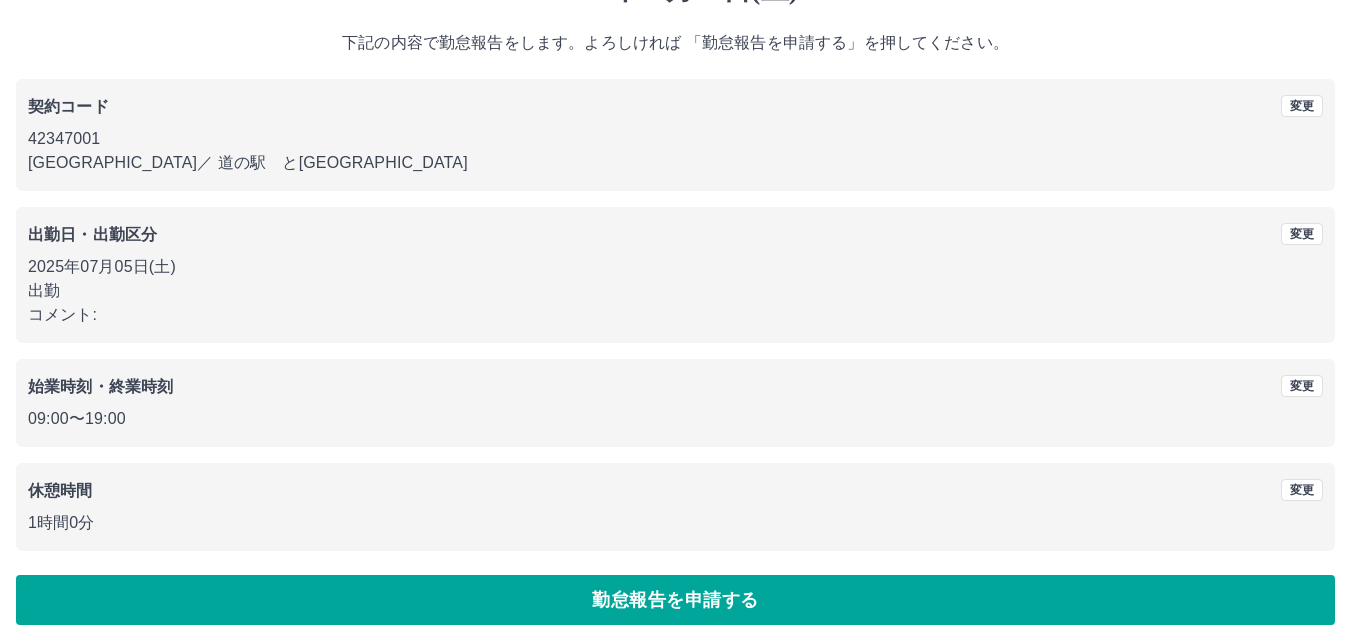scroll, scrollTop: 108, scrollLeft: 0, axis: vertical 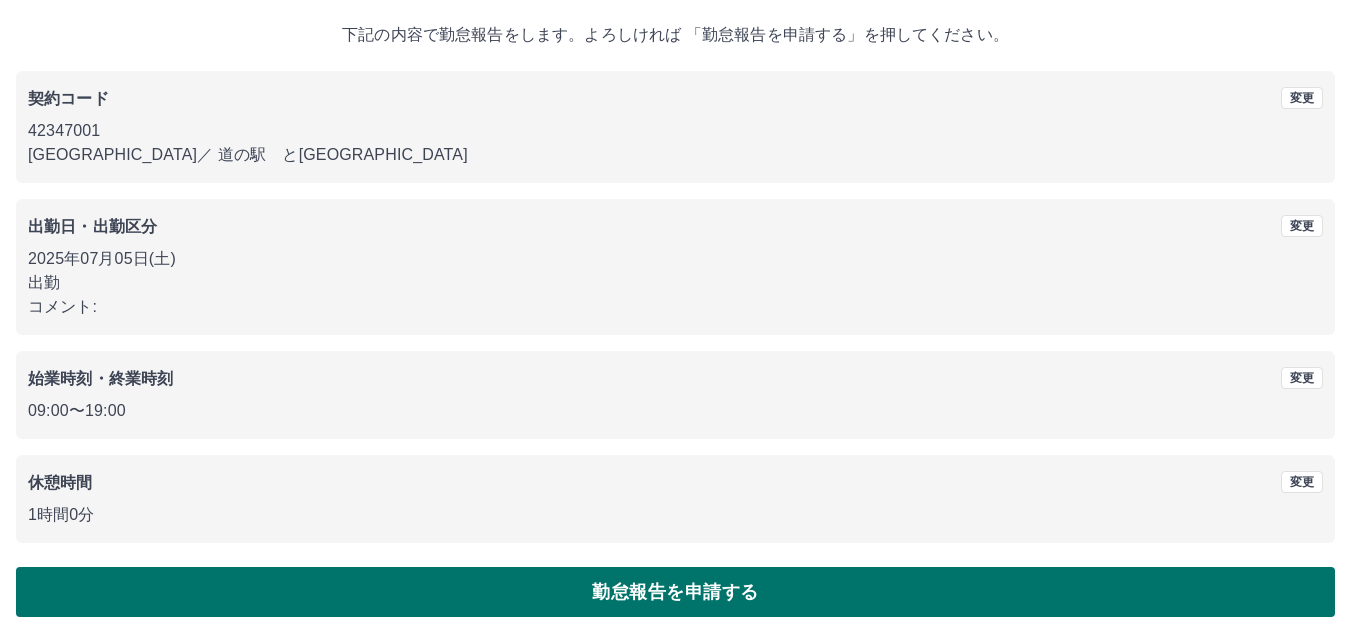 click on "勤怠報告を申請する" at bounding box center [675, 592] 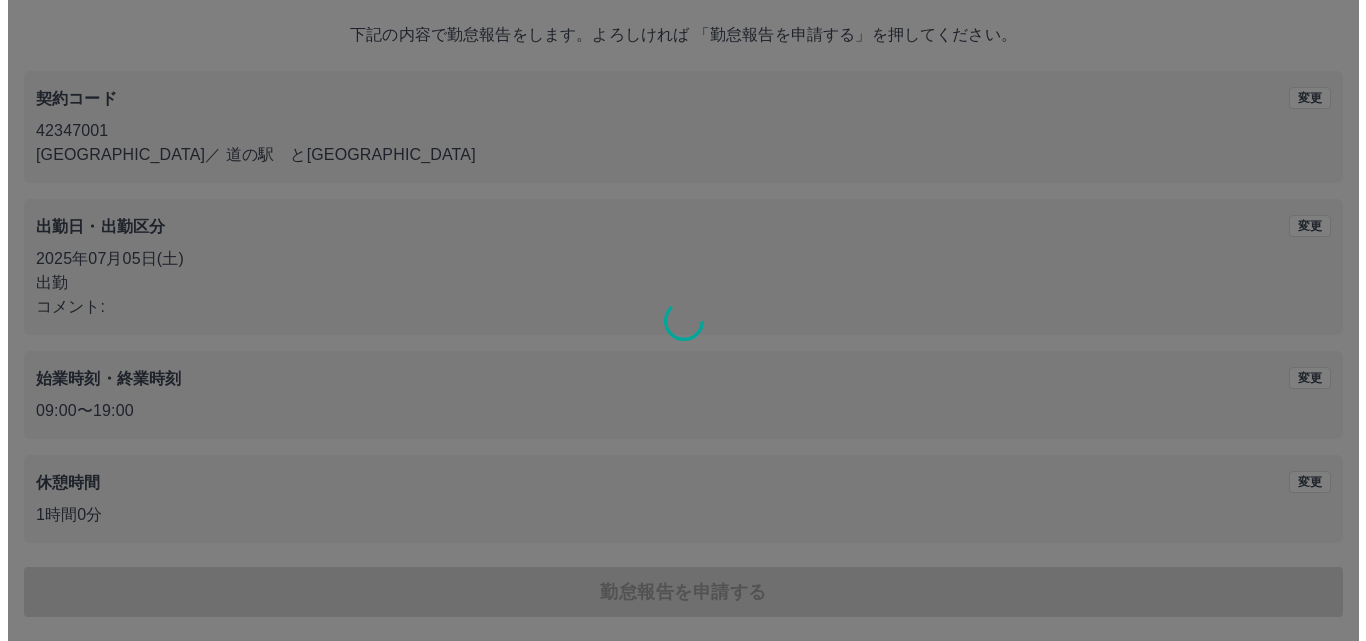 scroll, scrollTop: 0, scrollLeft: 0, axis: both 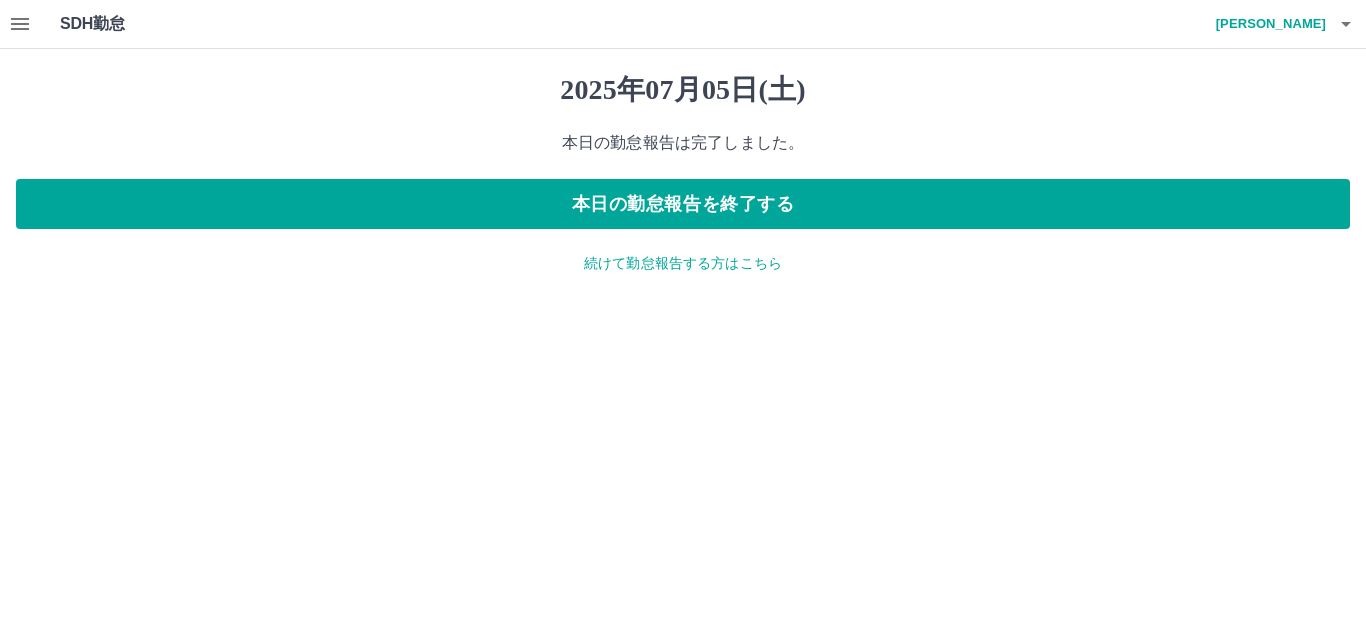 click on "2025年07月05日(土) 本日の勤怠報告は完了しました。 本日の勤怠報告を終了する 続けて勤怠報告する方はこちら" at bounding box center [683, 173] 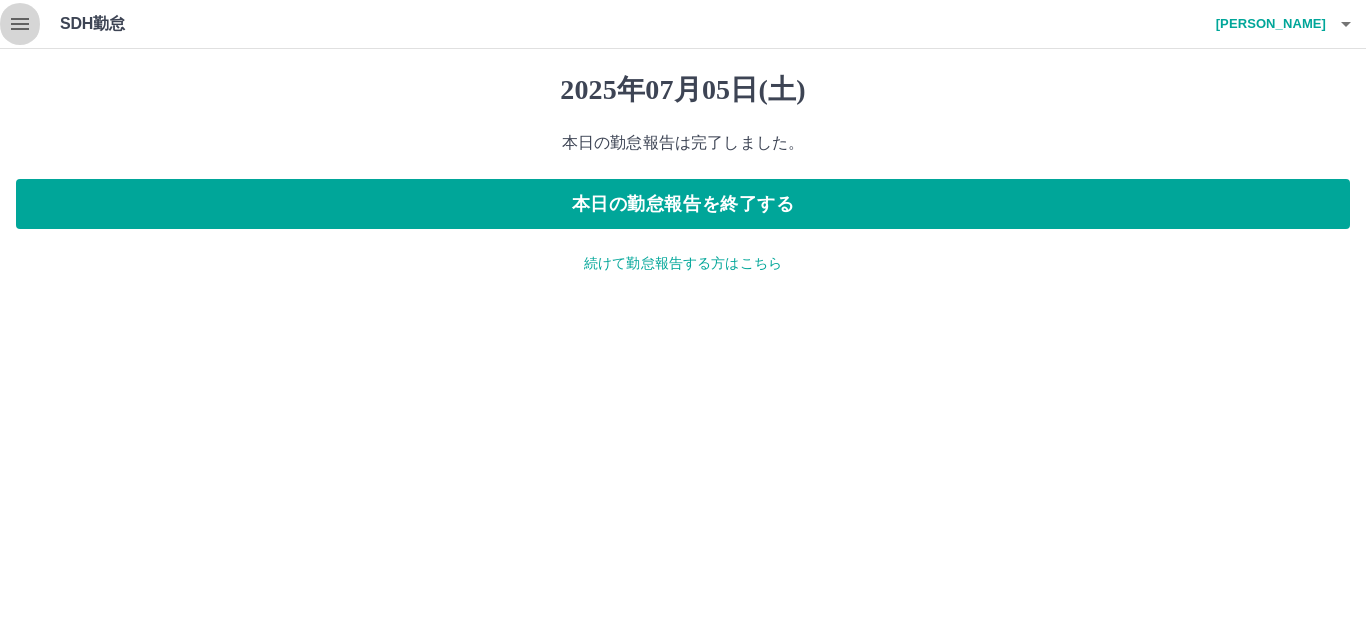 click 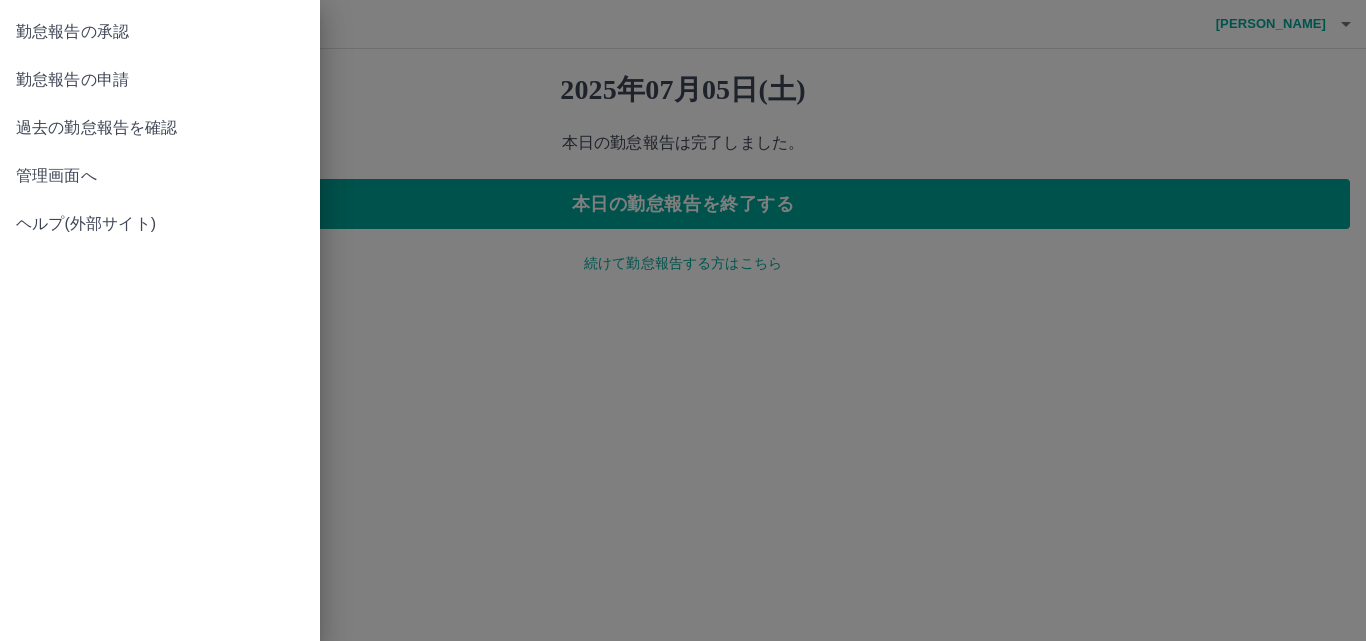 click at bounding box center (683, 320) 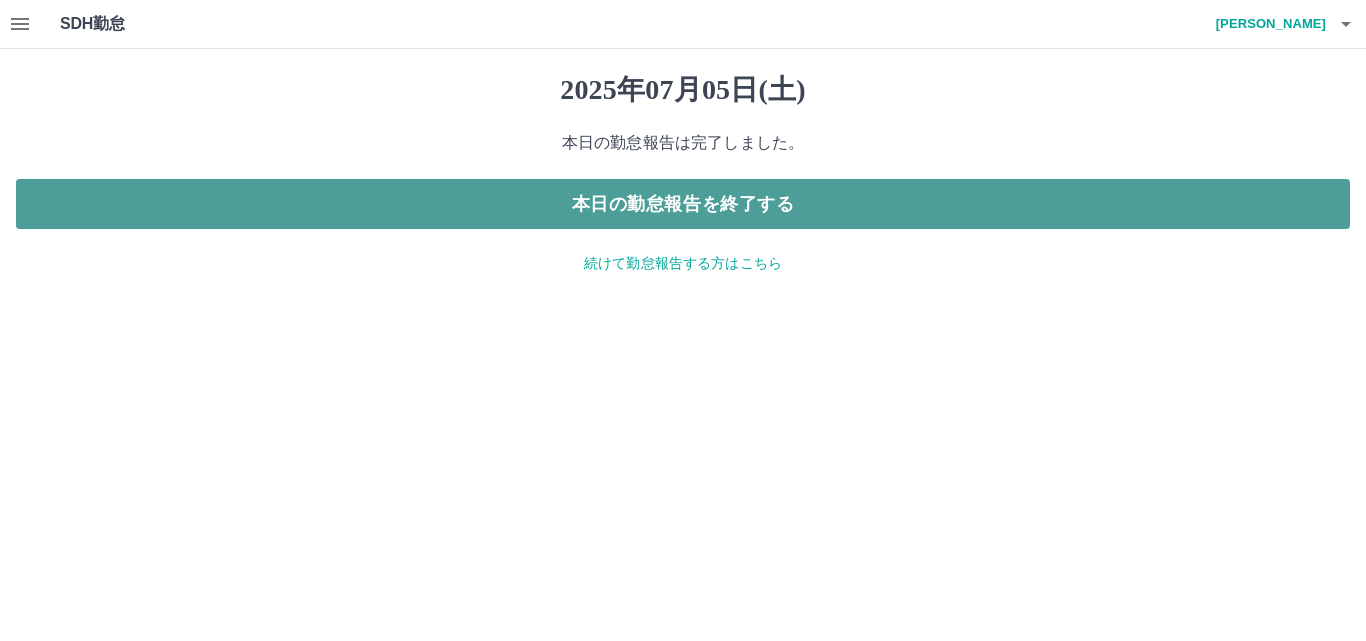 click on "本日の勤怠報告を終了する" at bounding box center [683, 204] 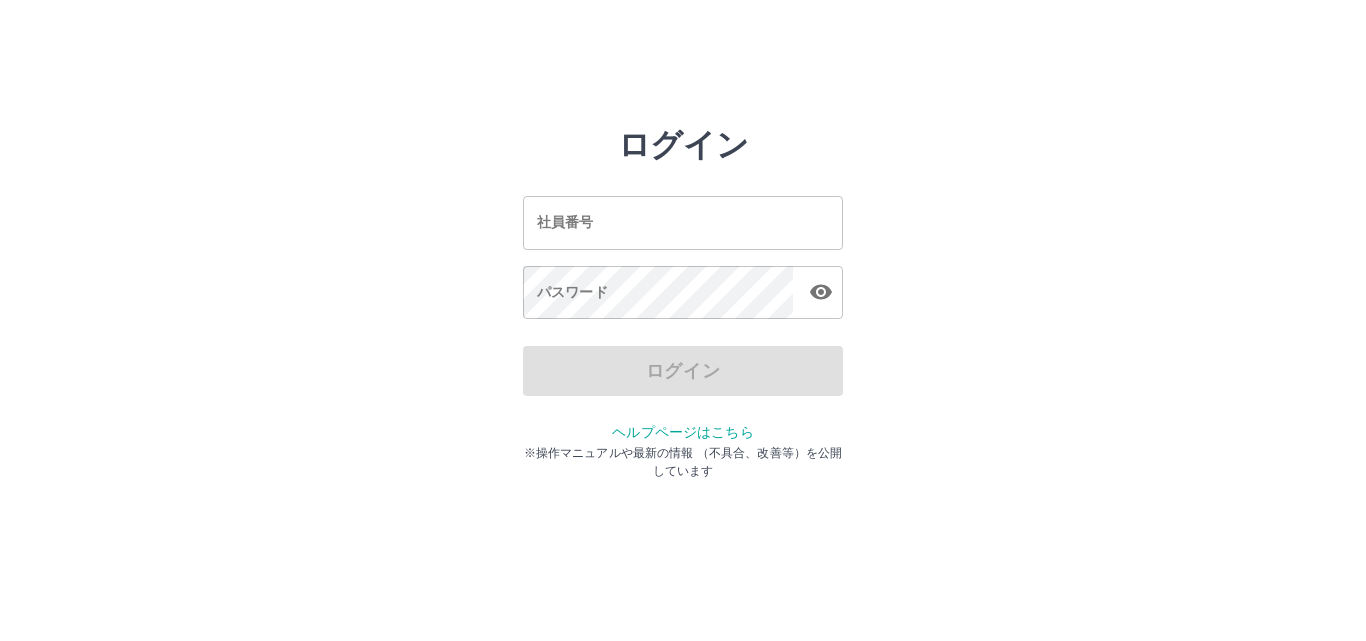 scroll, scrollTop: 0, scrollLeft: 0, axis: both 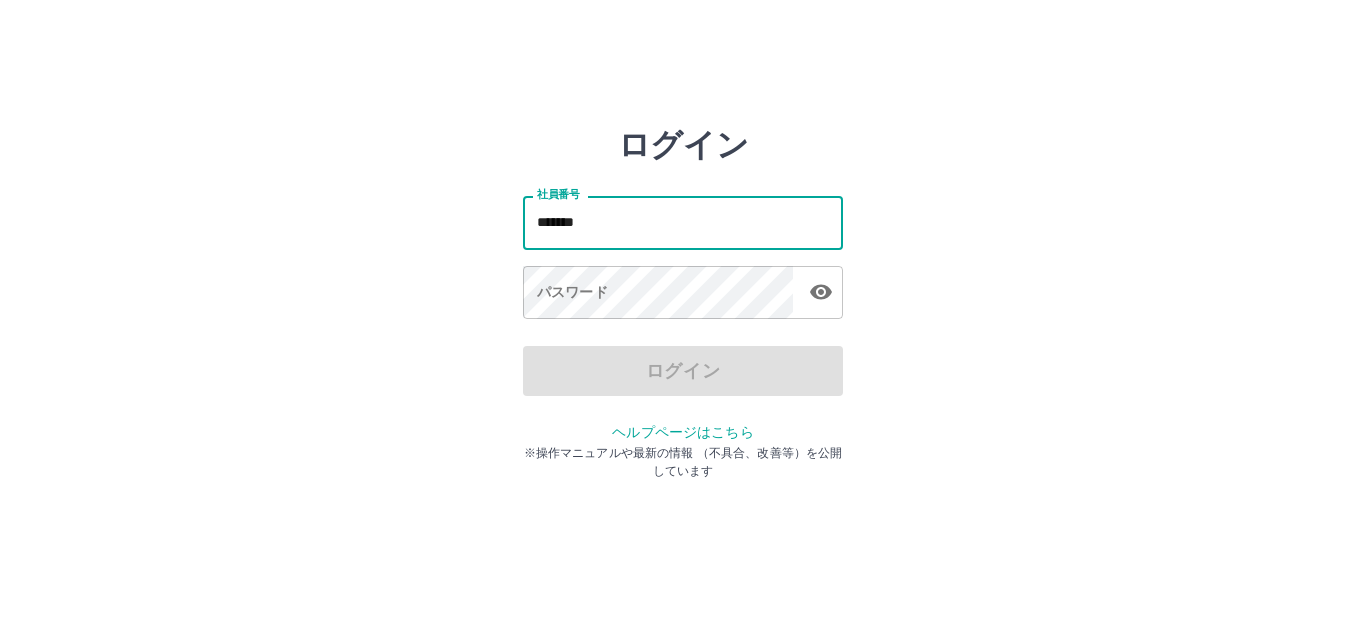 type on "*******" 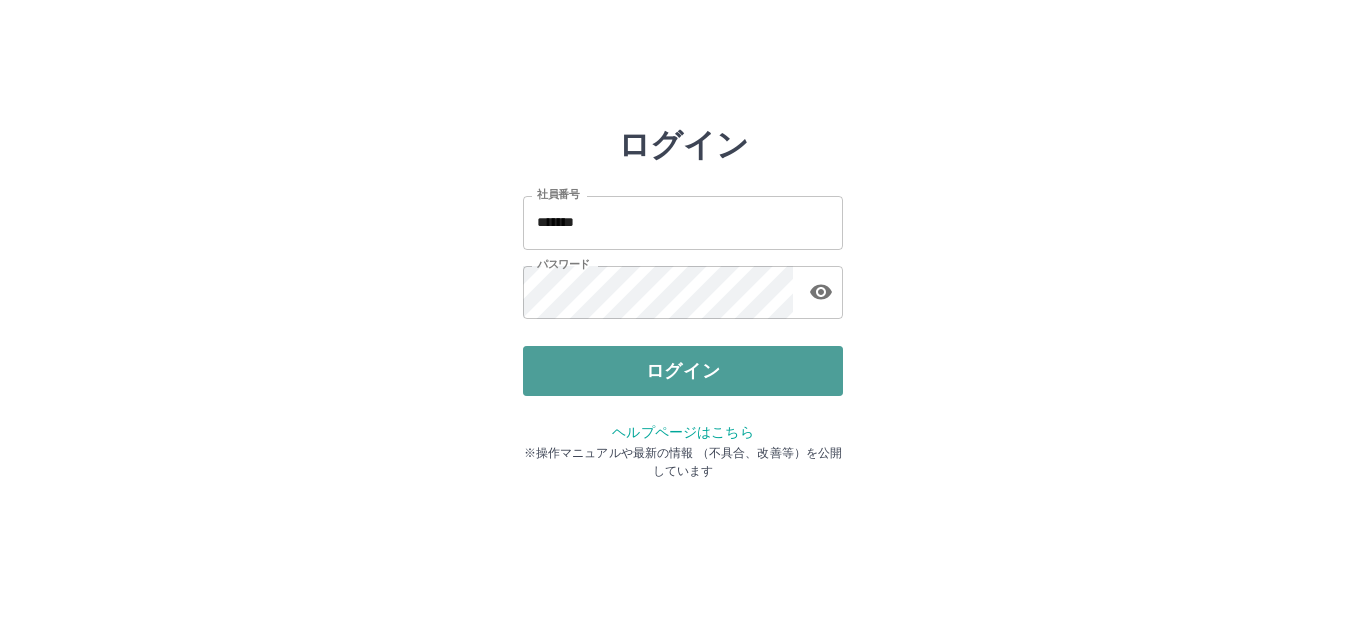 click on "ログイン" at bounding box center (683, 371) 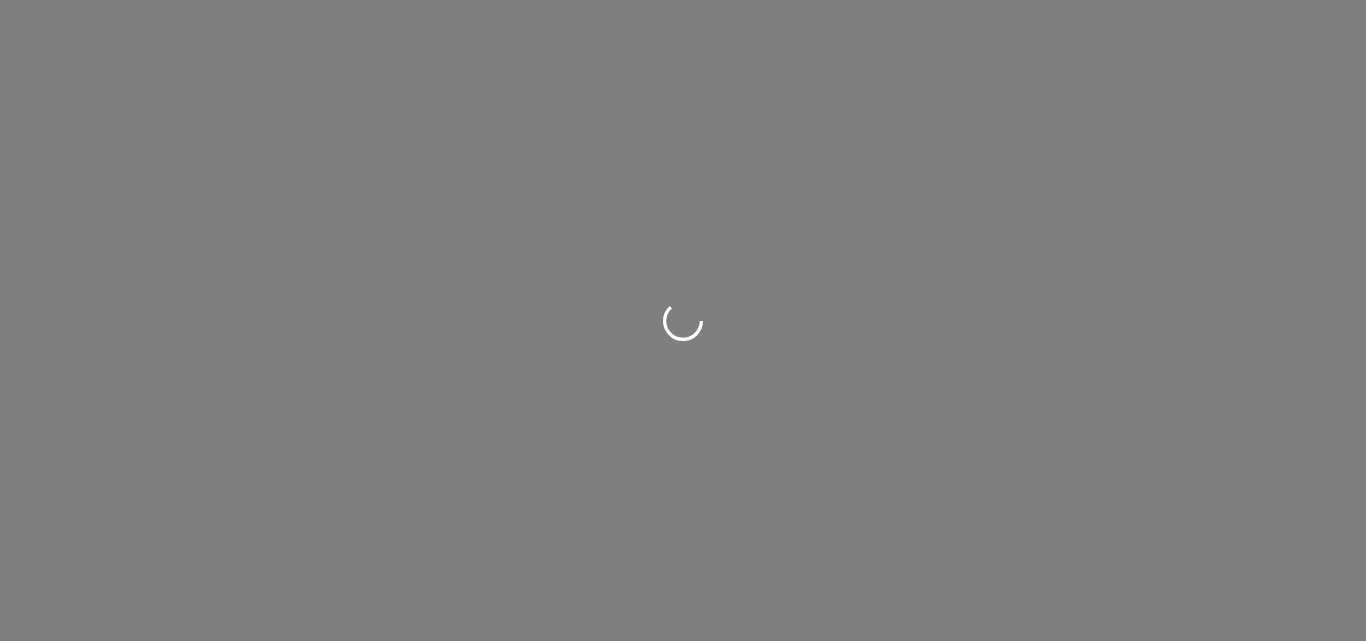 scroll, scrollTop: 0, scrollLeft: 0, axis: both 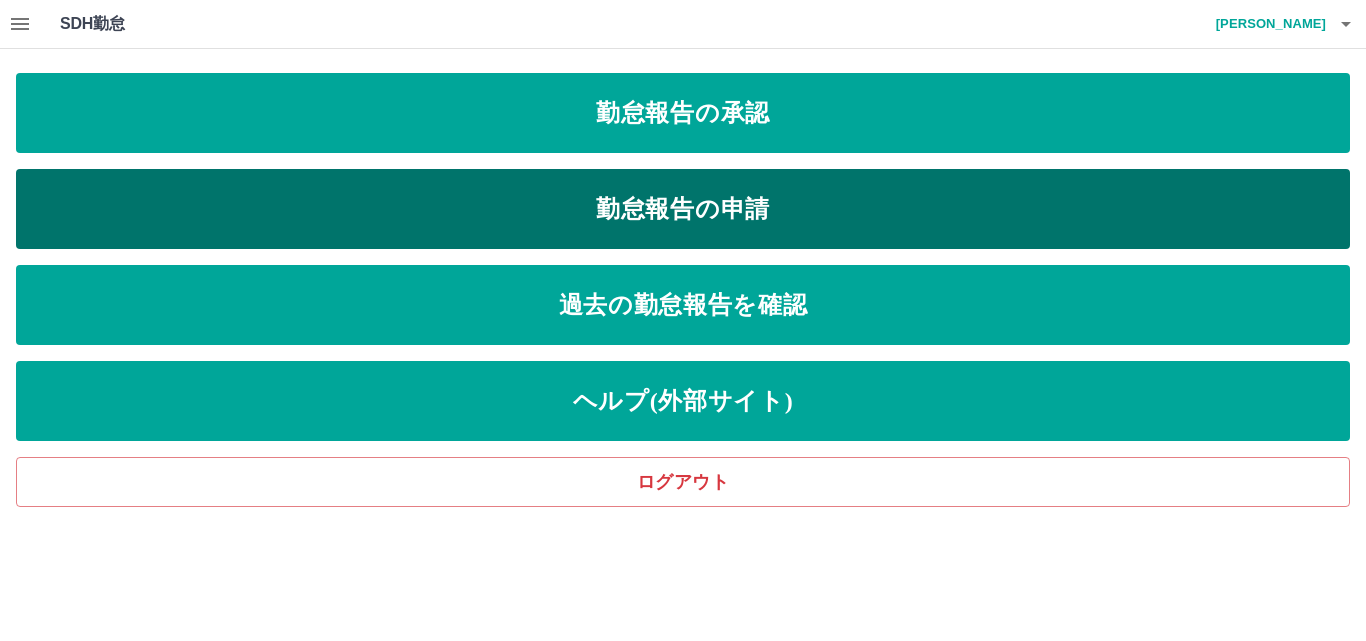 click on "勤怠報告の申請" at bounding box center [683, 209] 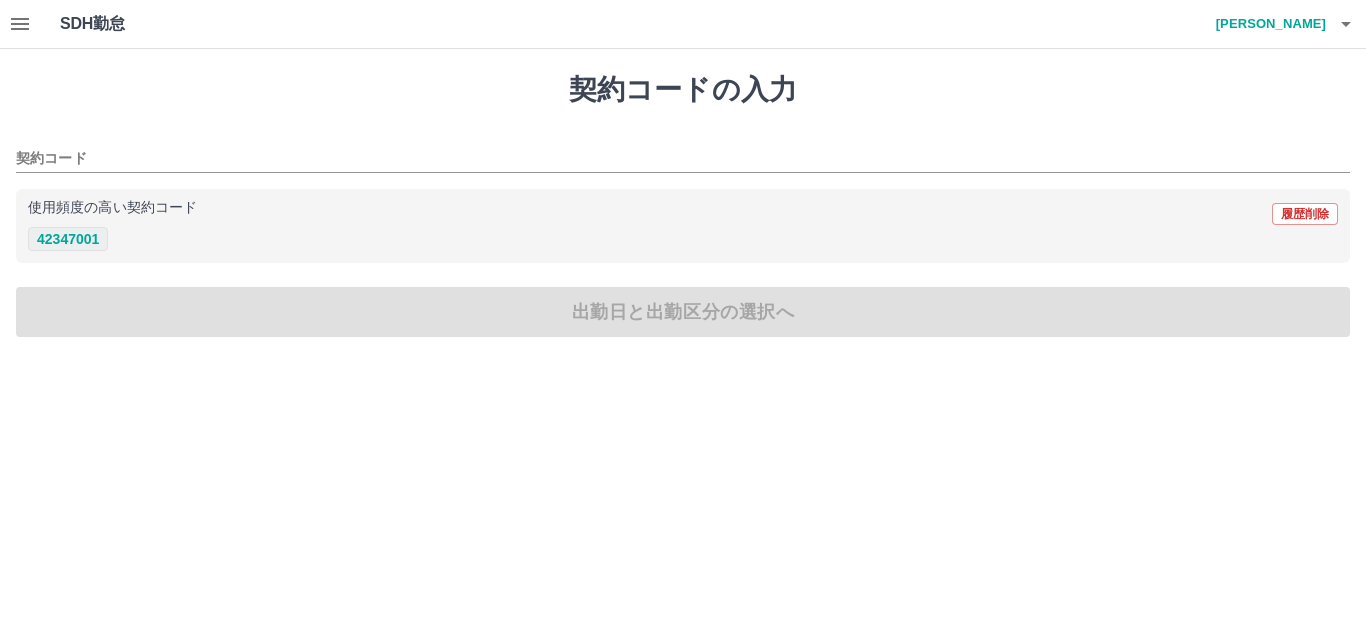 click on "42347001" at bounding box center (68, 239) 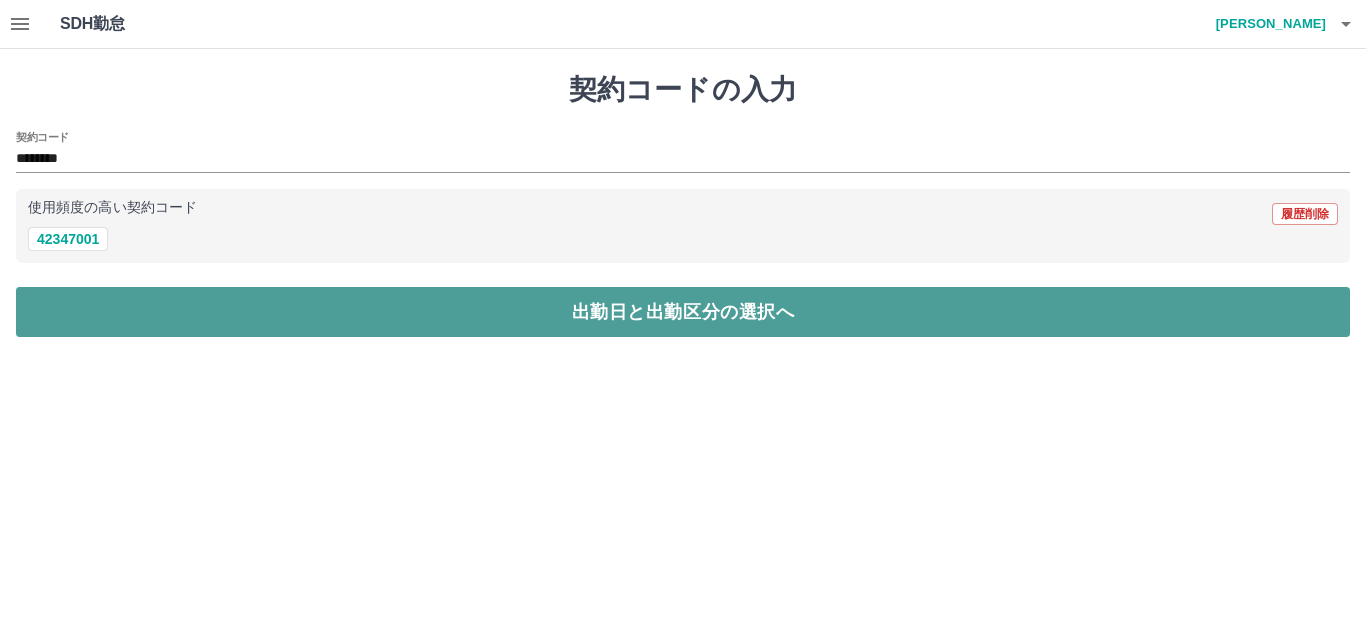 click on "出勤日と出勤区分の選択へ" at bounding box center [683, 312] 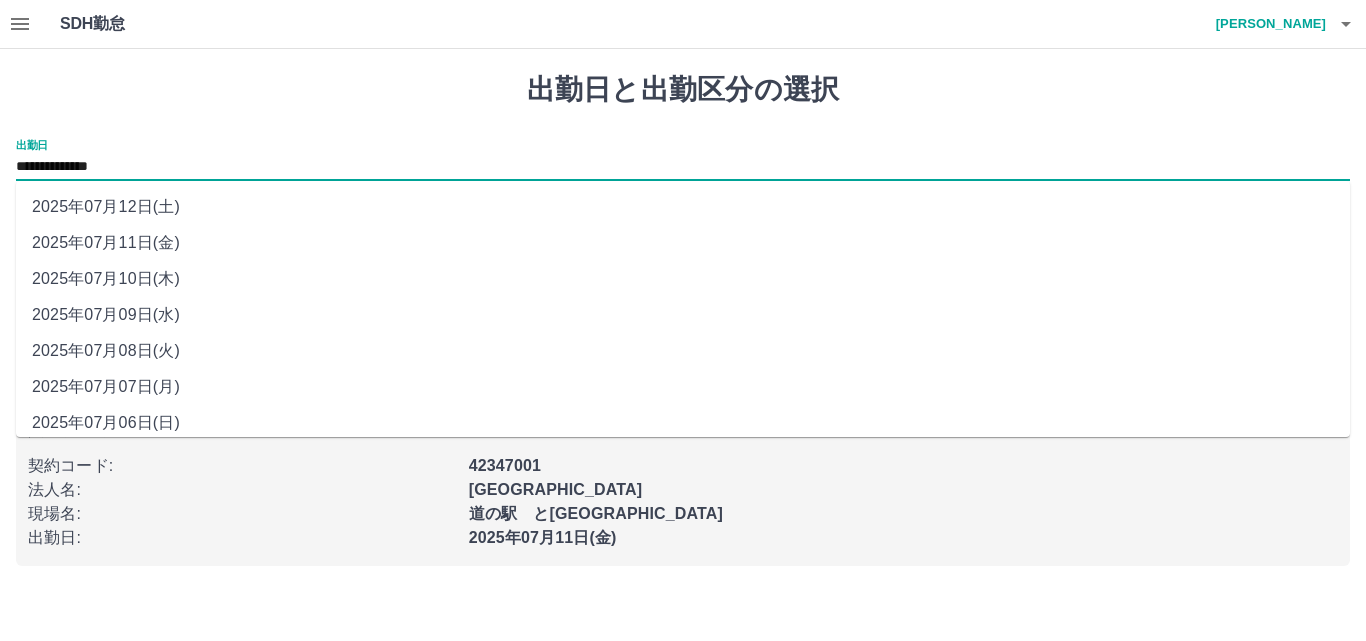 click on "**********" at bounding box center [683, 167] 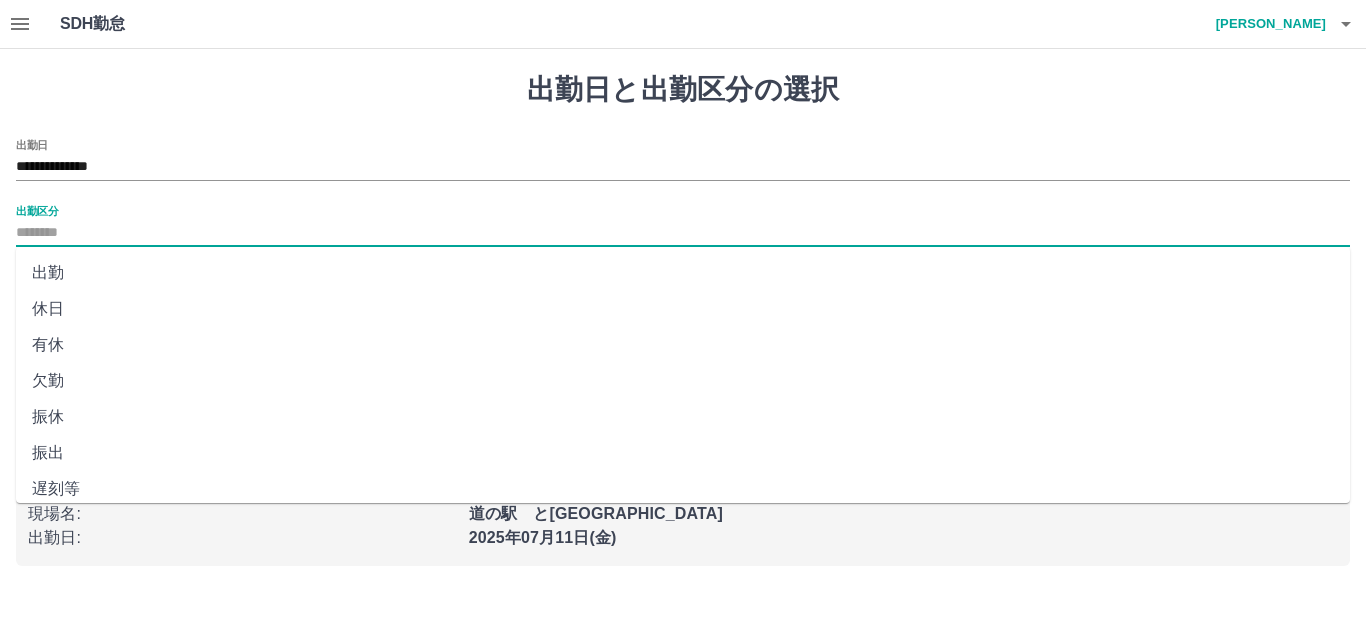 click on "出勤区分" at bounding box center [683, 233] 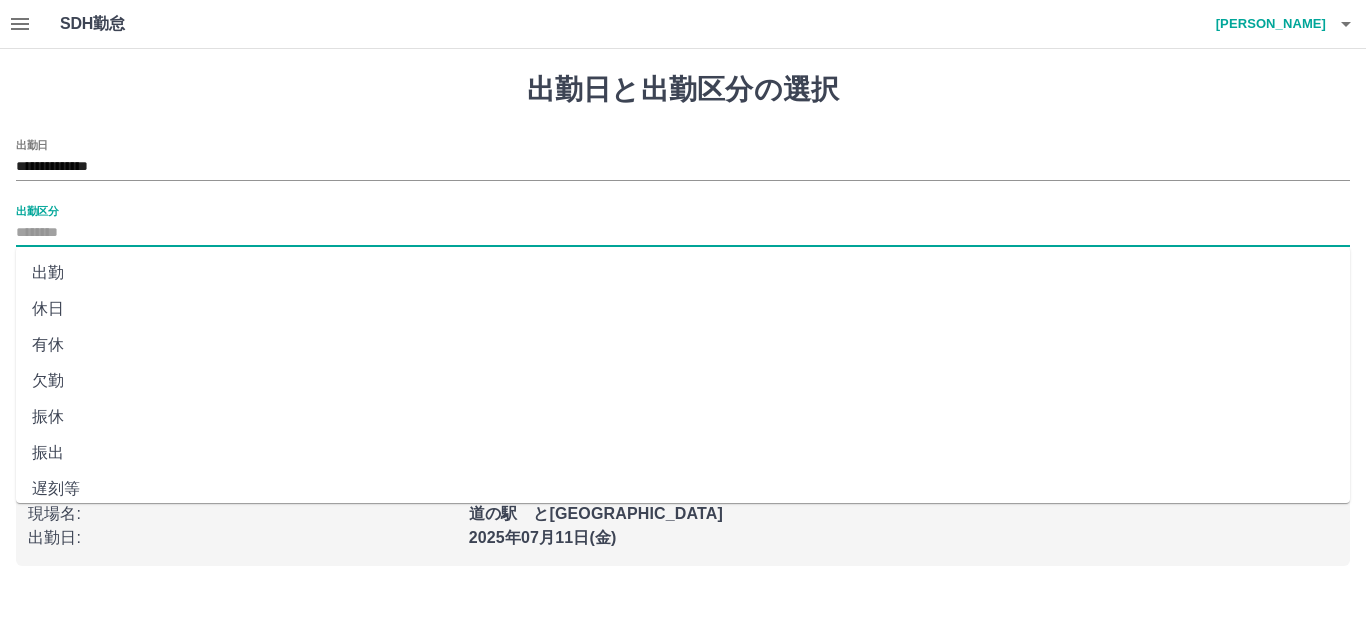 click on "有休" at bounding box center [683, 345] 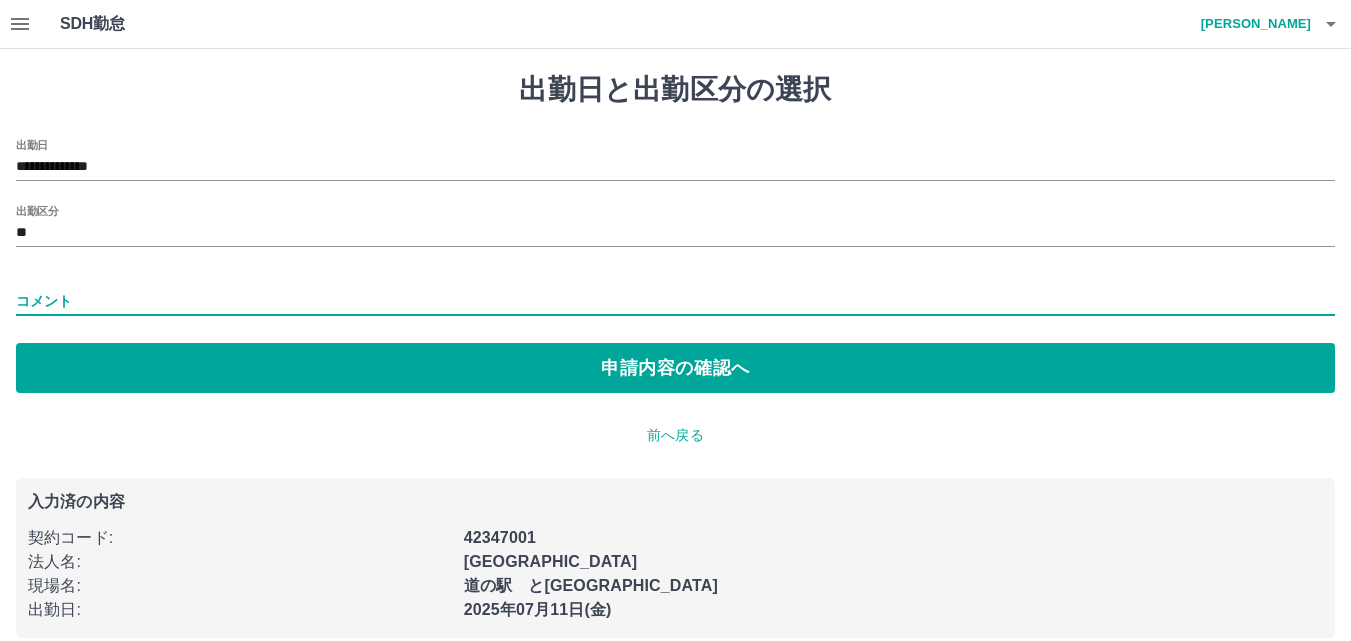 click on "コメント" at bounding box center [675, 301] 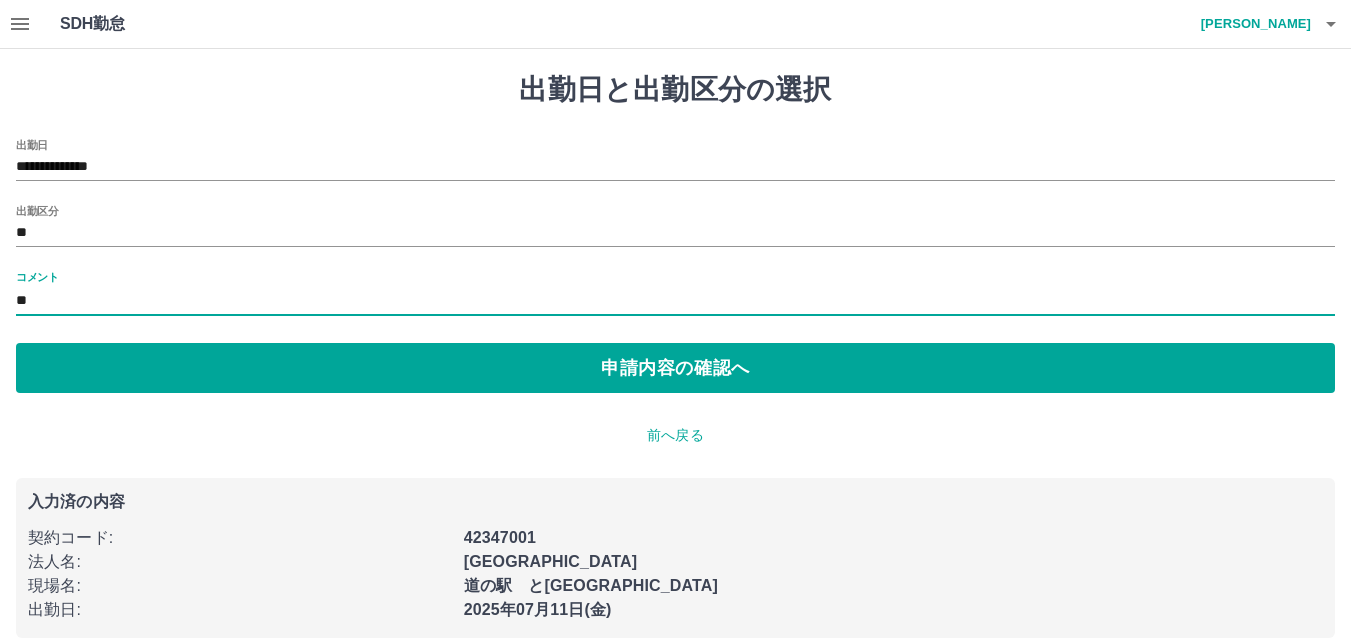 type on "*" 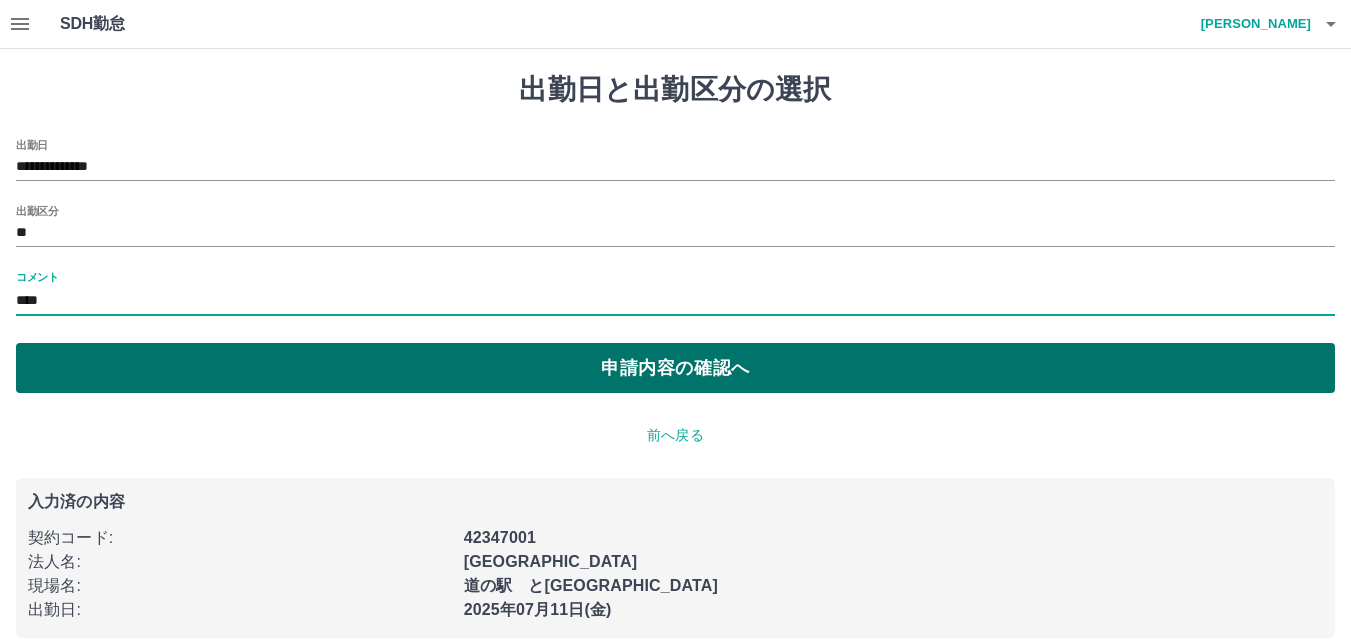 type on "****" 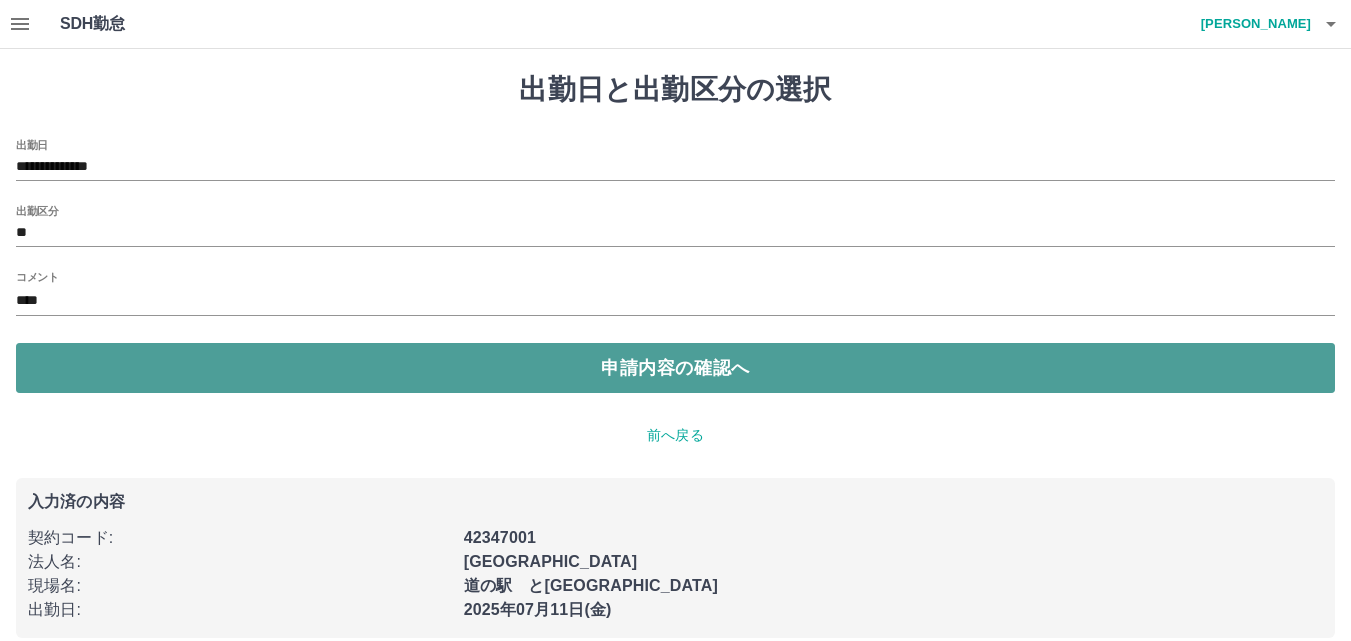 click on "申請内容の確認へ" at bounding box center (675, 368) 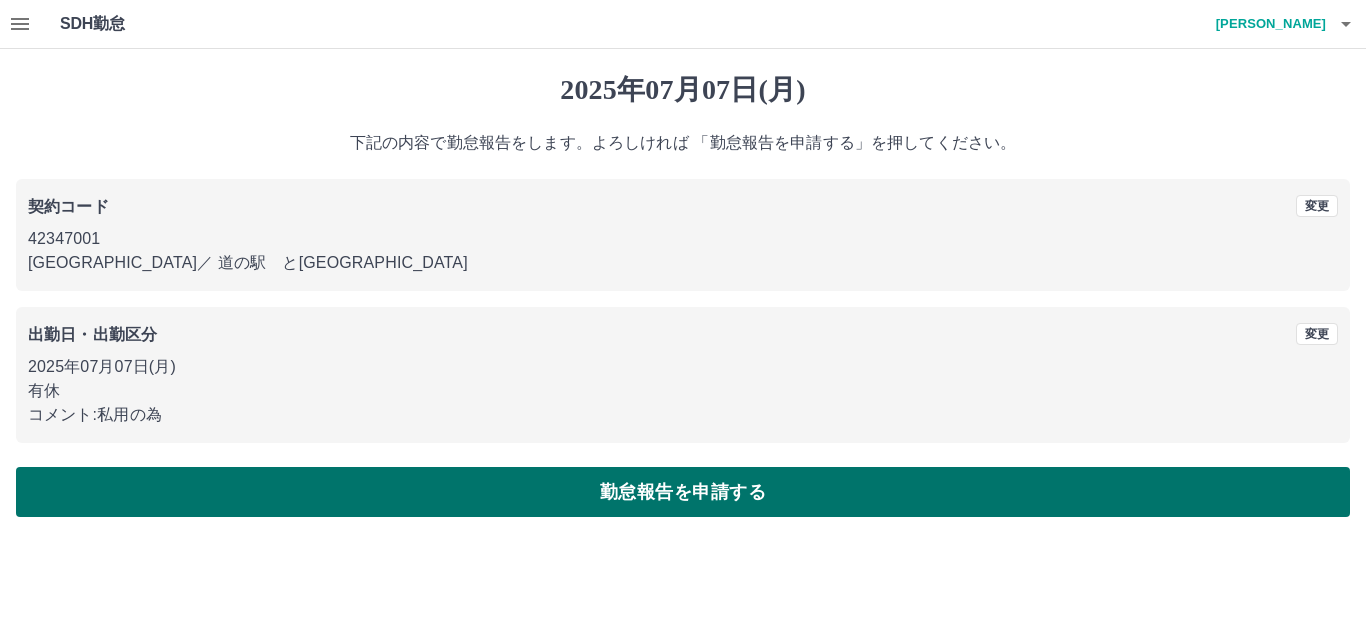 click on "勤怠報告を申請する" at bounding box center (683, 492) 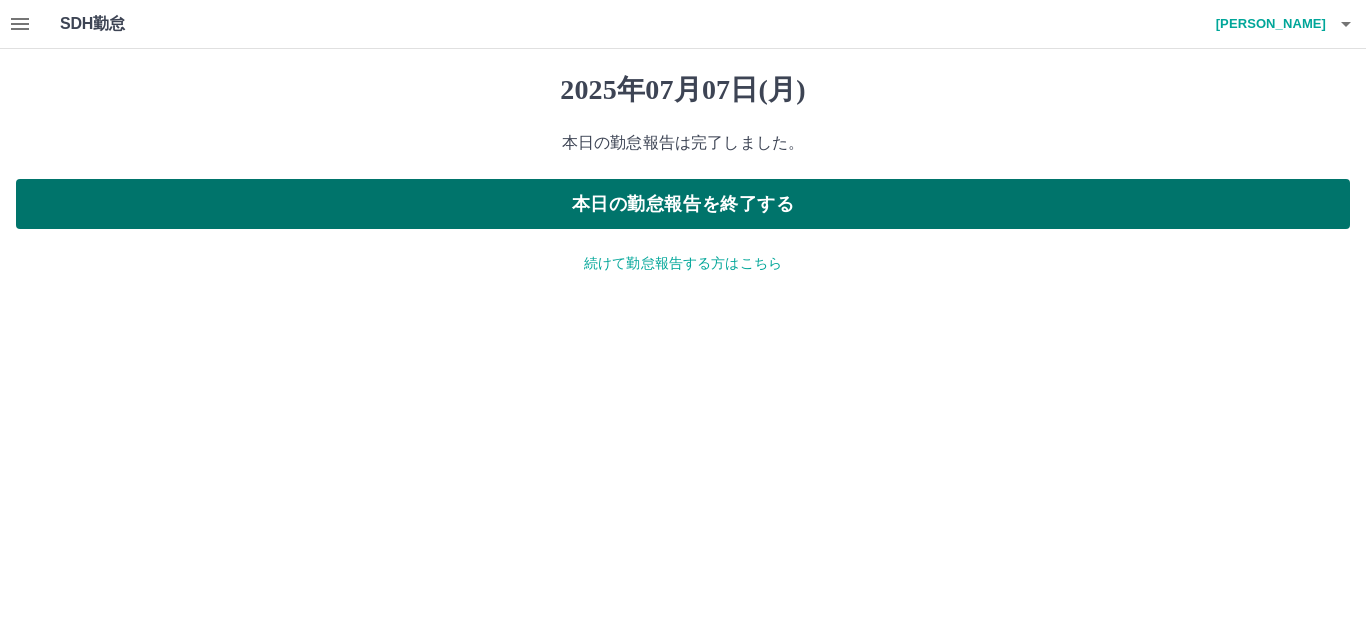 click on "本日の勤怠報告を終了する" at bounding box center (683, 204) 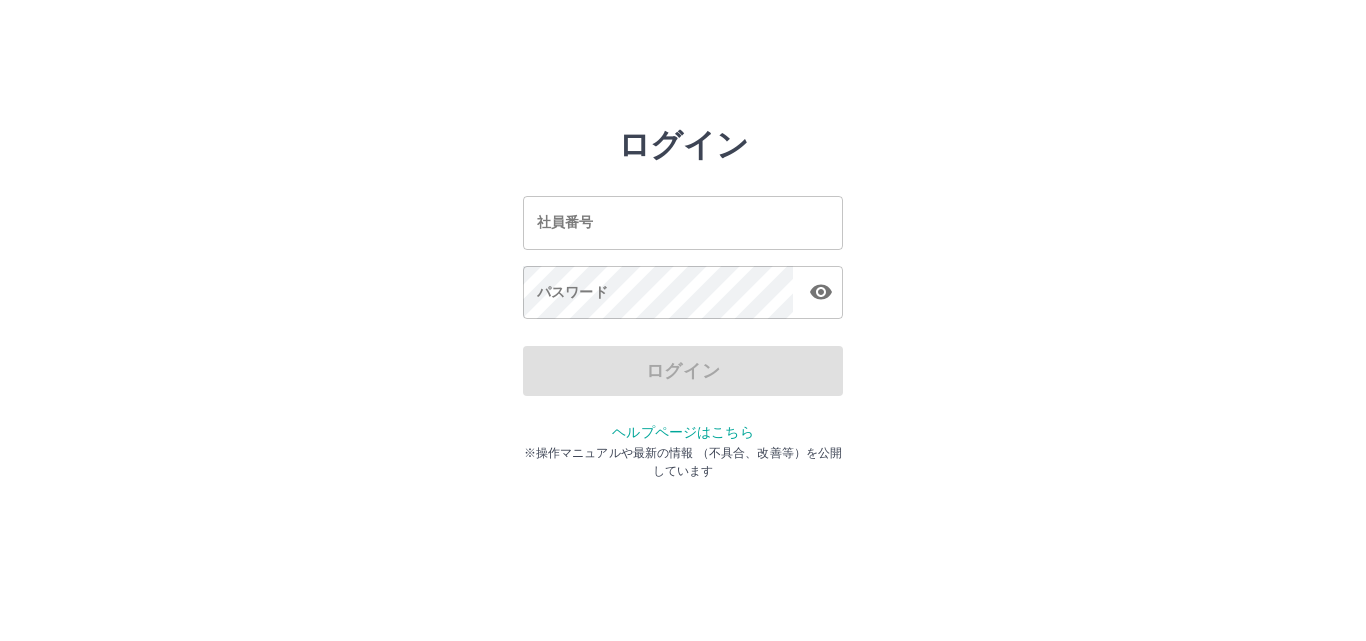 scroll, scrollTop: 0, scrollLeft: 0, axis: both 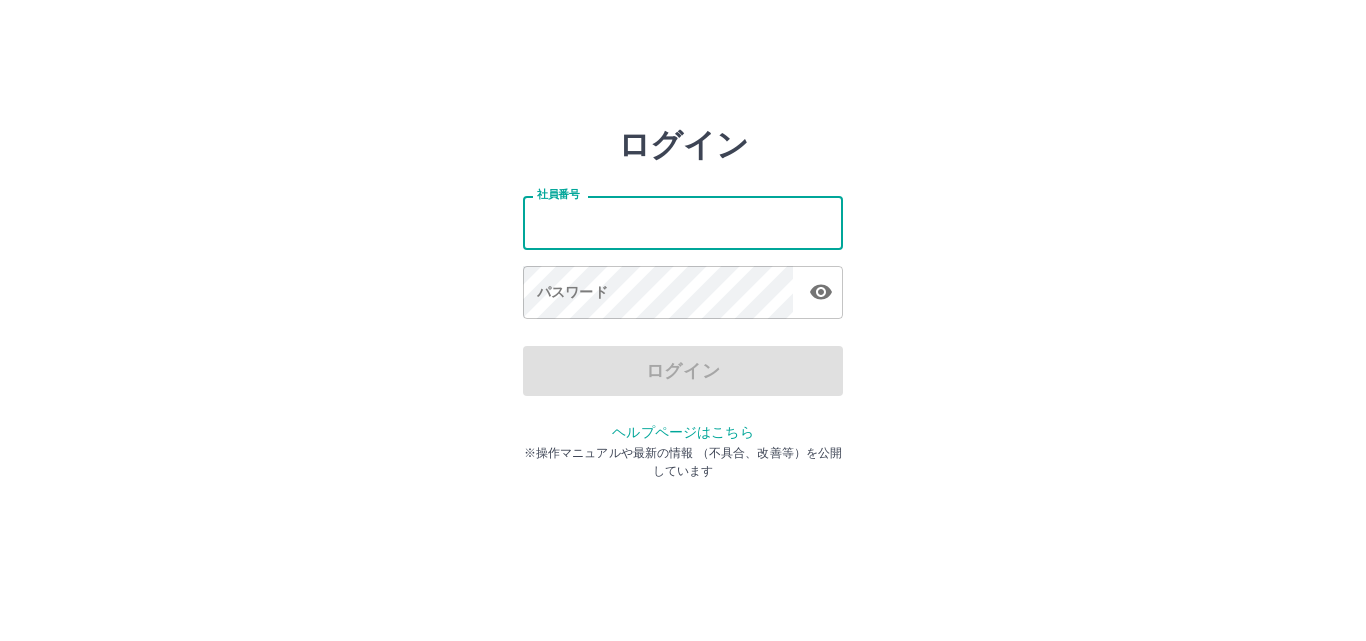 type on "*******" 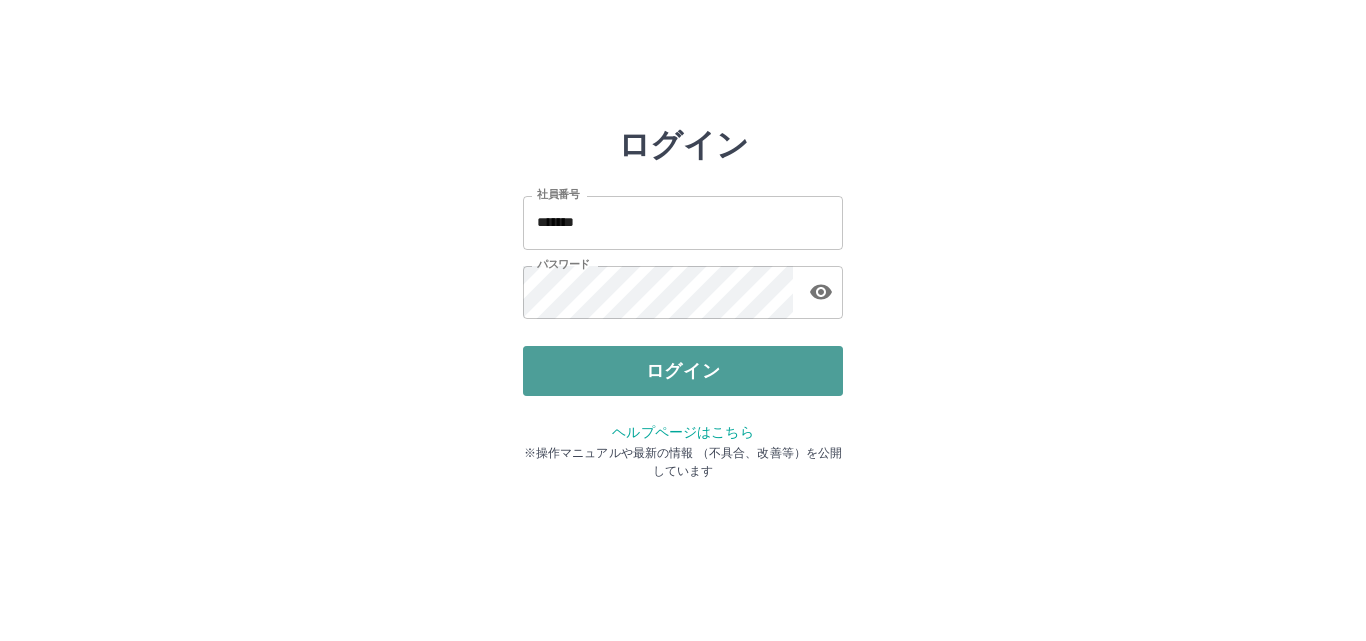 click on "ログイン" at bounding box center [683, 371] 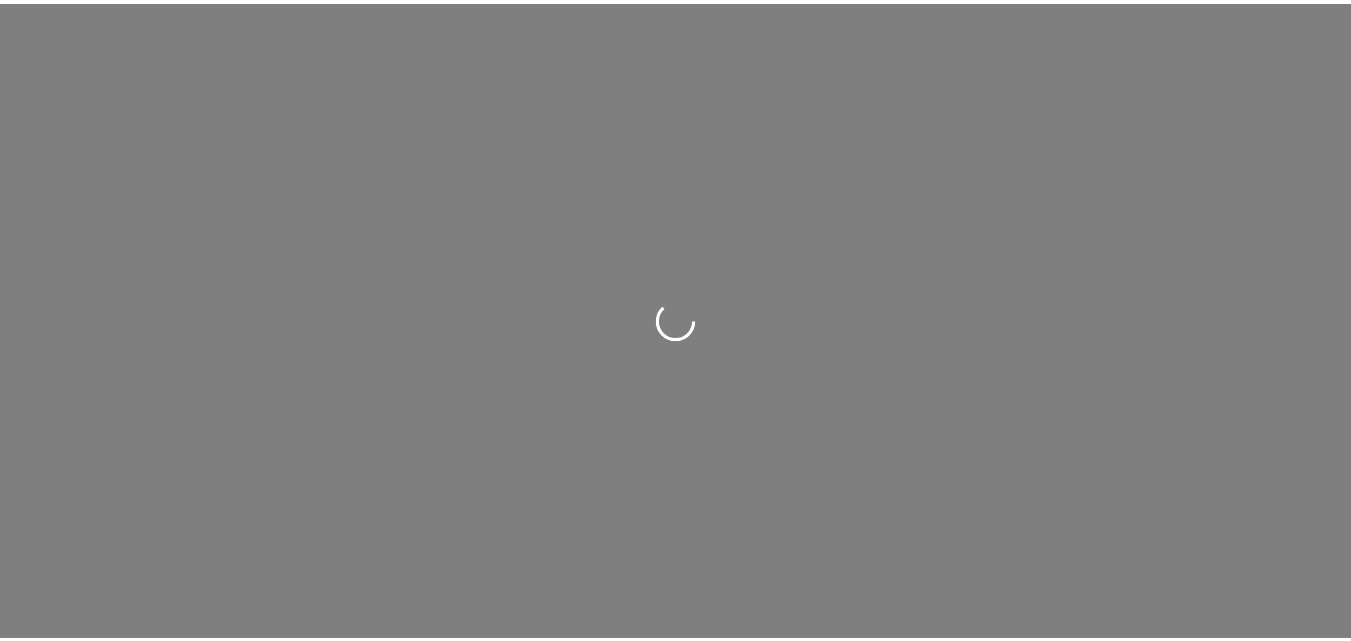scroll, scrollTop: 0, scrollLeft: 0, axis: both 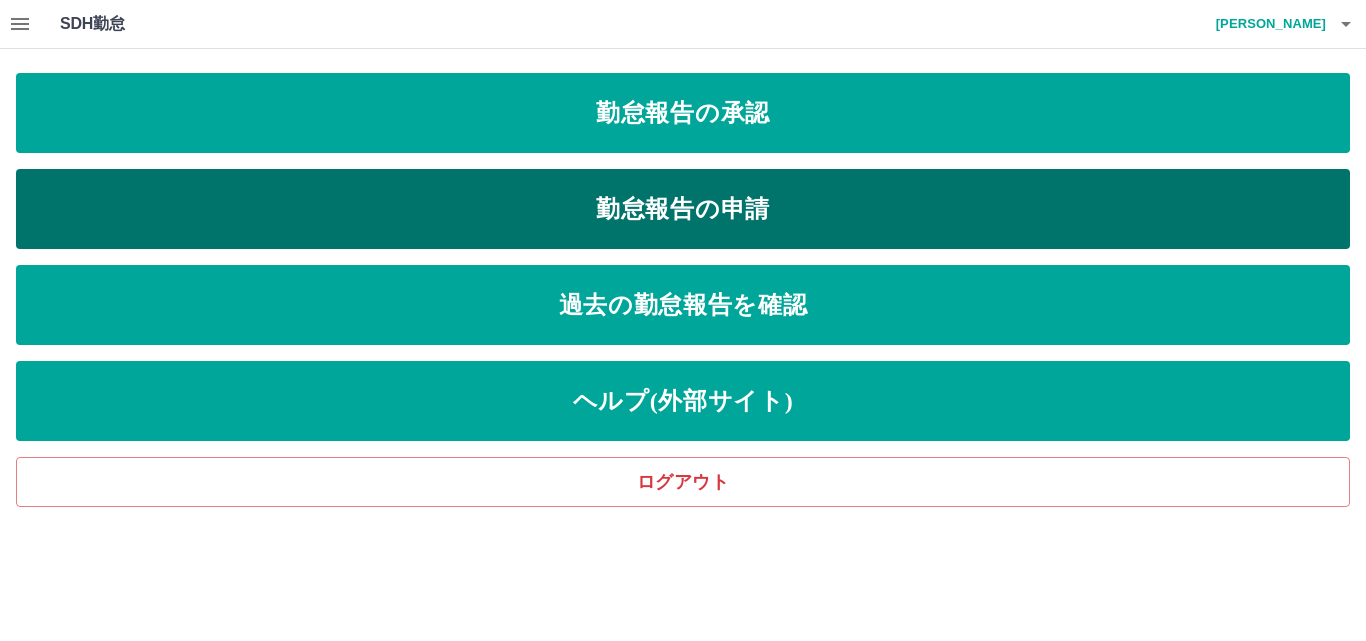 click on "勤怠報告の申請" at bounding box center (683, 209) 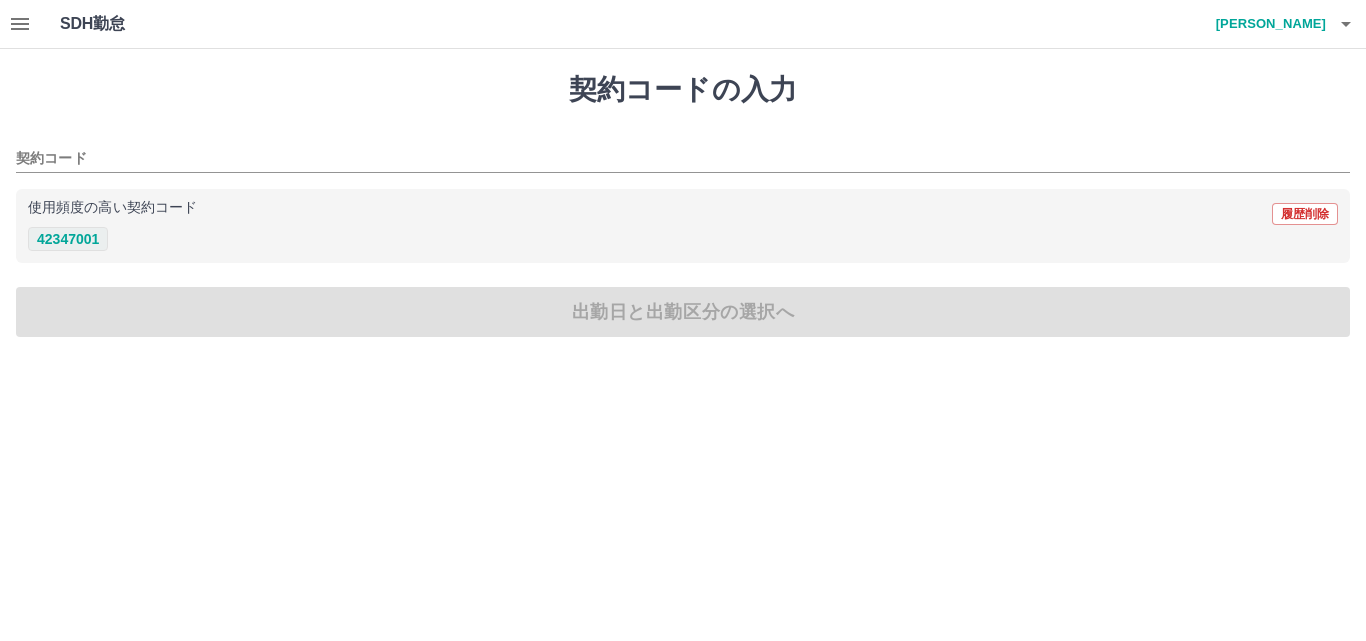 click on "42347001" at bounding box center (68, 239) 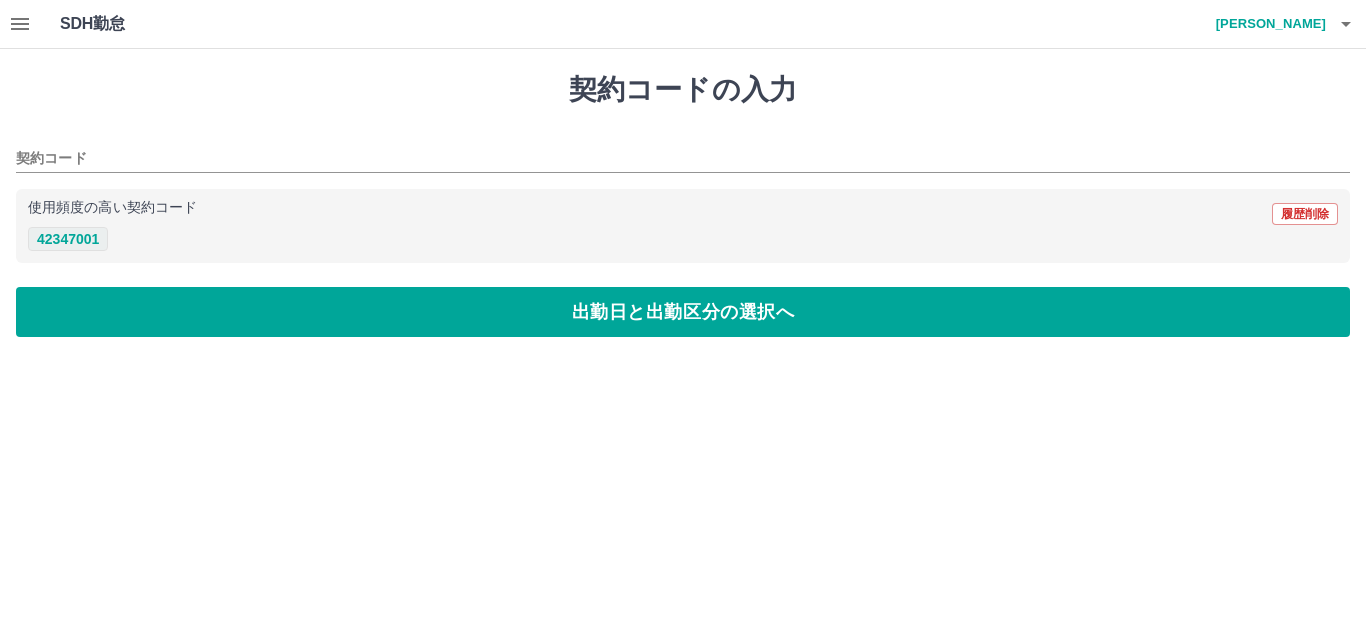 type on "********" 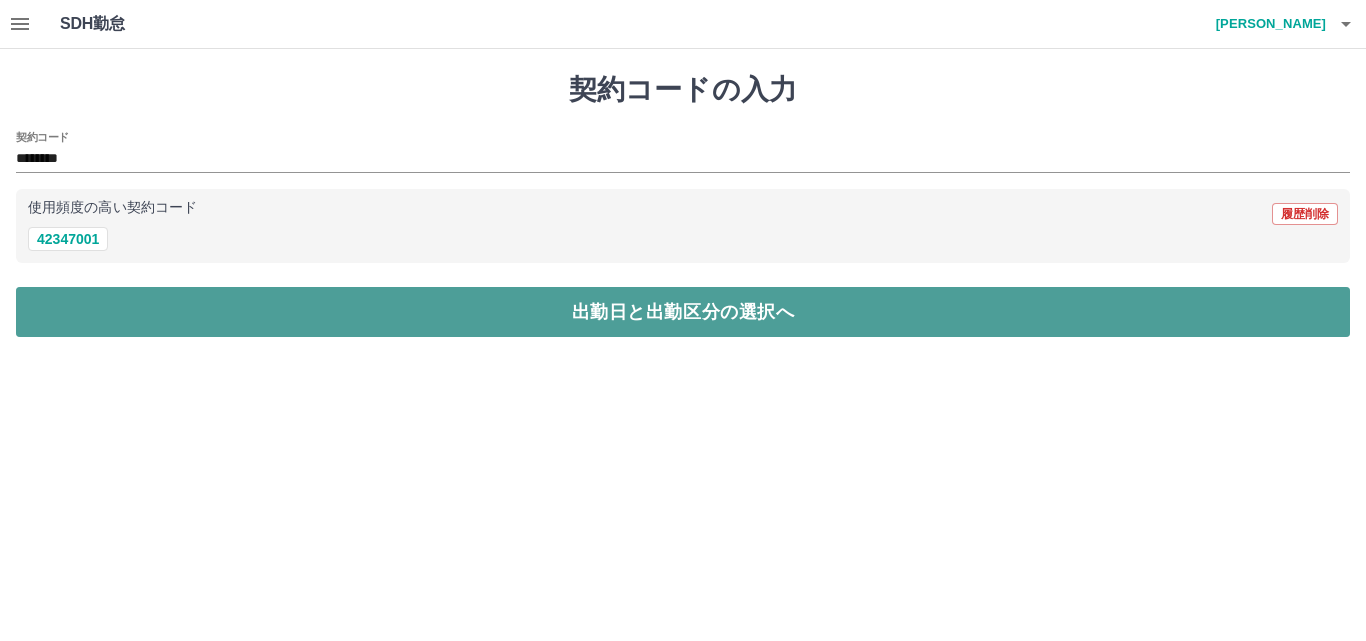 click on "出勤日と出勤区分の選択へ" at bounding box center (683, 312) 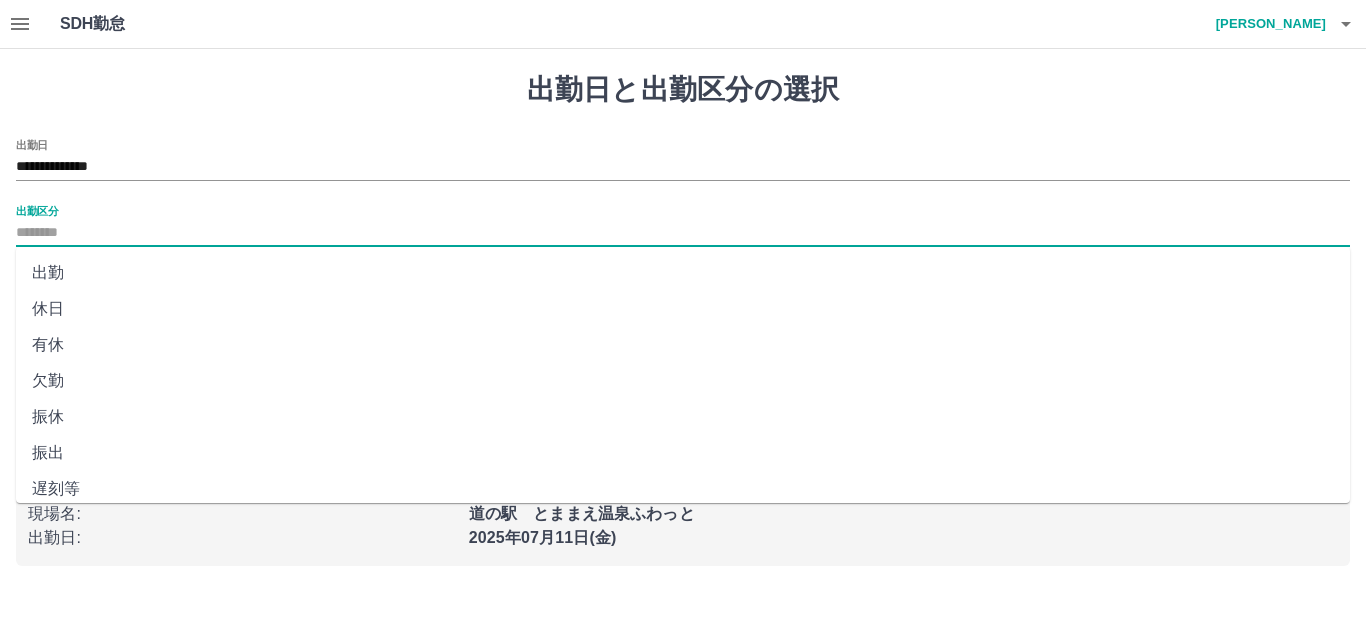 click on "出勤区分" at bounding box center (683, 233) 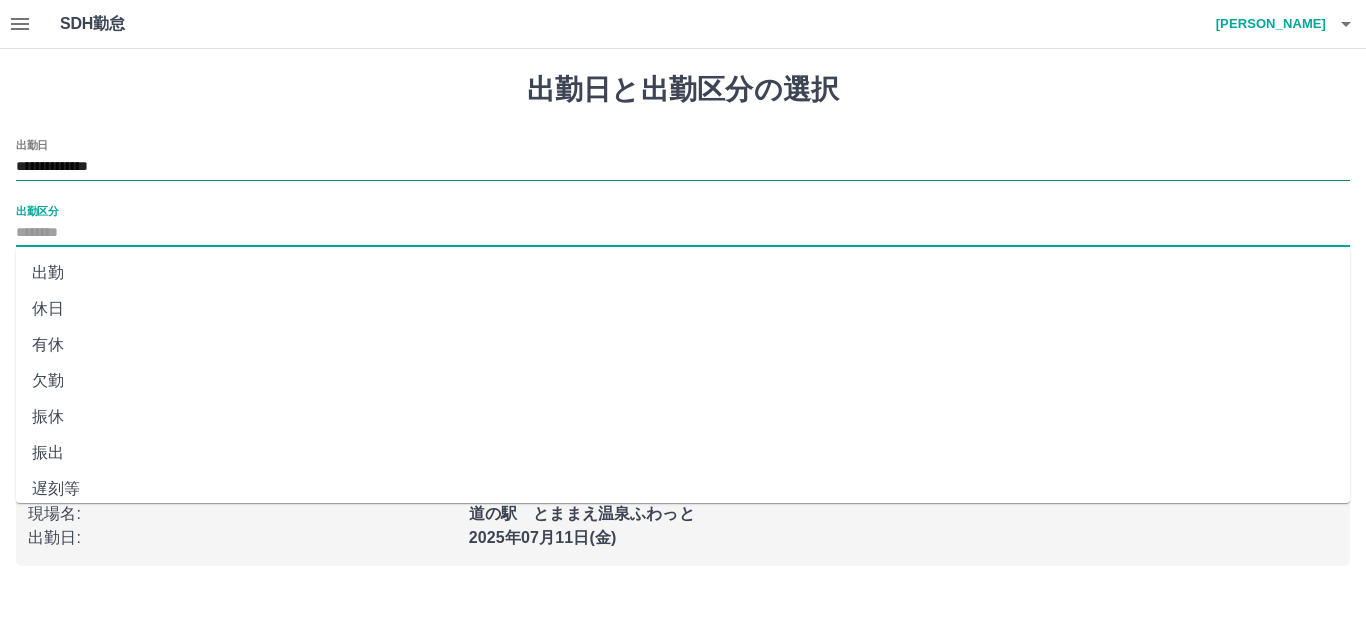 click on "**********" at bounding box center [683, 167] 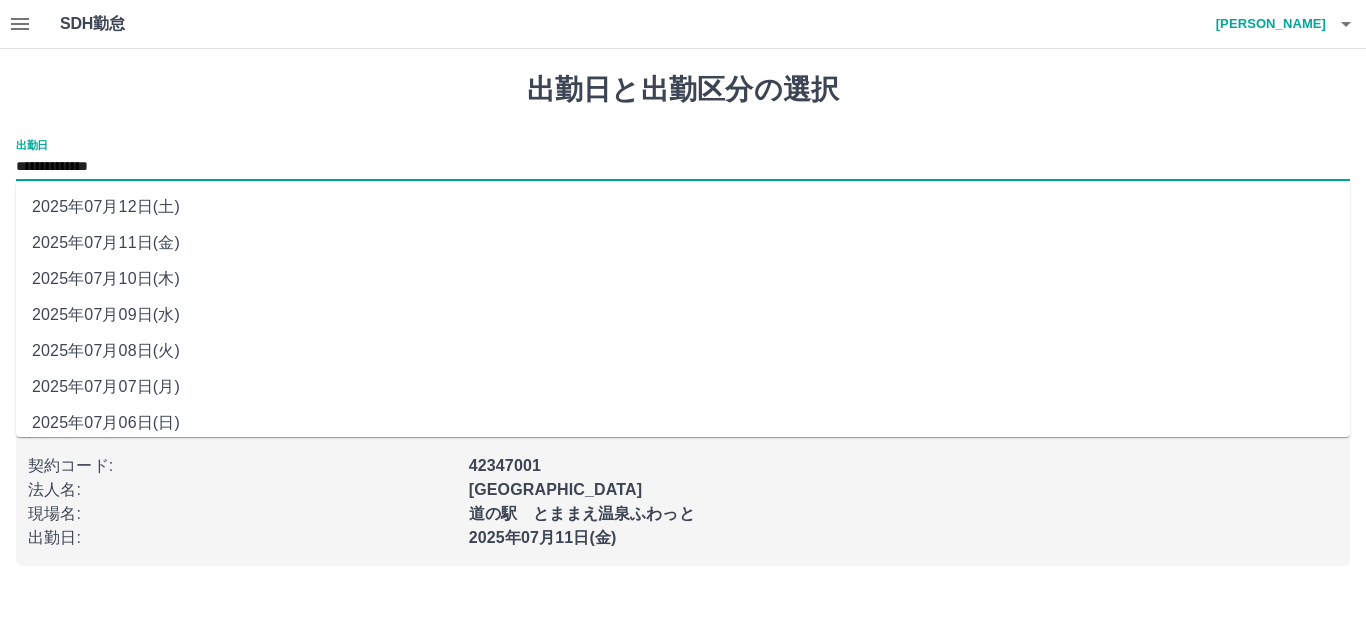 click on "2025年07月08日(火)" at bounding box center [683, 351] 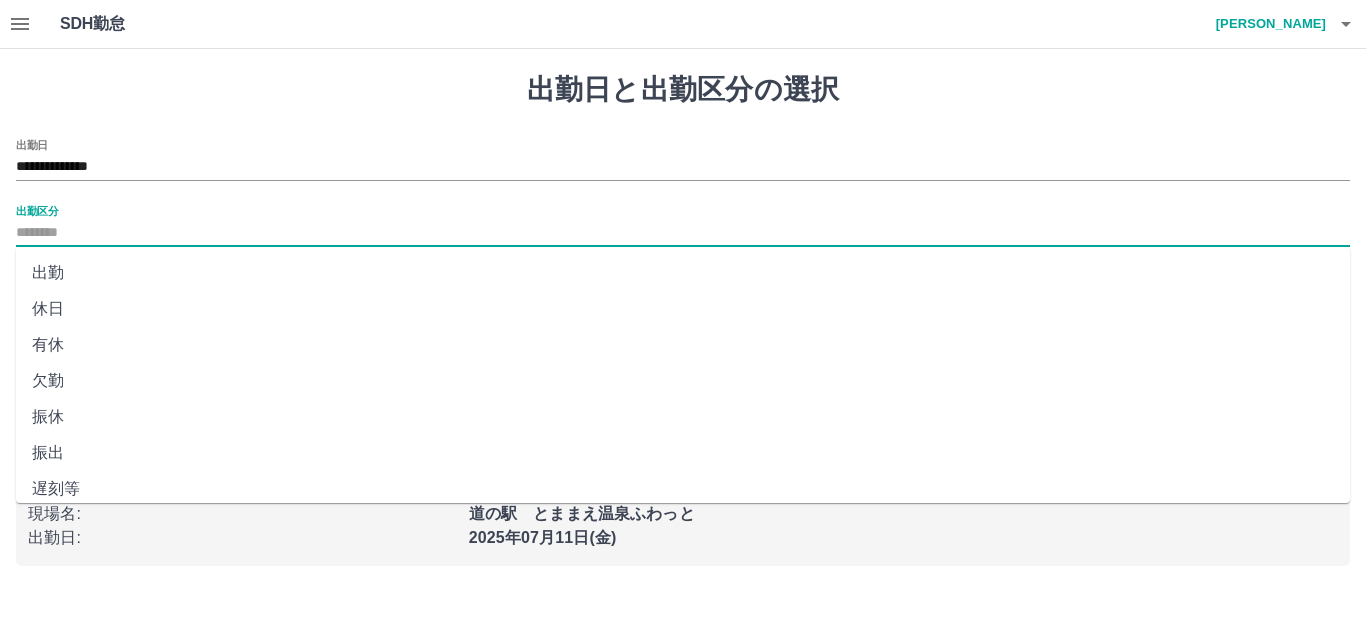 click on "出勤区分" at bounding box center [683, 233] 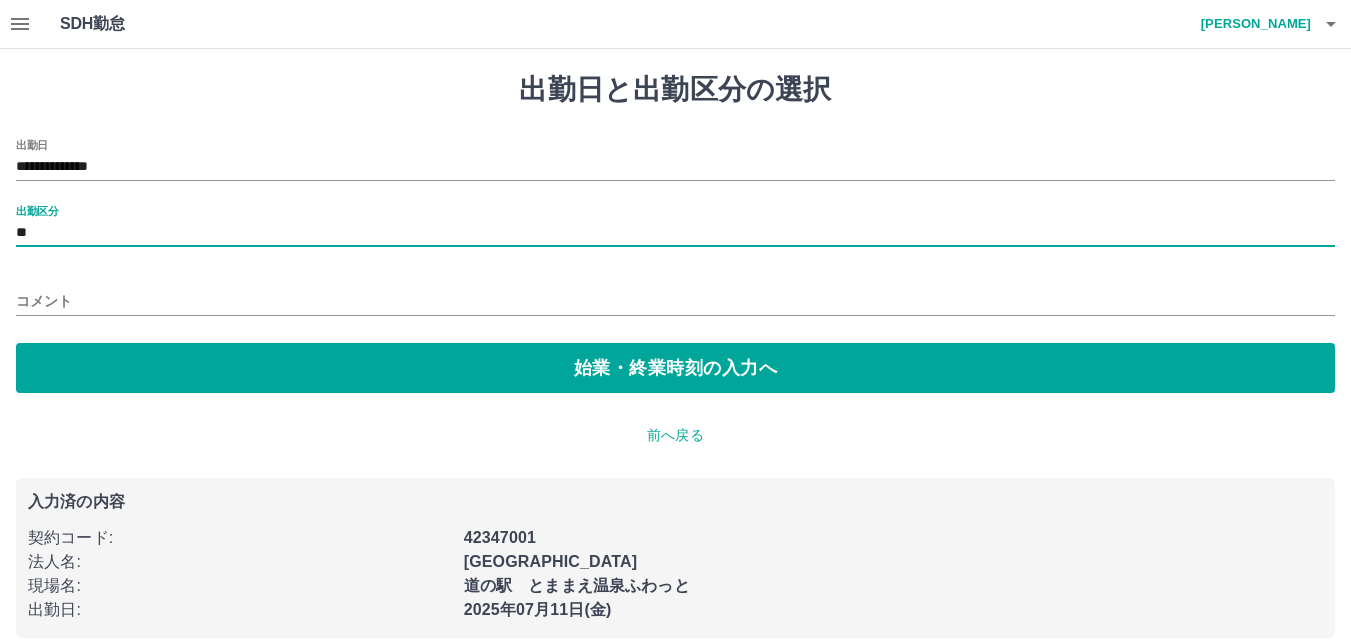 click on "**********" at bounding box center [675, 355] 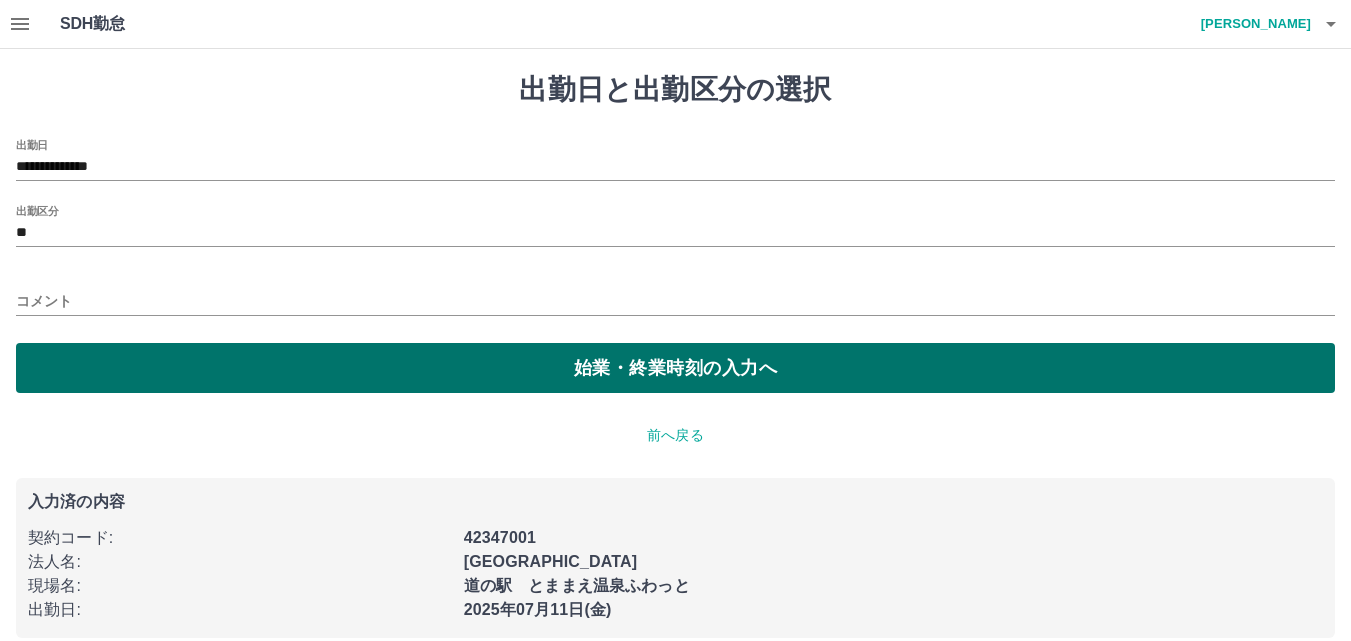 click on "始業・終業時刻の入力へ" at bounding box center (675, 368) 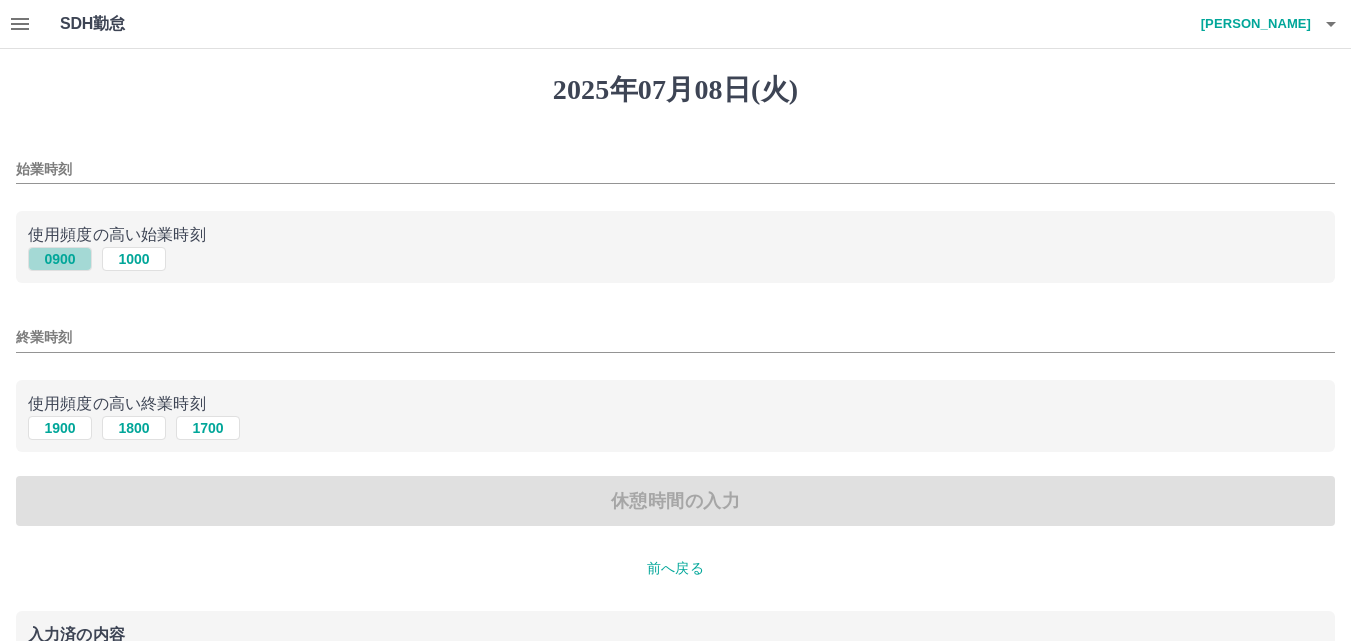 click on "0900" at bounding box center [60, 259] 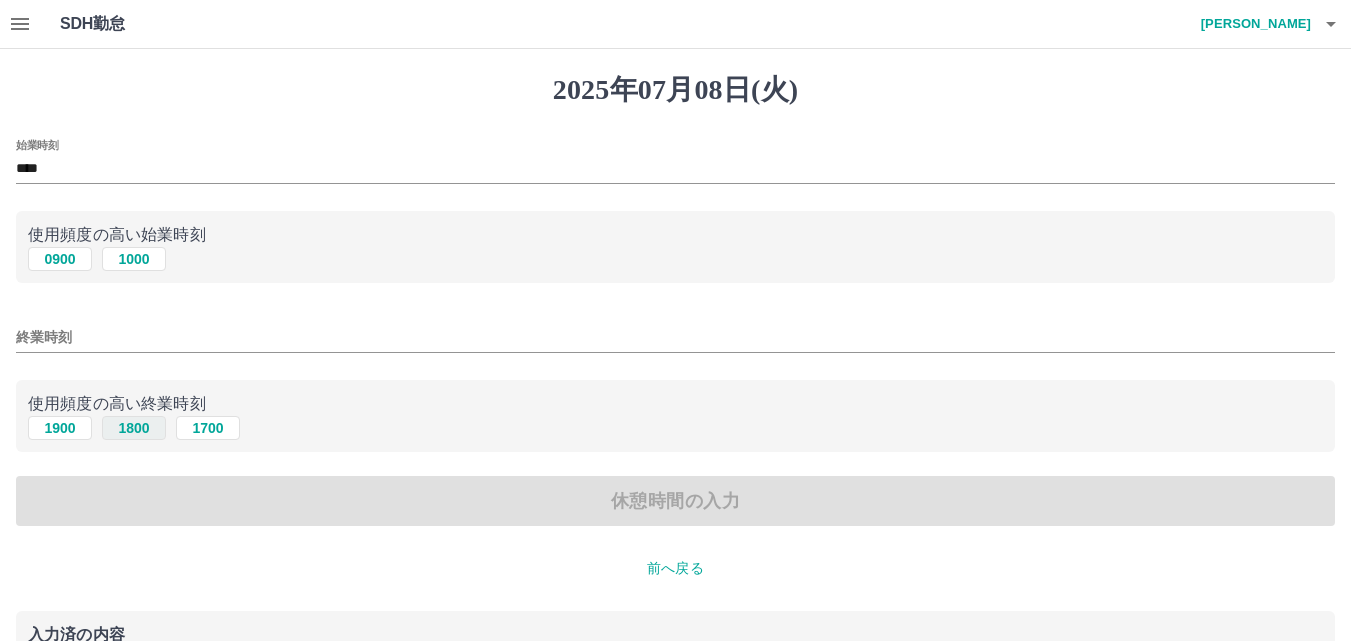click on "1800" at bounding box center (134, 428) 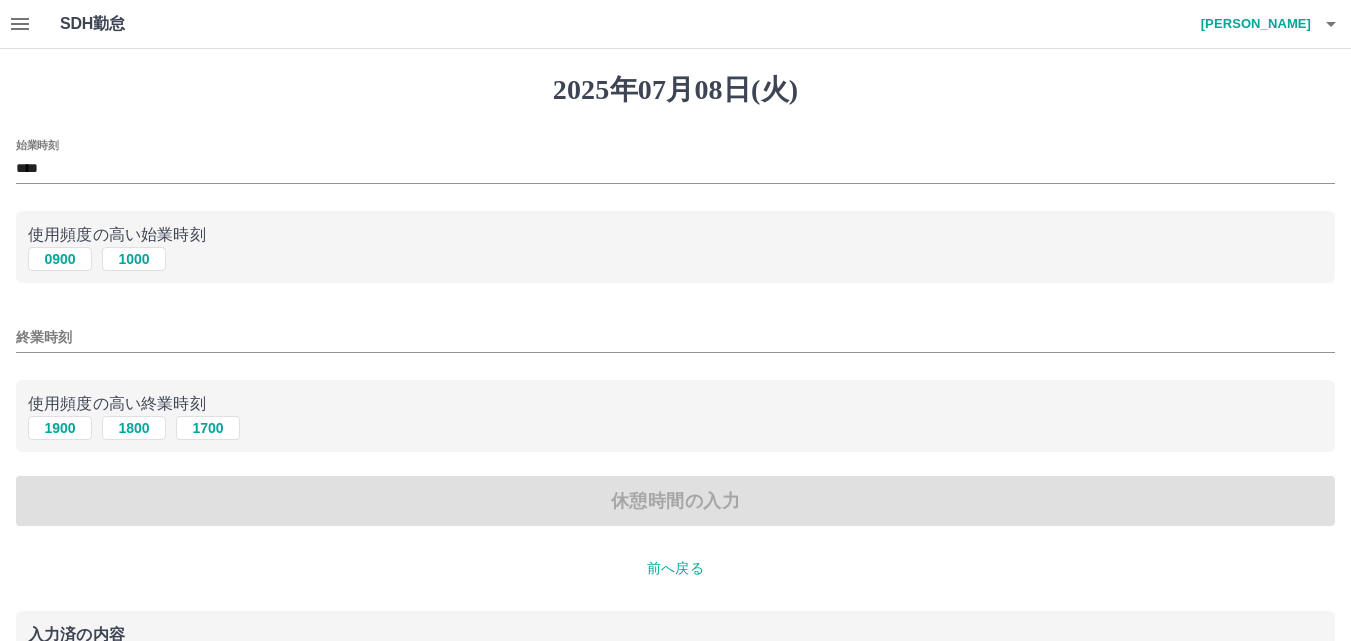 type on "****" 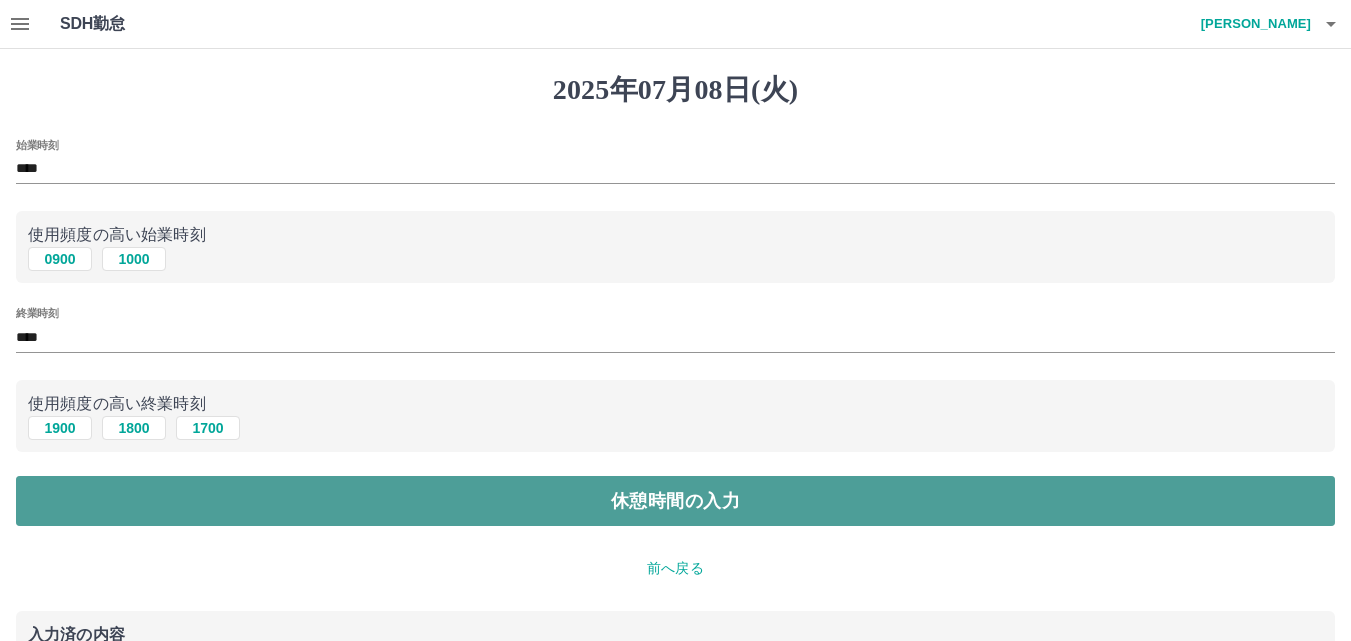 click on "休憩時間の入力" at bounding box center [675, 501] 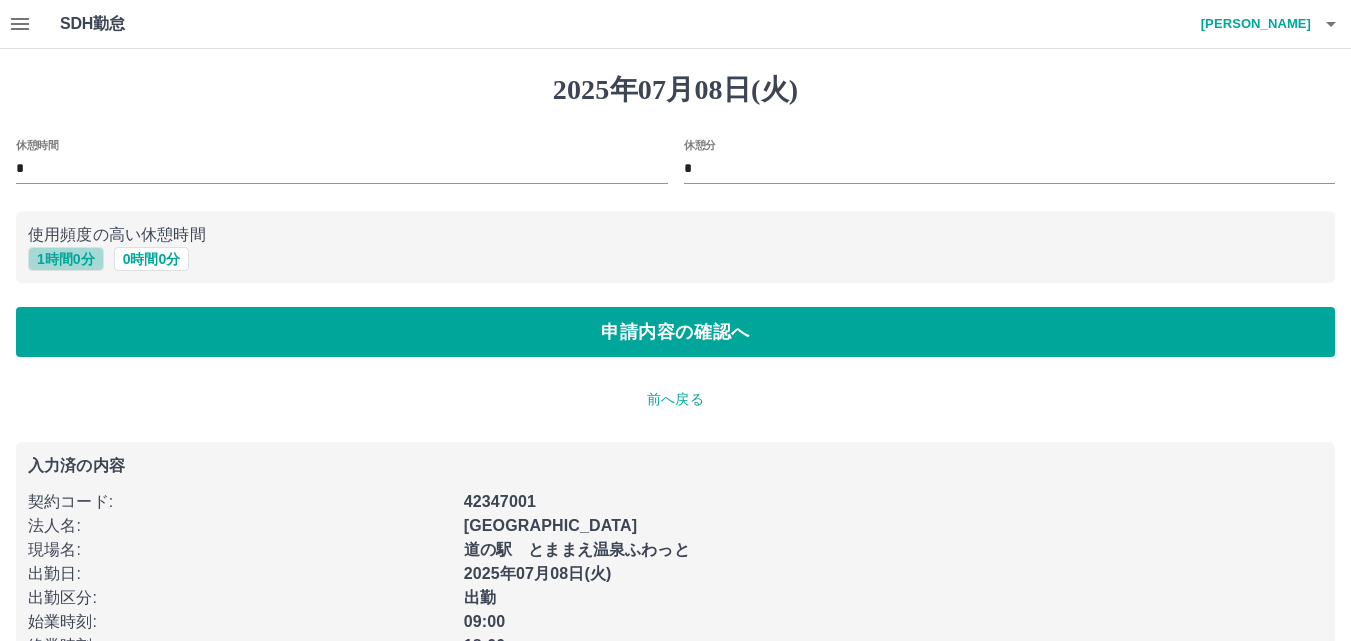 click on "1 時間 0 分" at bounding box center (66, 259) 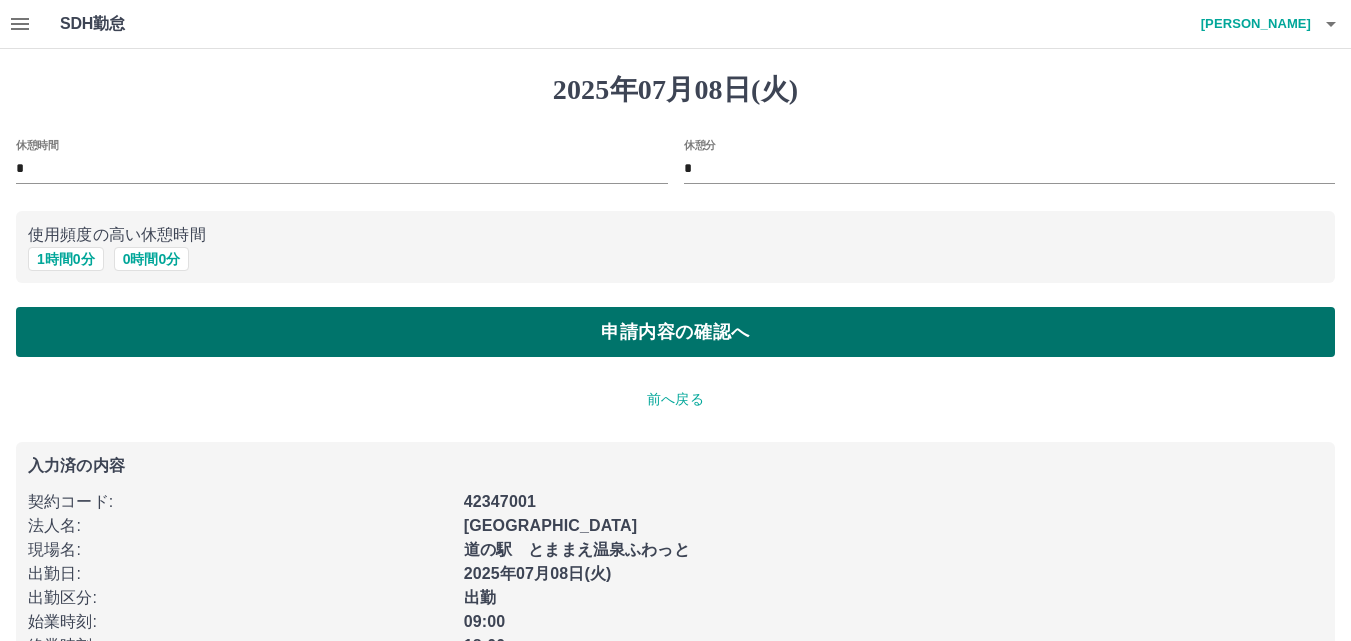 click on "申請内容の確認へ" at bounding box center [675, 332] 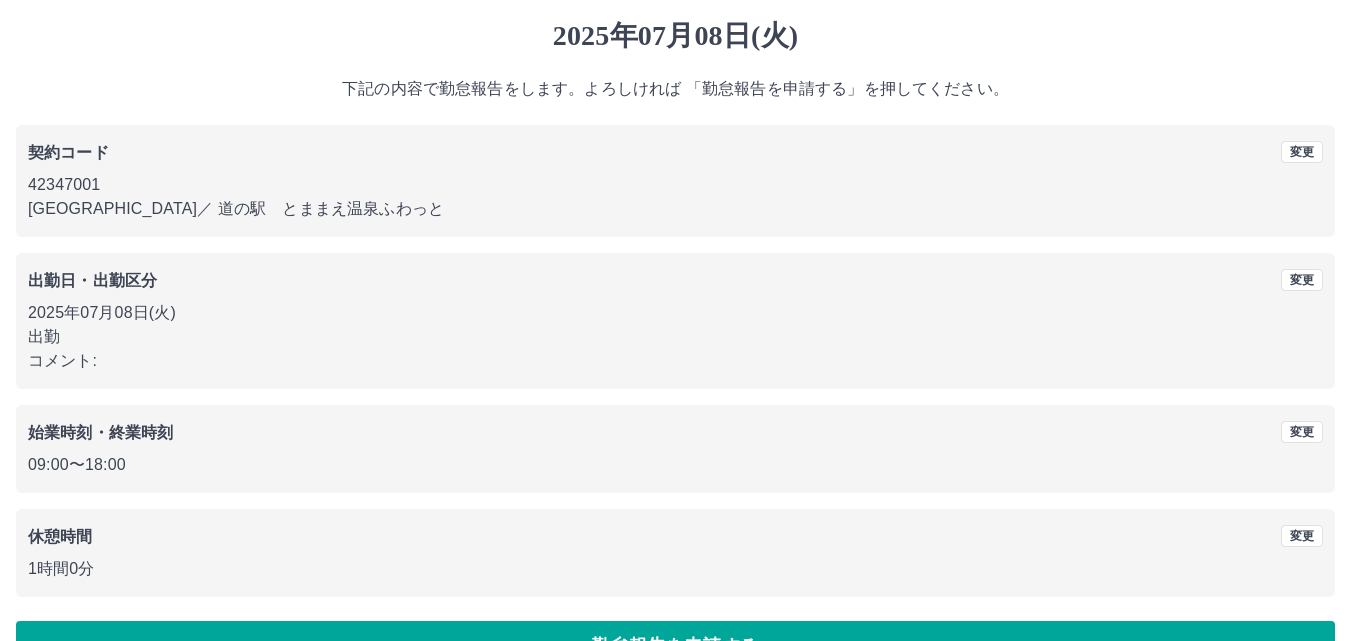 scroll, scrollTop: 108, scrollLeft: 0, axis: vertical 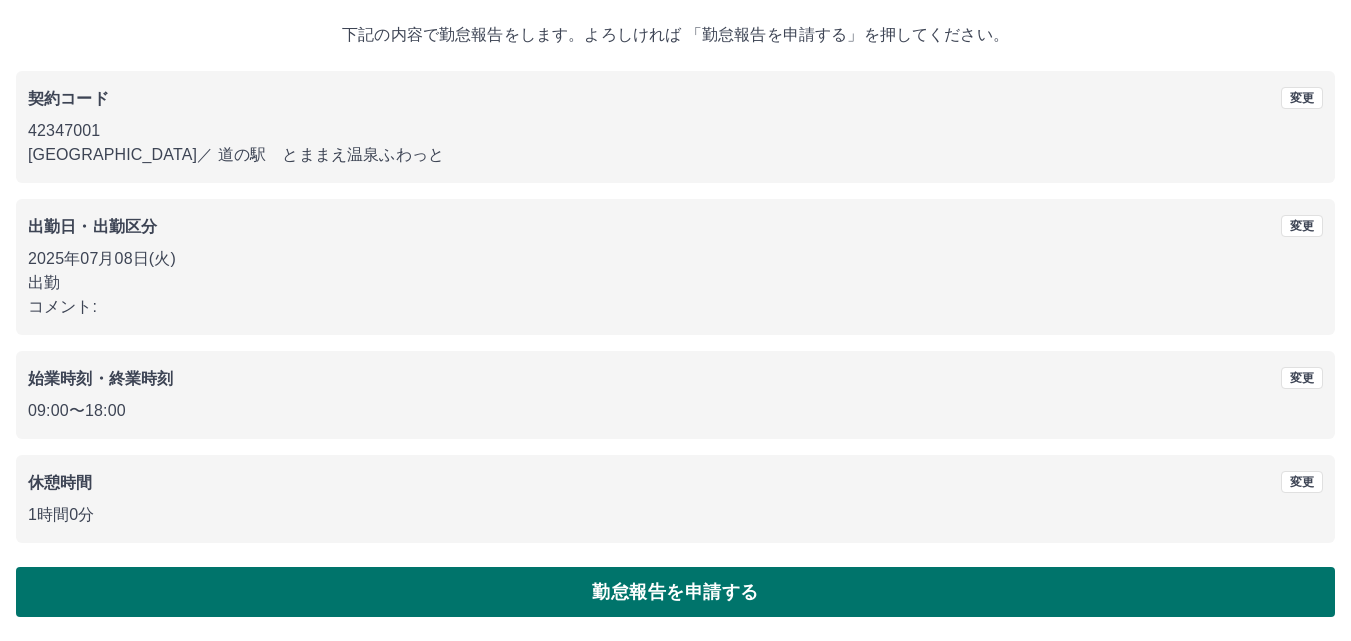 click on "勤怠報告を申請する" at bounding box center [675, 592] 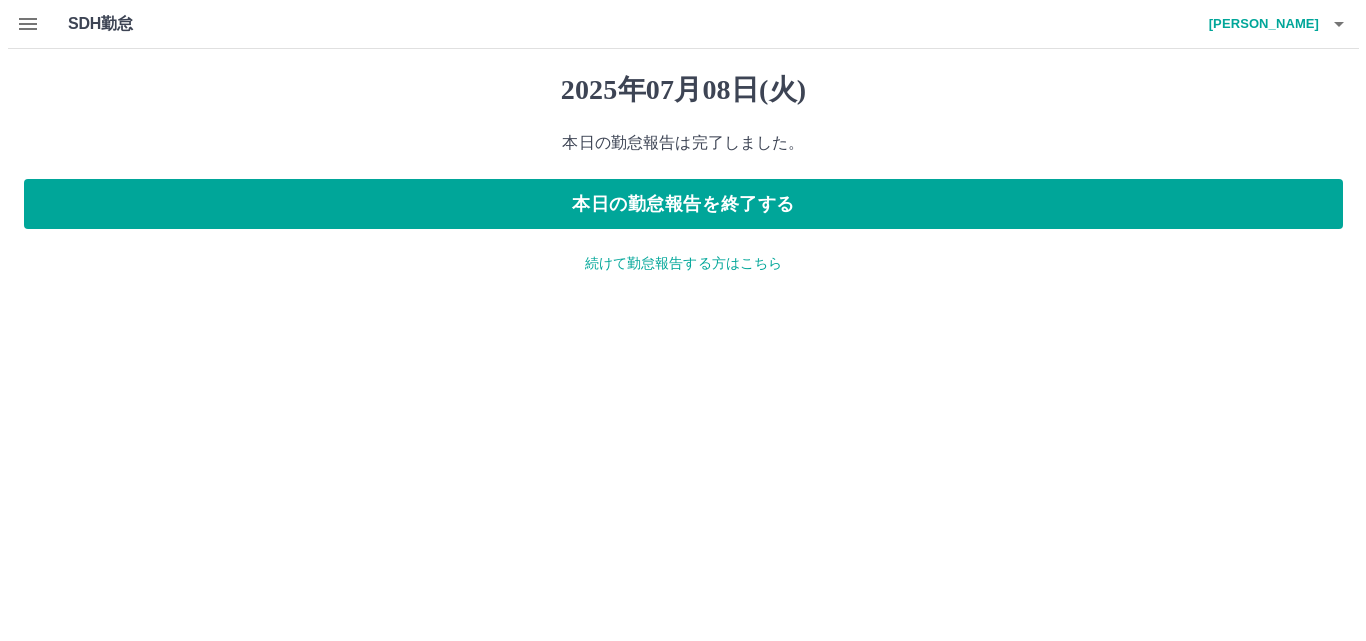 scroll, scrollTop: 0, scrollLeft: 0, axis: both 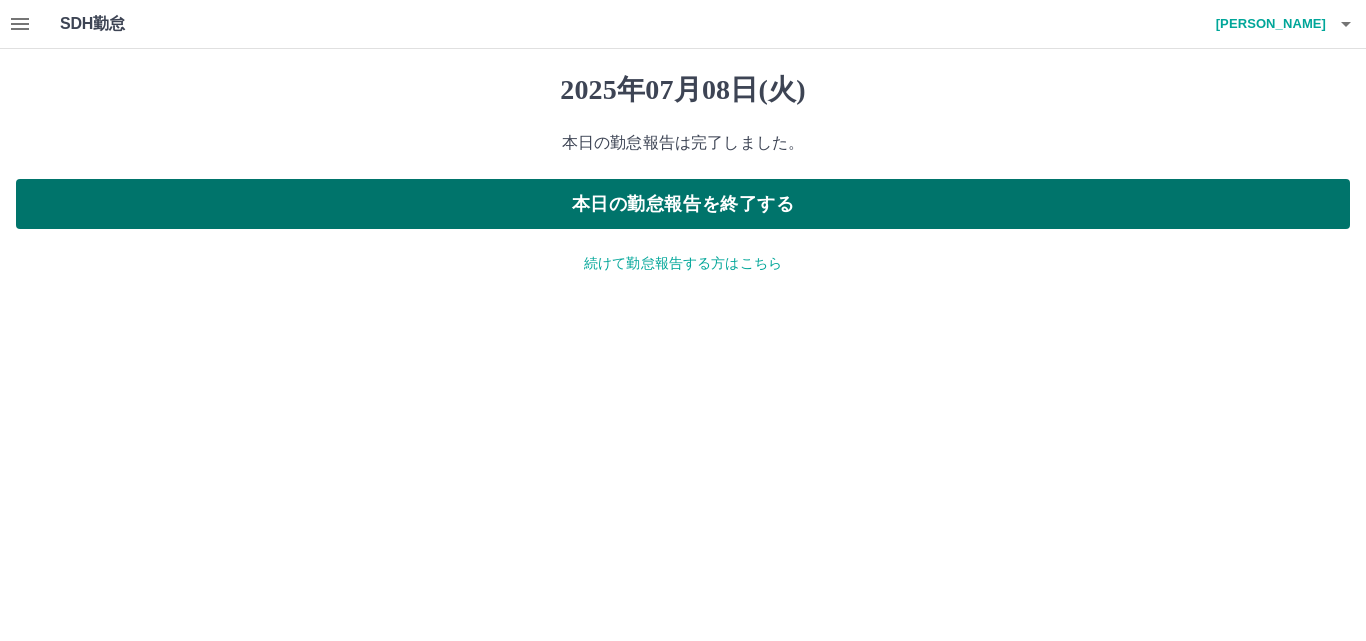click on "本日の勤怠報告を終了する" at bounding box center (683, 204) 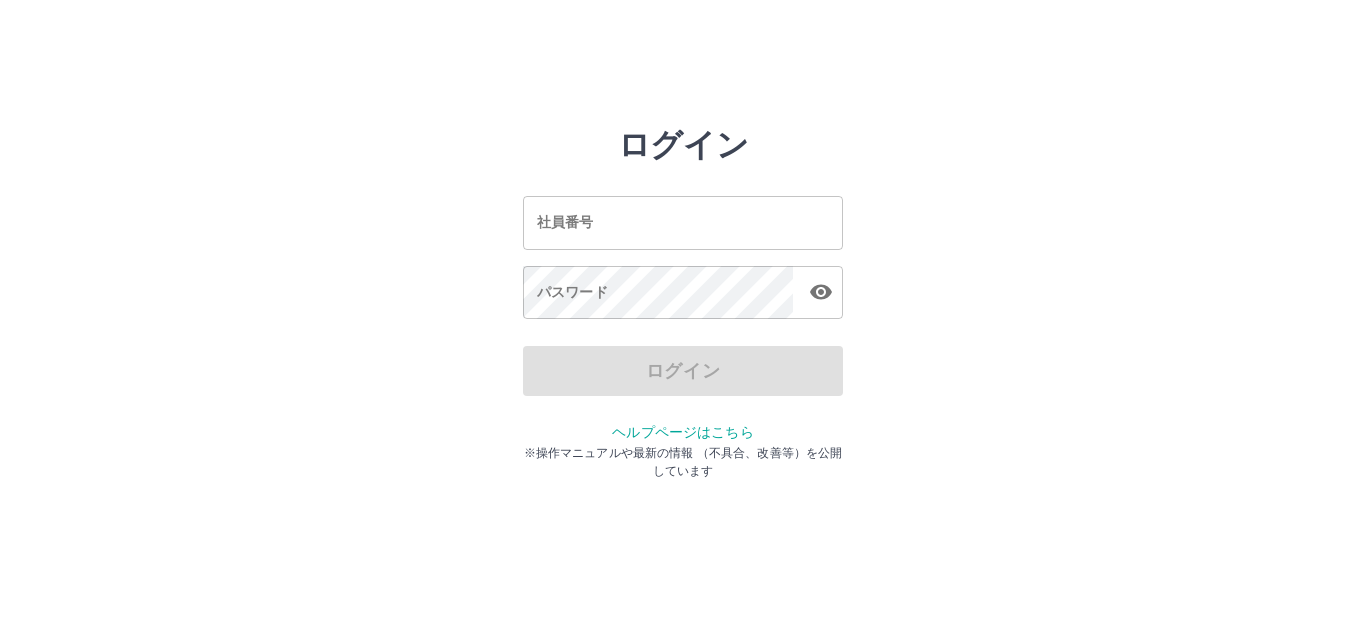 scroll, scrollTop: 0, scrollLeft: 0, axis: both 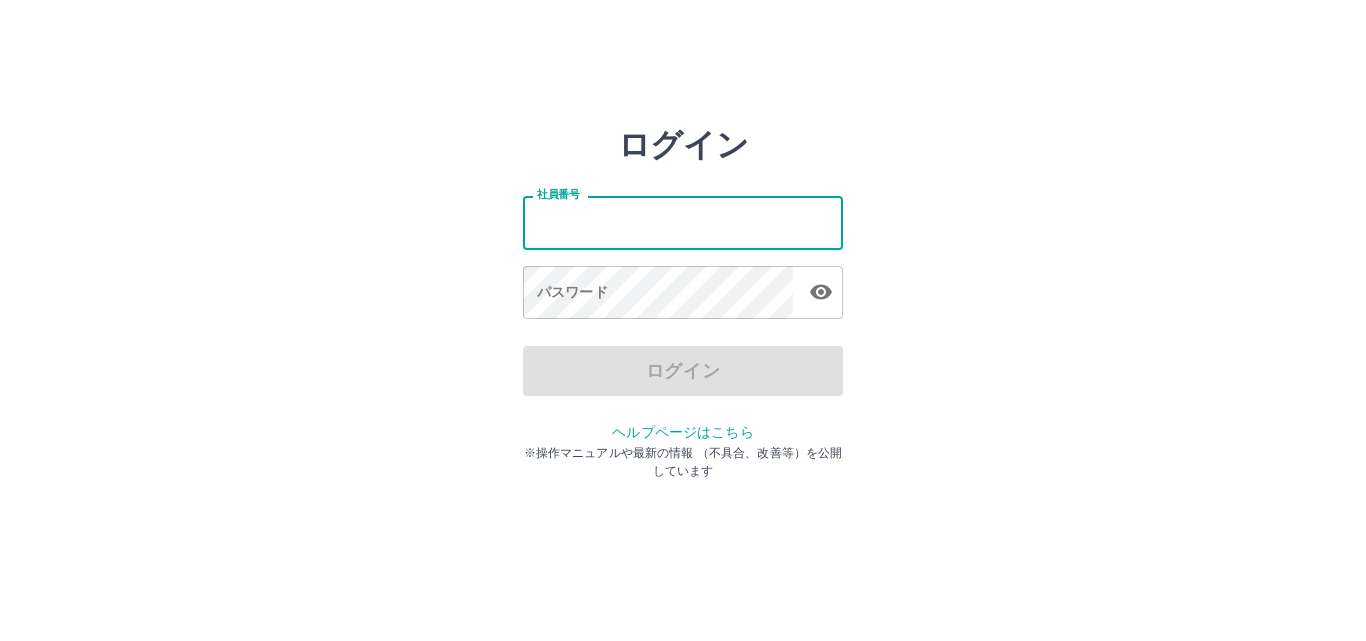 click on "社員番号" at bounding box center (683, 222) 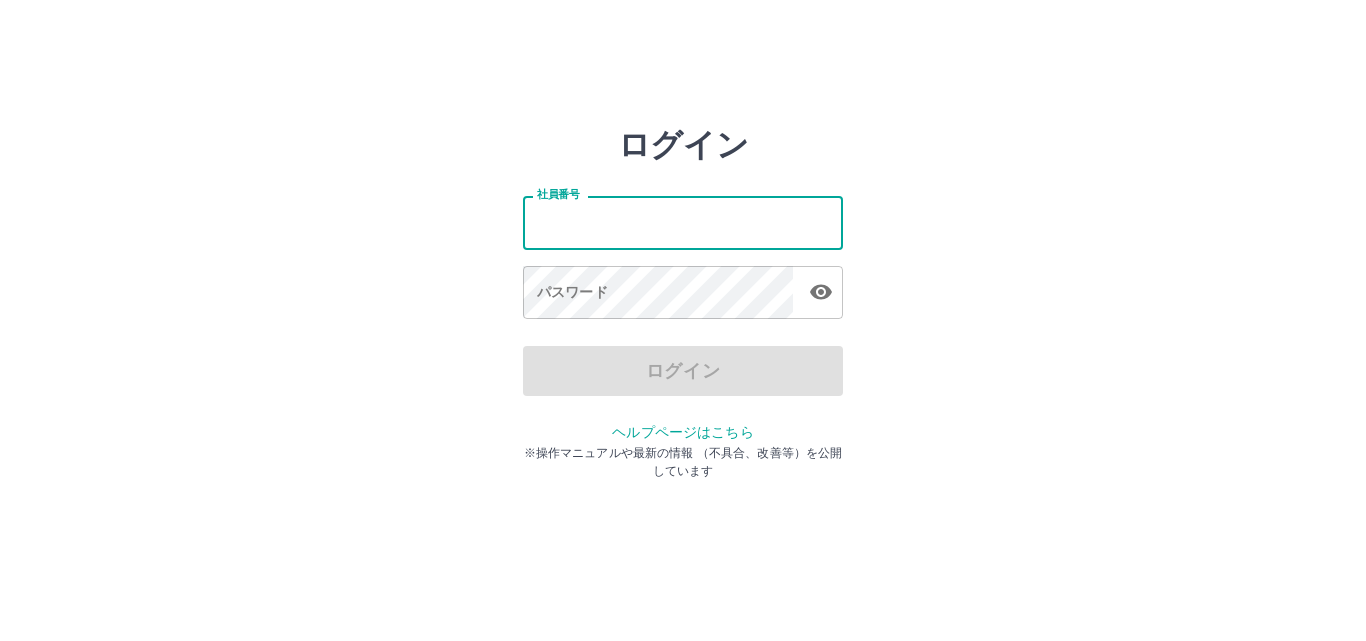 type on "*******" 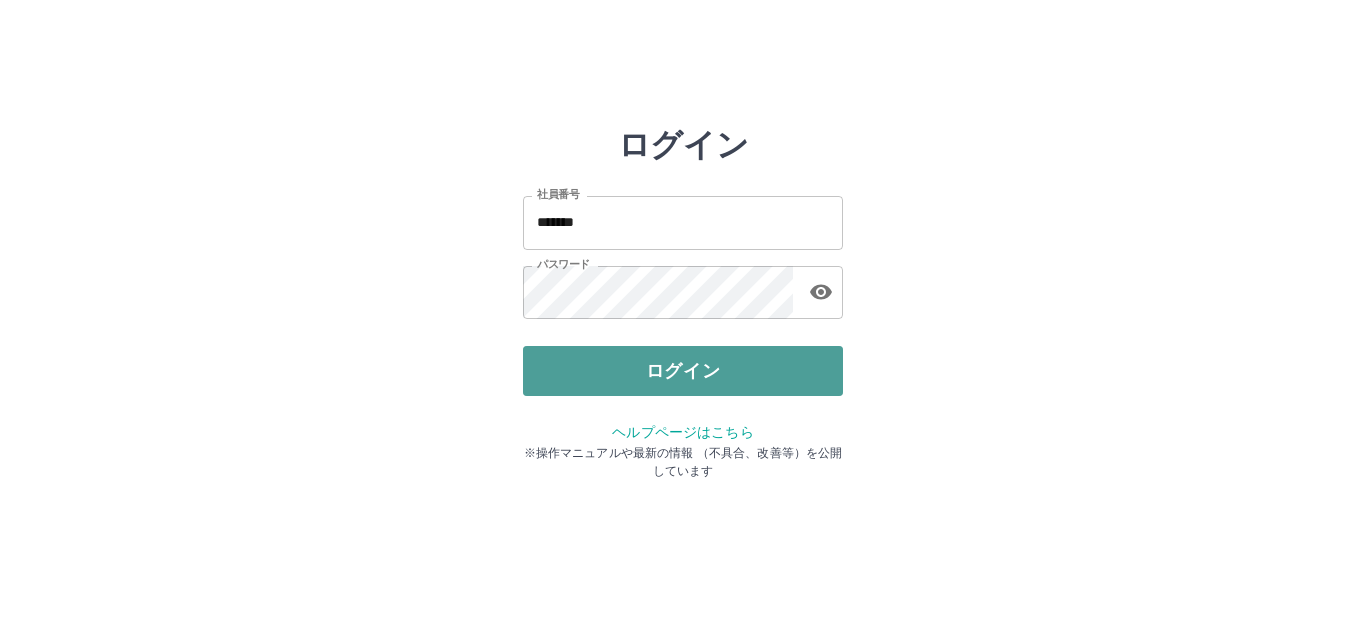 click on "ログイン" at bounding box center [683, 371] 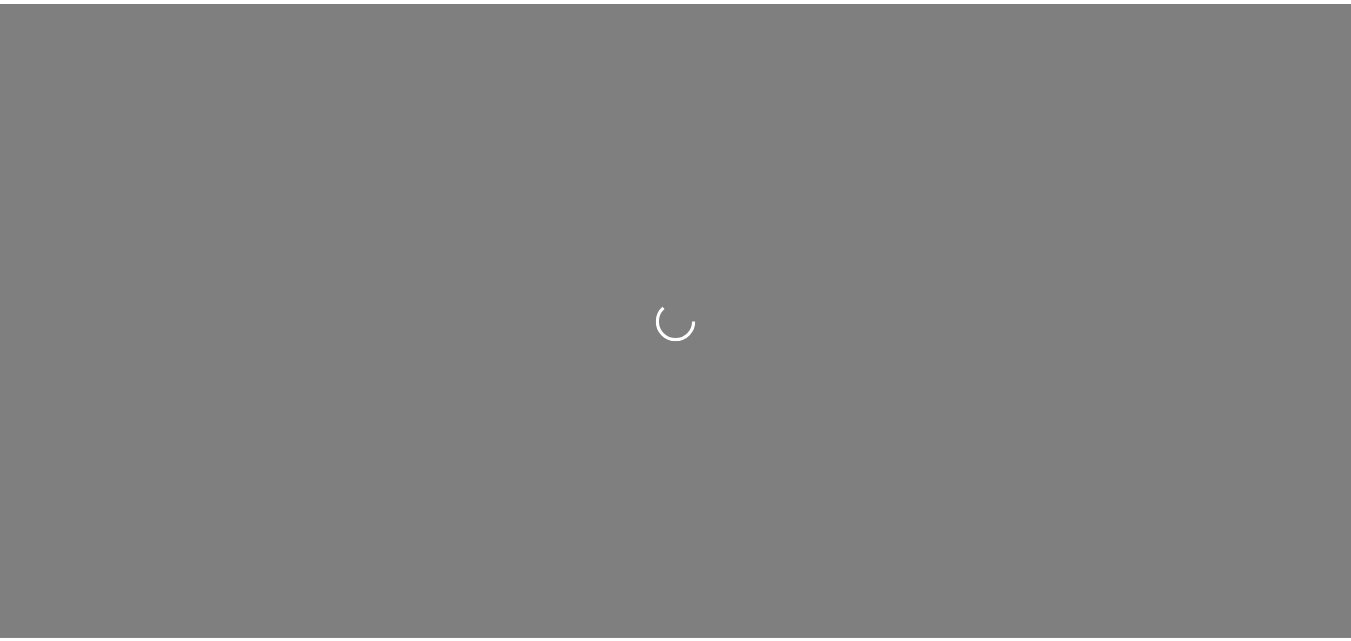 scroll, scrollTop: 0, scrollLeft: 0, axis: both 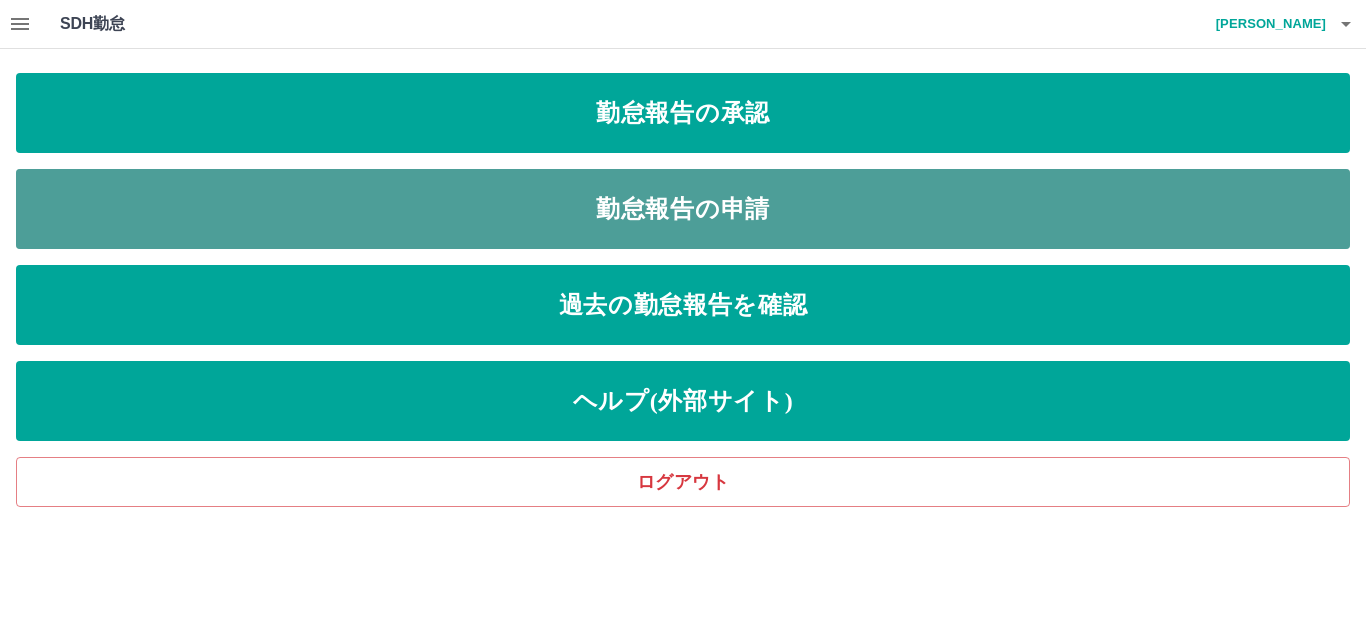 click on "勤怠報告の申請" at bounding box center (683, 209) 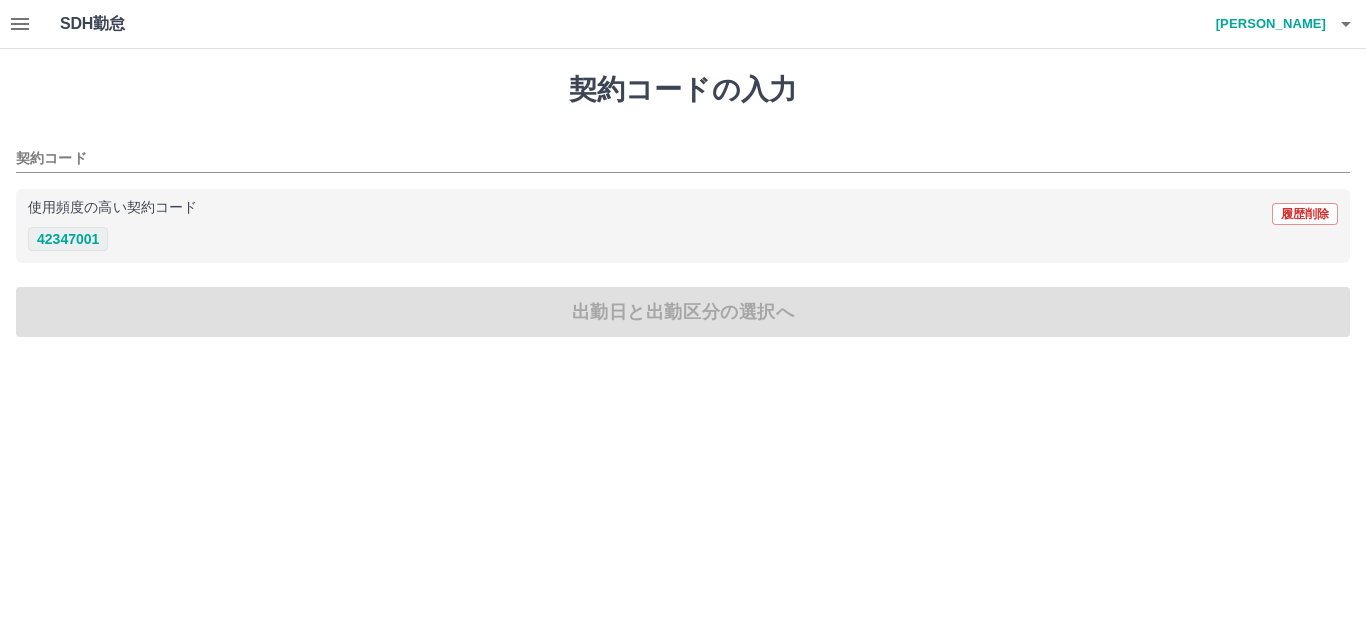 click on "42347001" at bounding box center (68, 239) 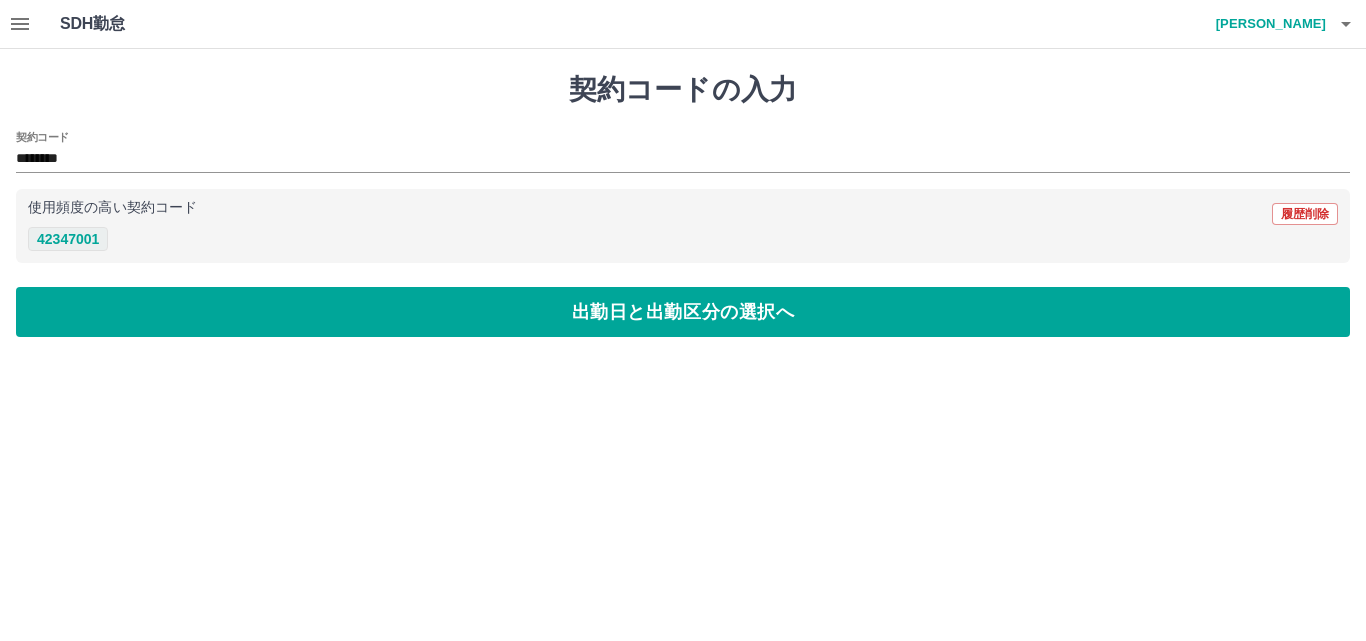 type on "********" 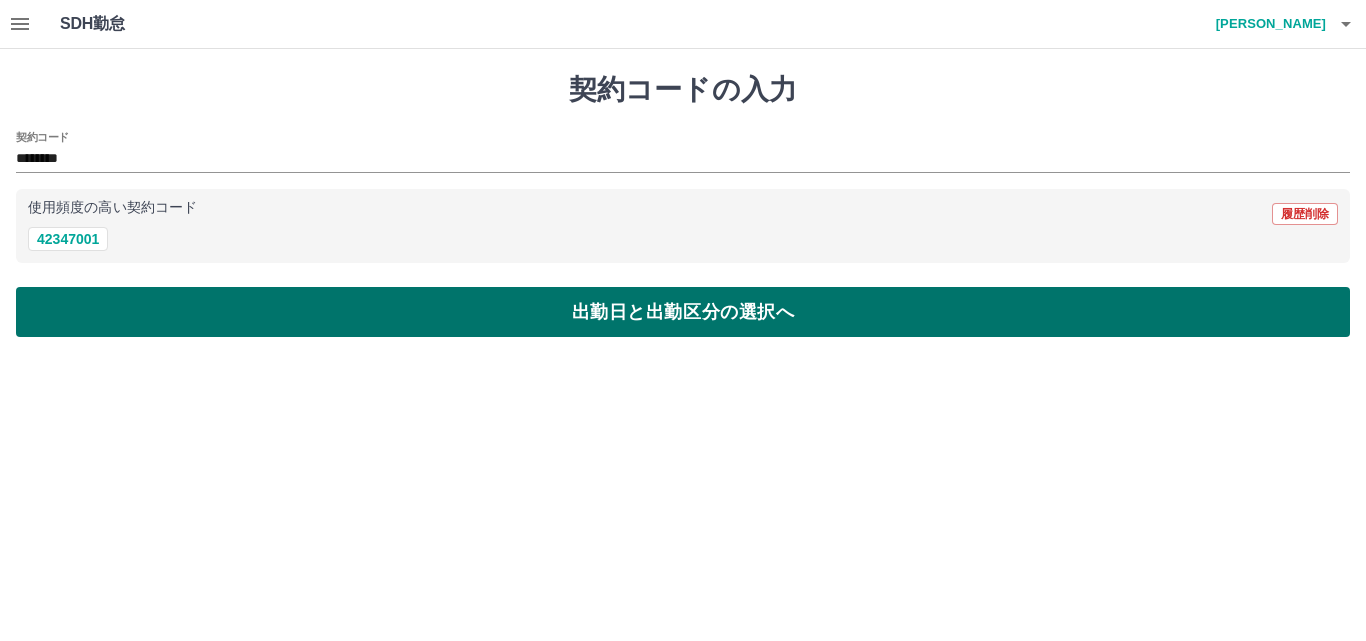 click on "出勤日と出勤区分の選択へ" at bounding box center [683, 312] 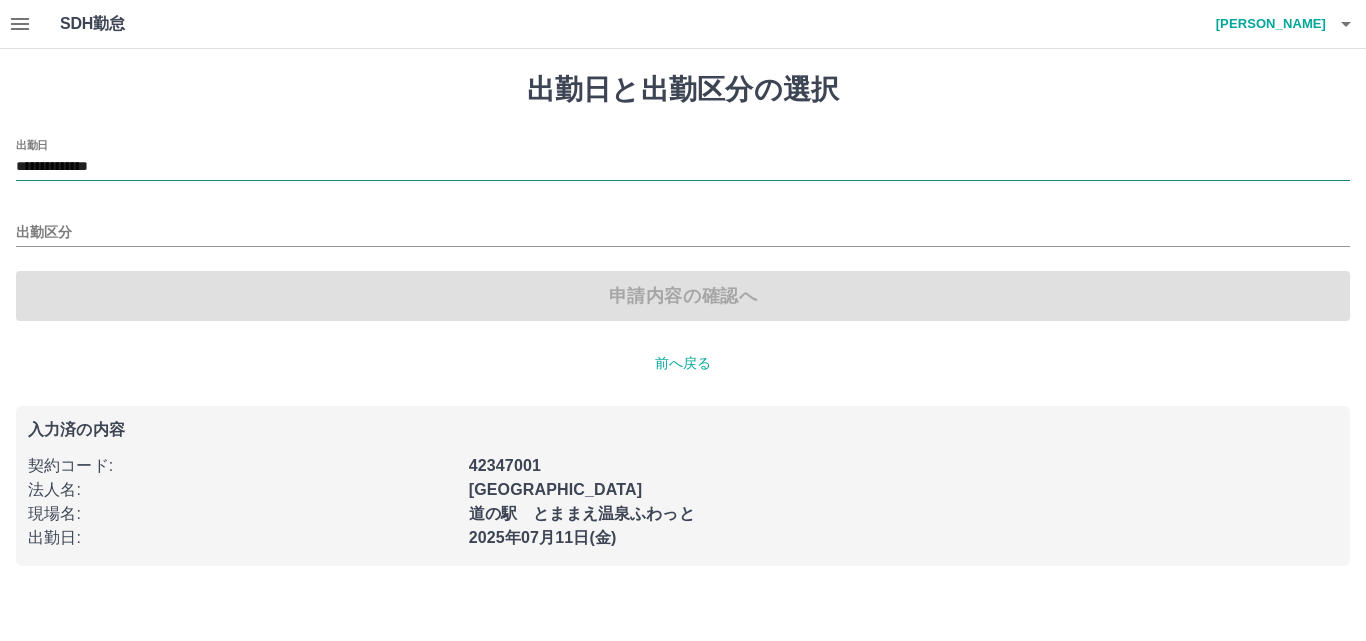 click on "**********" at bounding box center [683, 167] 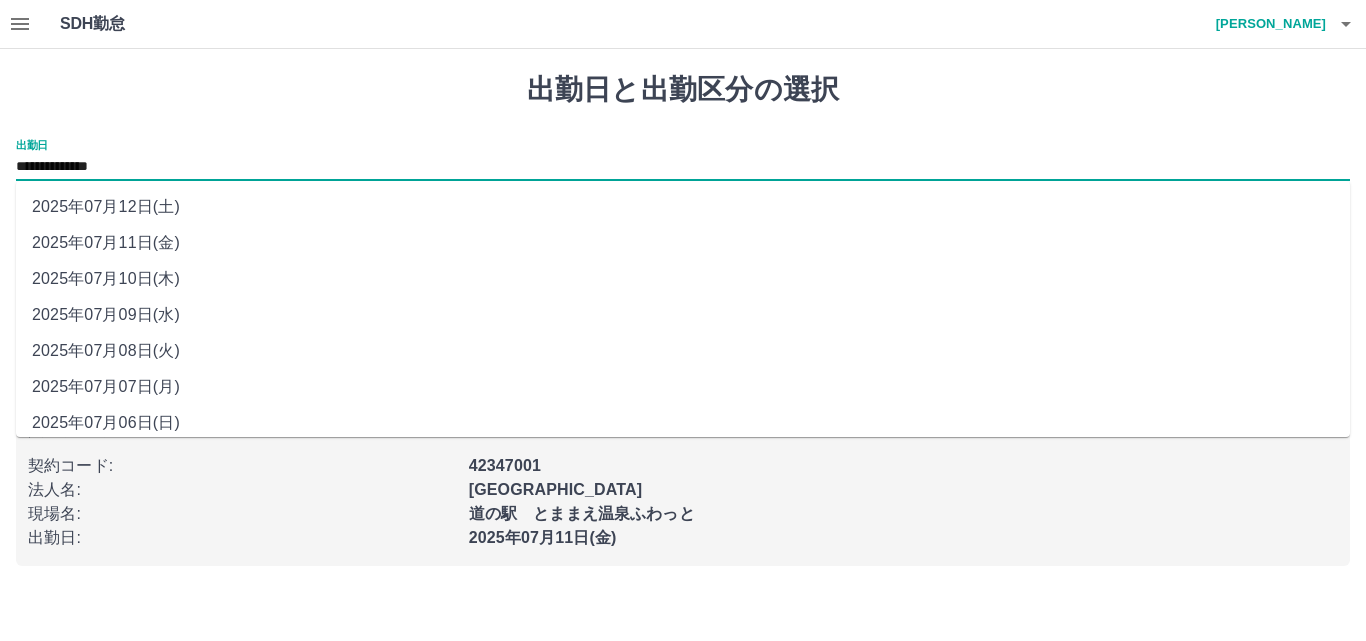 click on "2025年07月09日(水)" at bounding box center [683, 315] 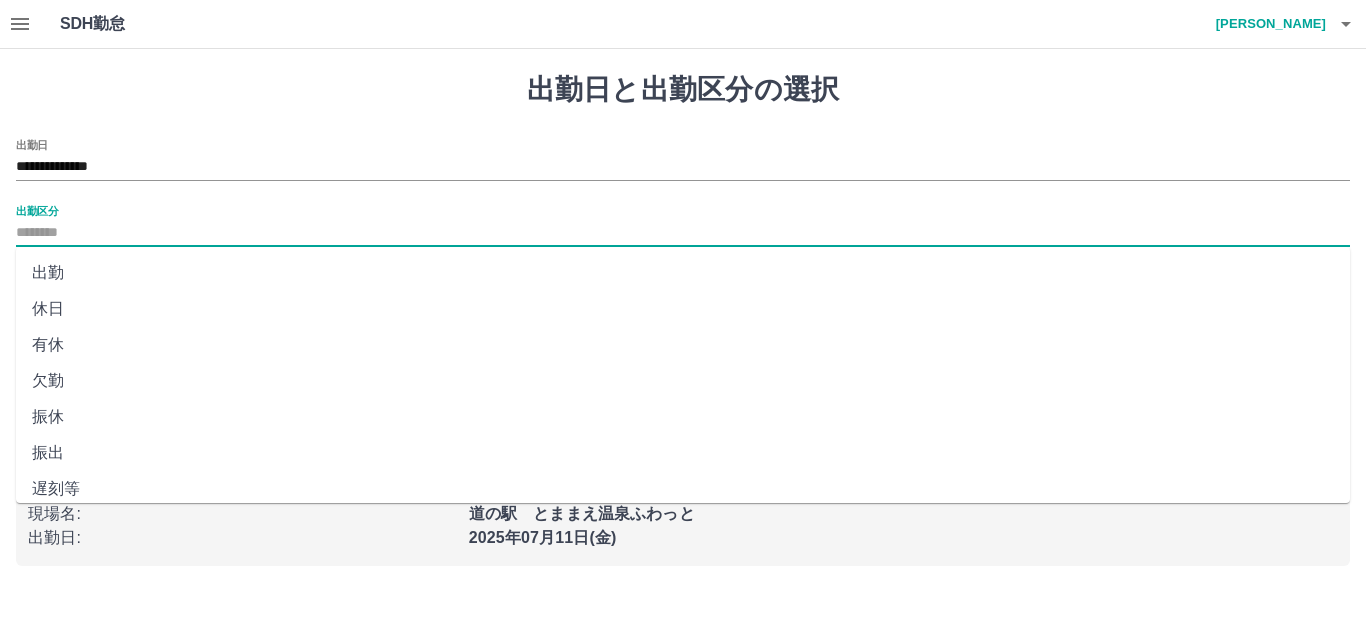 click on "出勤区分" at bounding box center [683, 233] 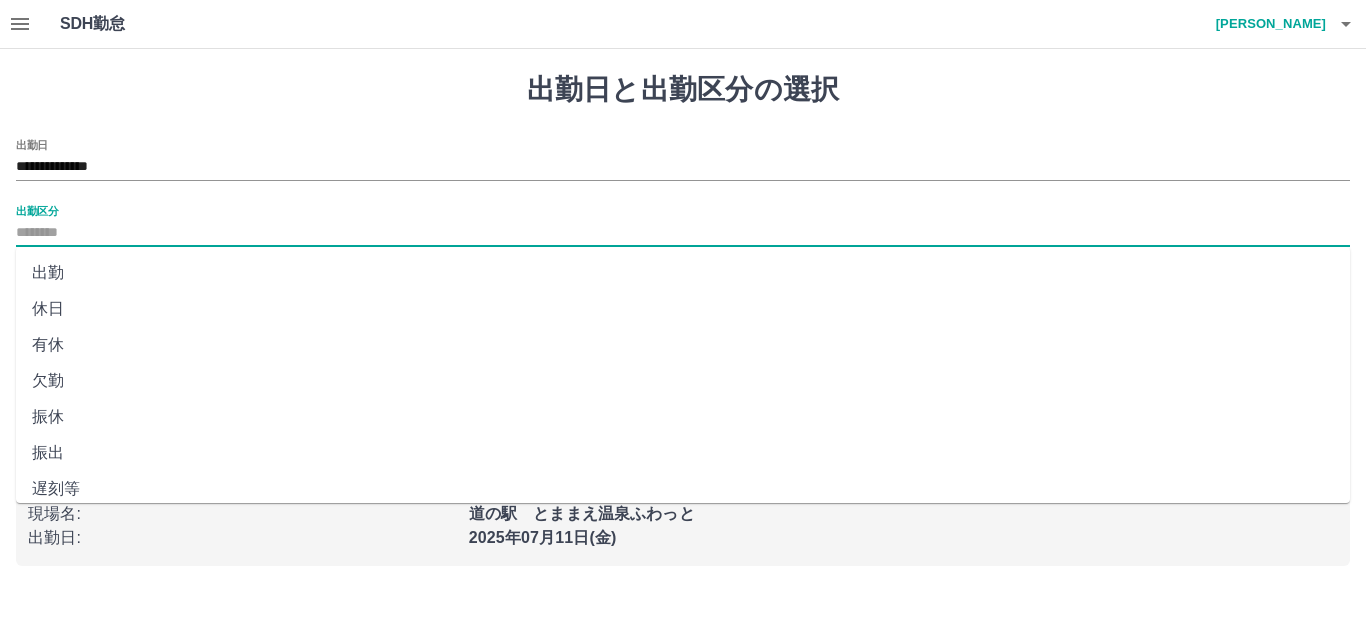 click on "出勤" at bounding box center (683, 273) 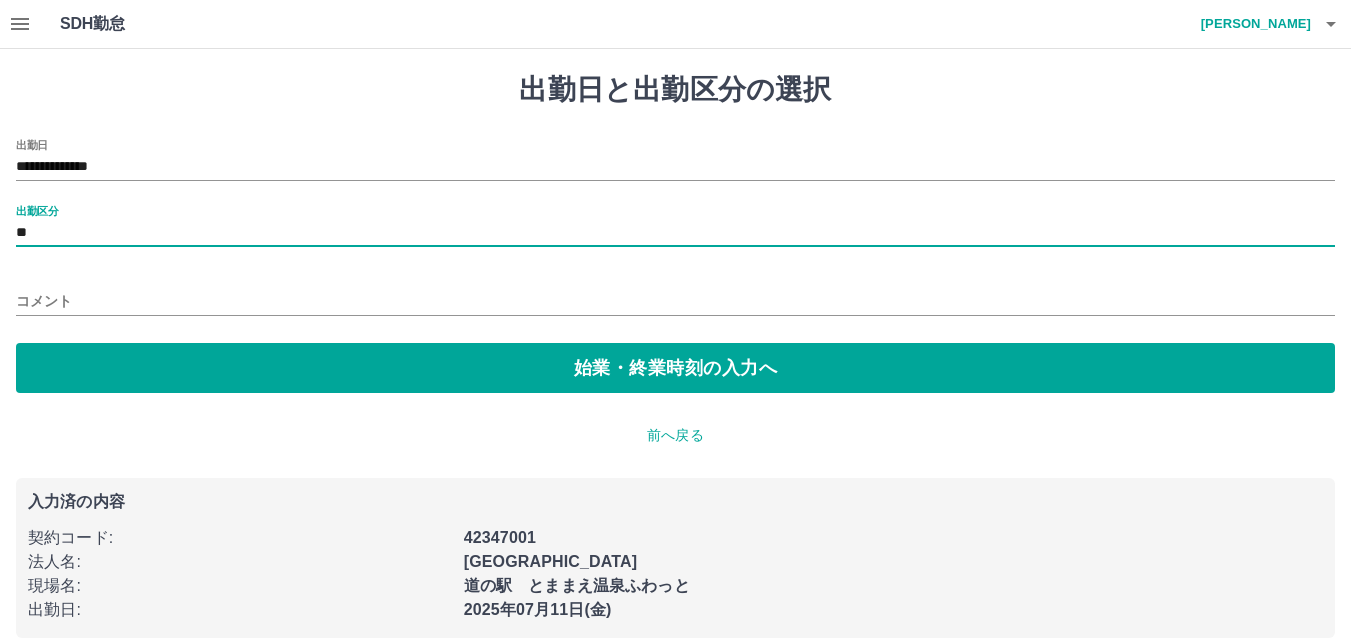 click on "コメント" at bounding box center (675, 301) 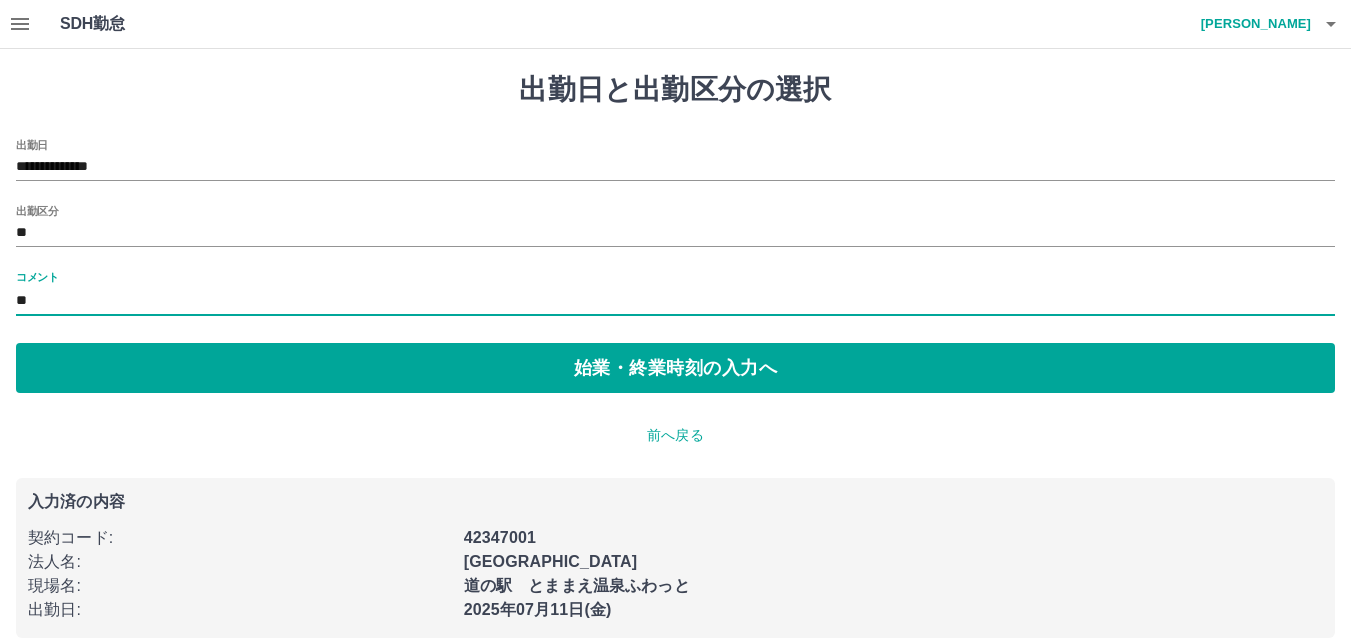 type on "*" 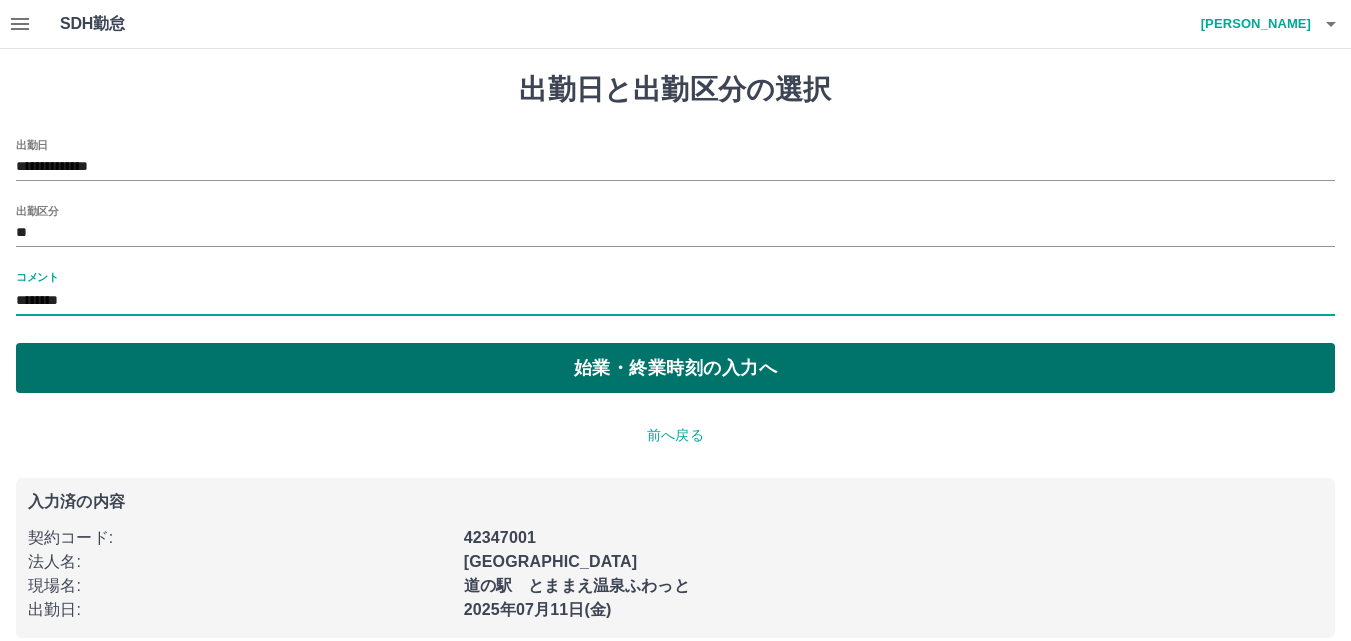 type on "********" 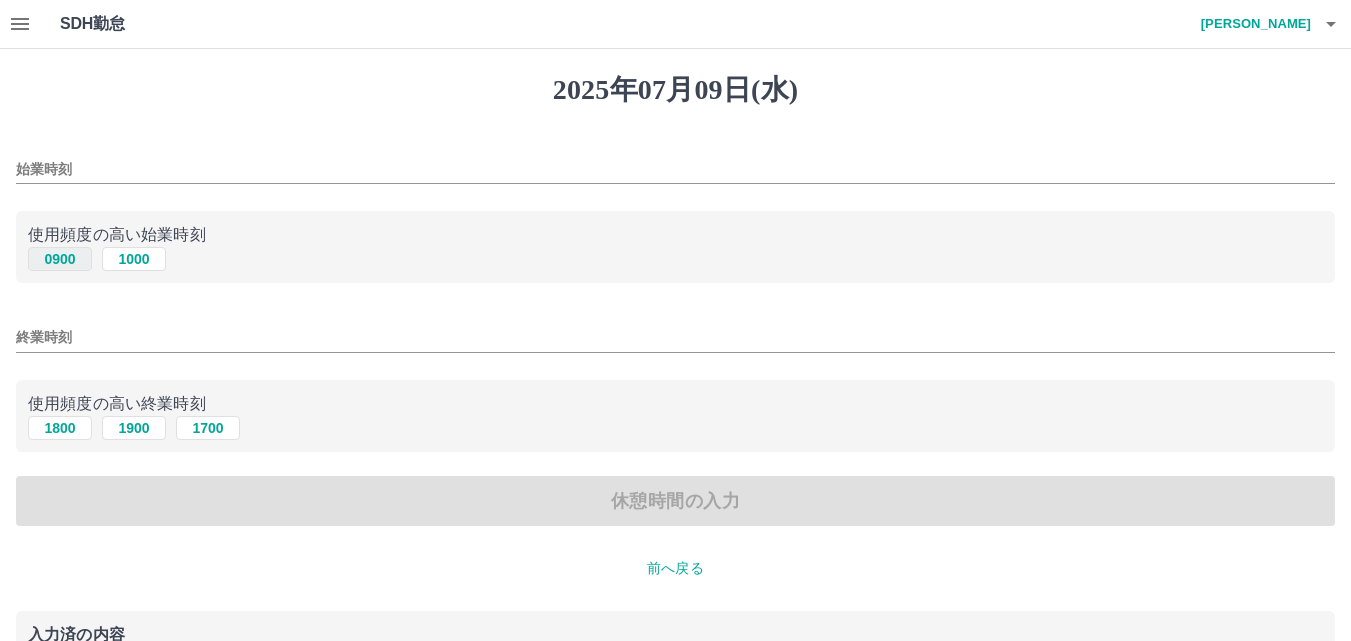 click on "0900" at bounding box center [60, 259] 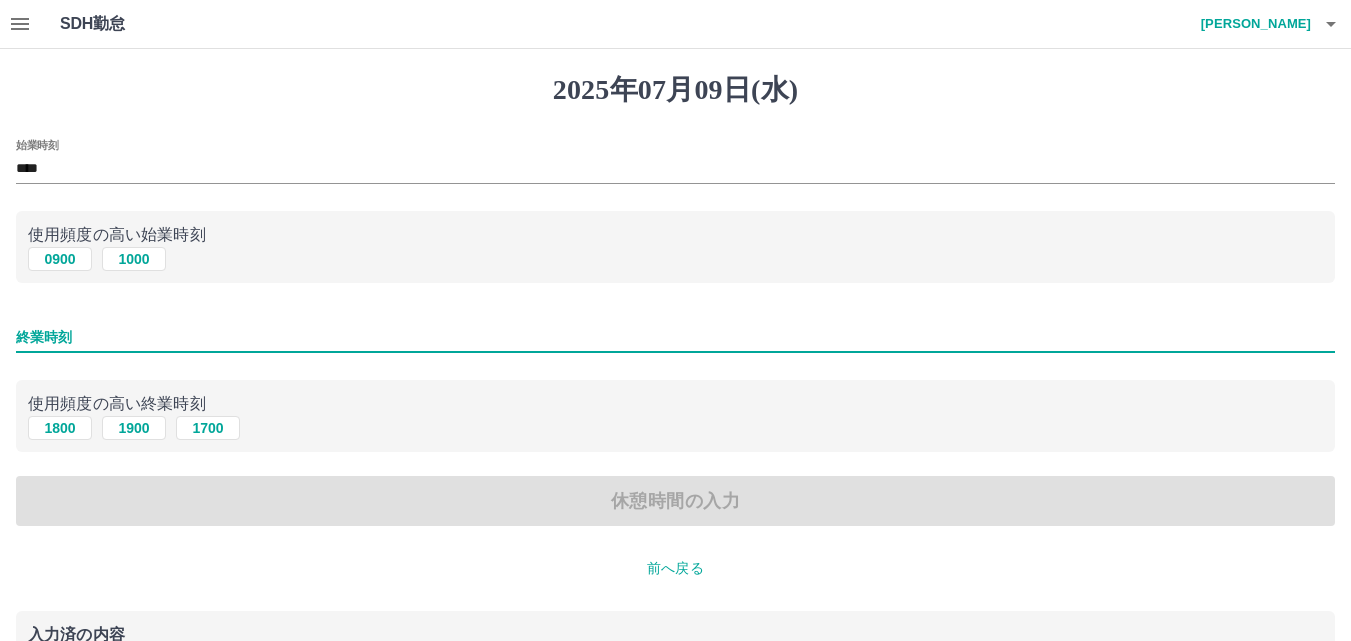 click on "終業時刻" at bounding box center [675, 337] 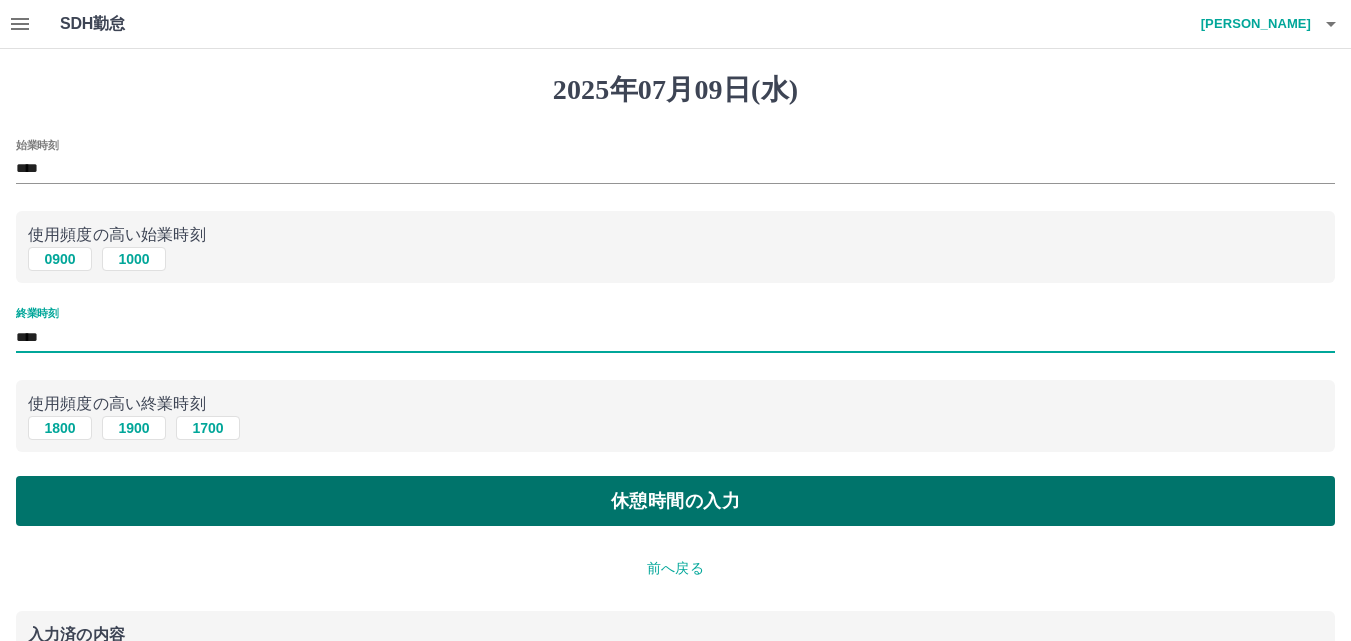 type on "****" 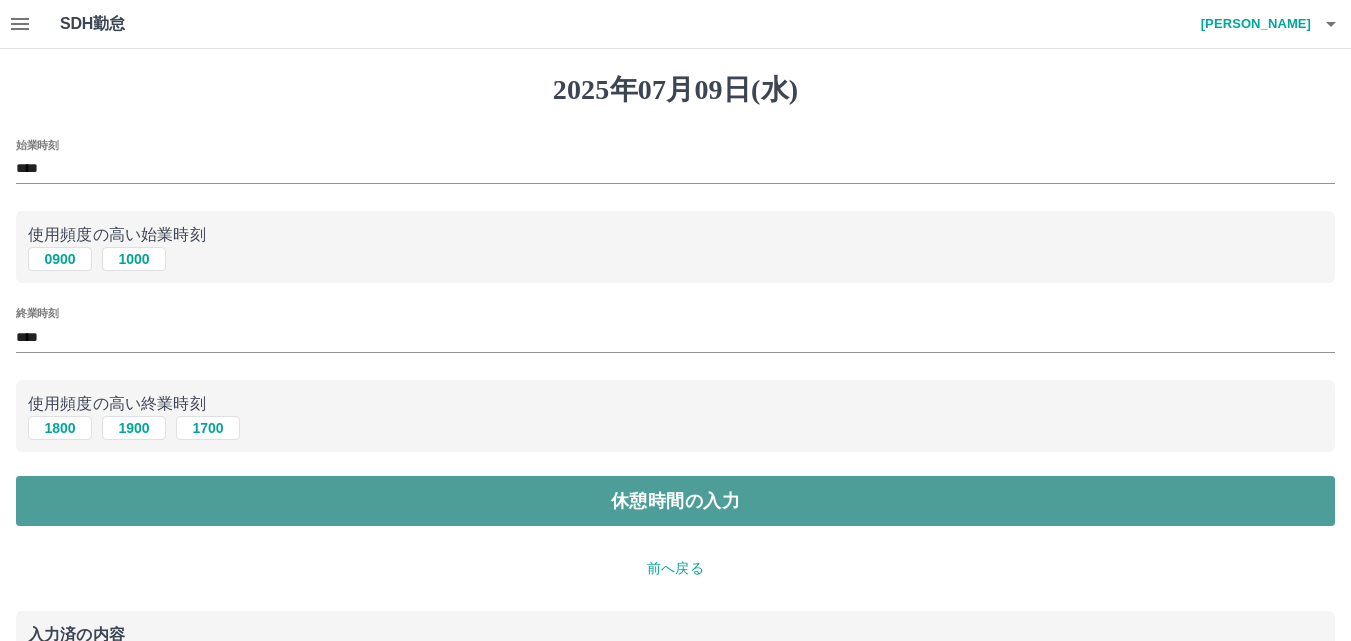 click on "休憩時間の入力" at bounding box center [675, 501] 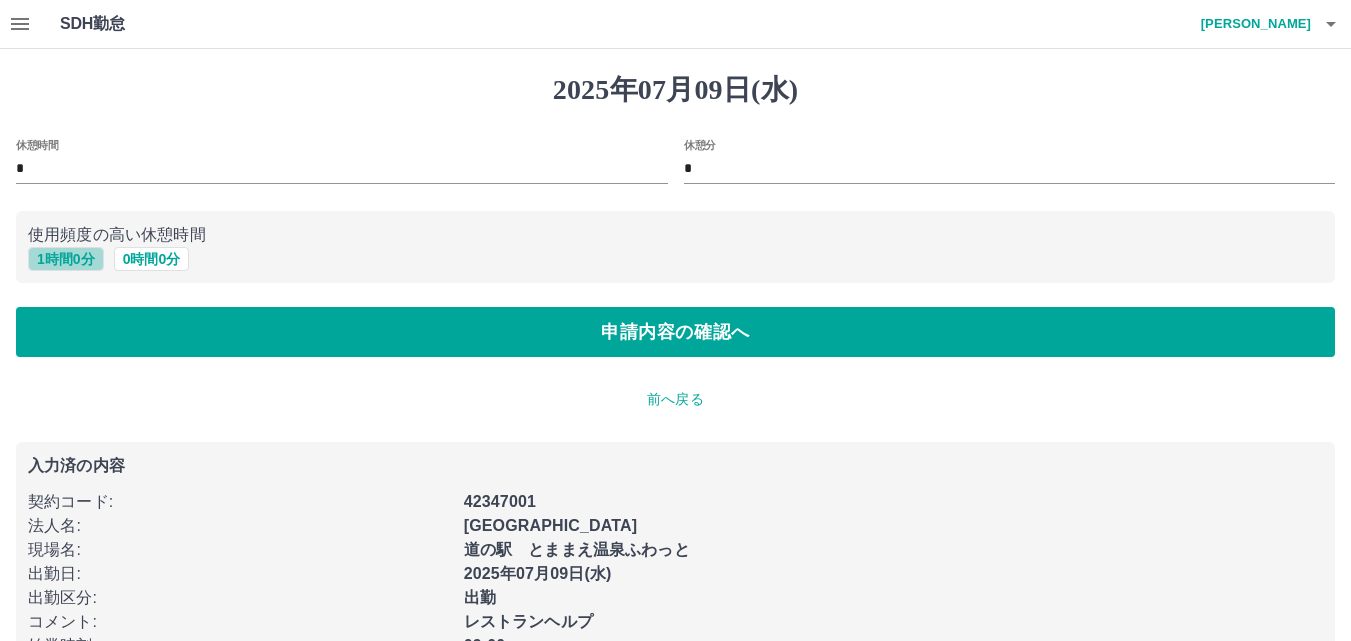 click on "1 時間 0 分" at bounding box center [66, 259] 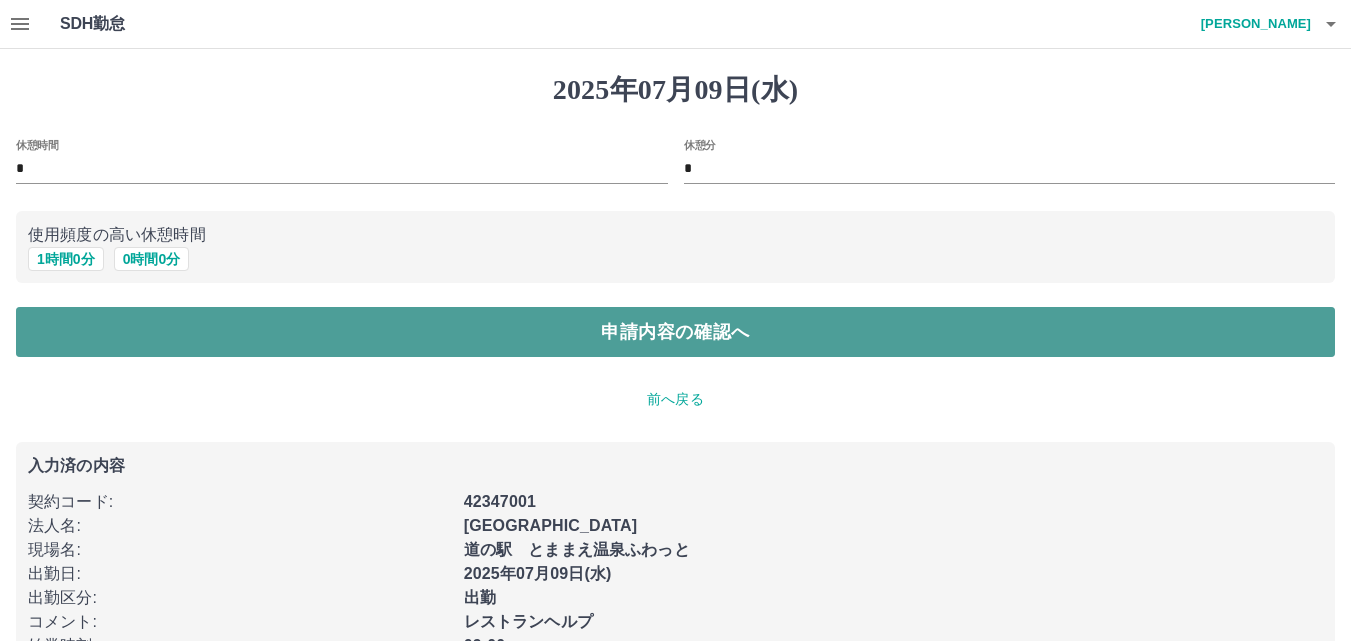 click on "申請内容の確認へ" at bounding box center (675, 332) 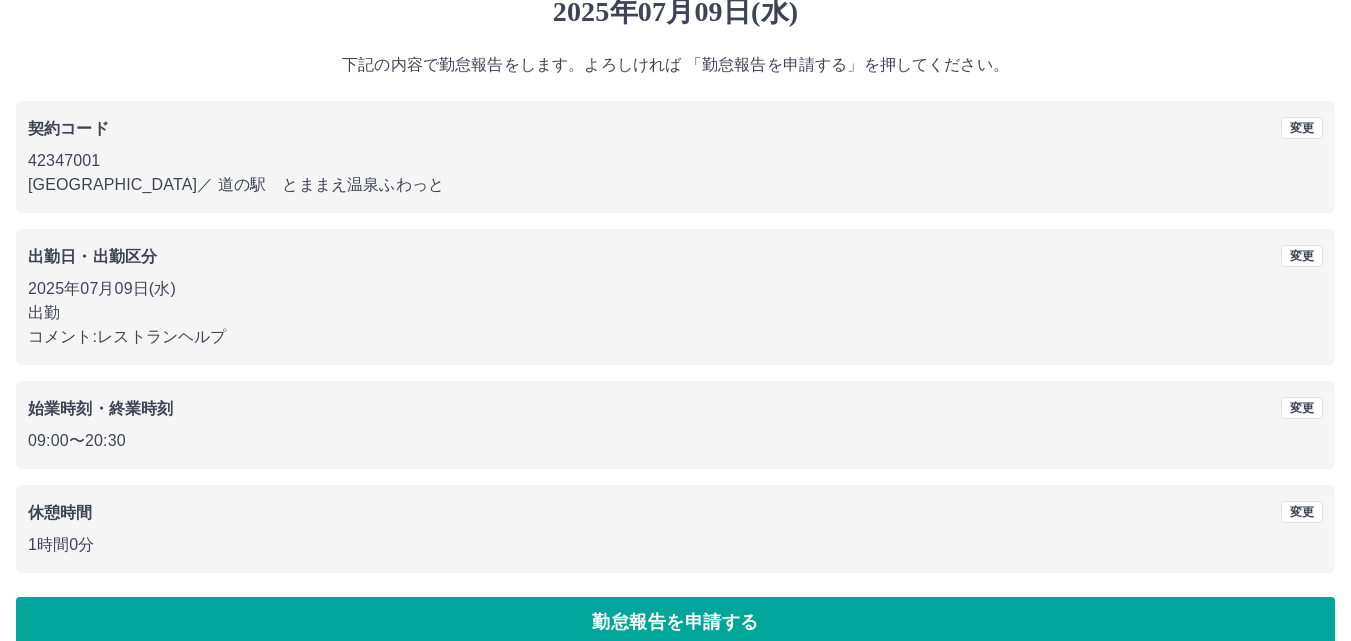 scroll, scrollTop: 108, scrollLeft: 0, axis: vertical 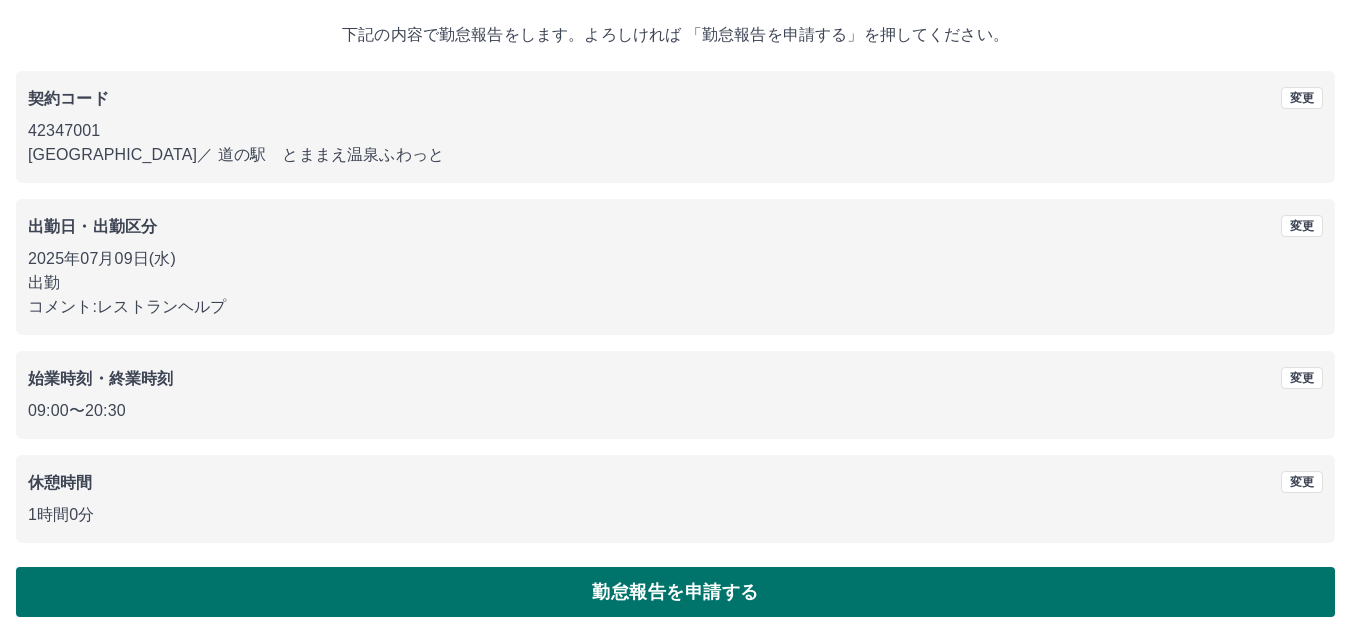 click on "勤怠報告を申請する" at bounding box center [675, 592] 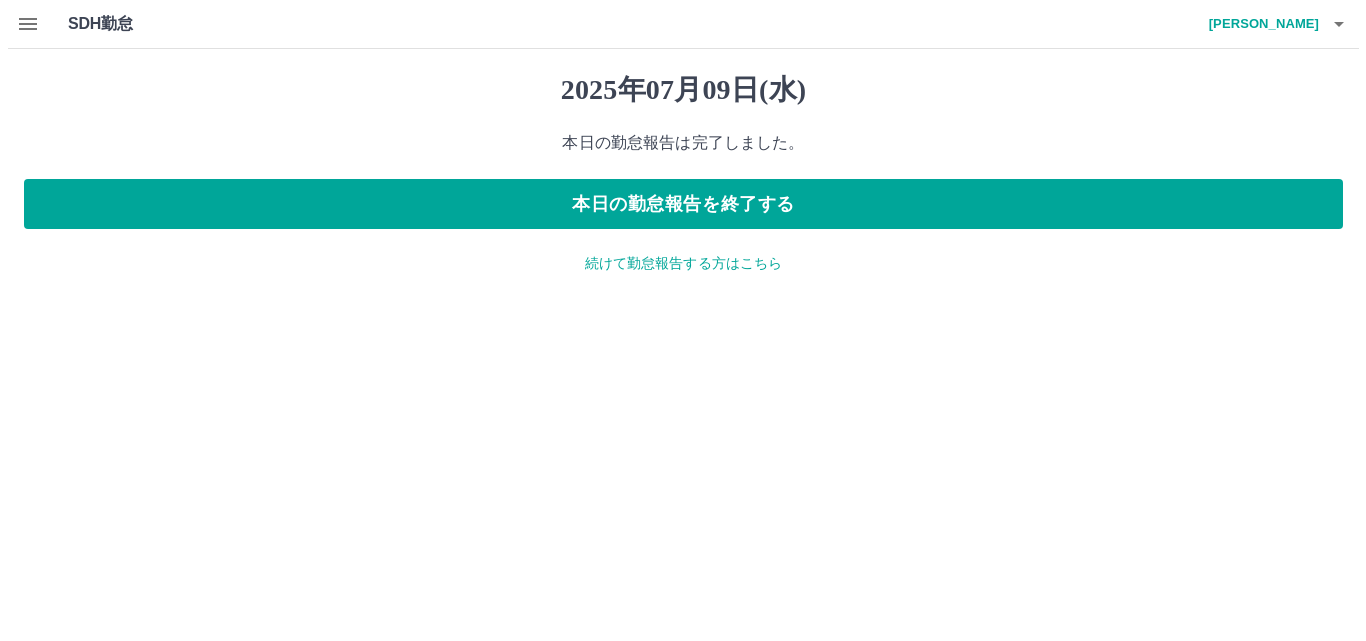 scroll, scrollTop: 0, scrollLeft: 0, axis: both 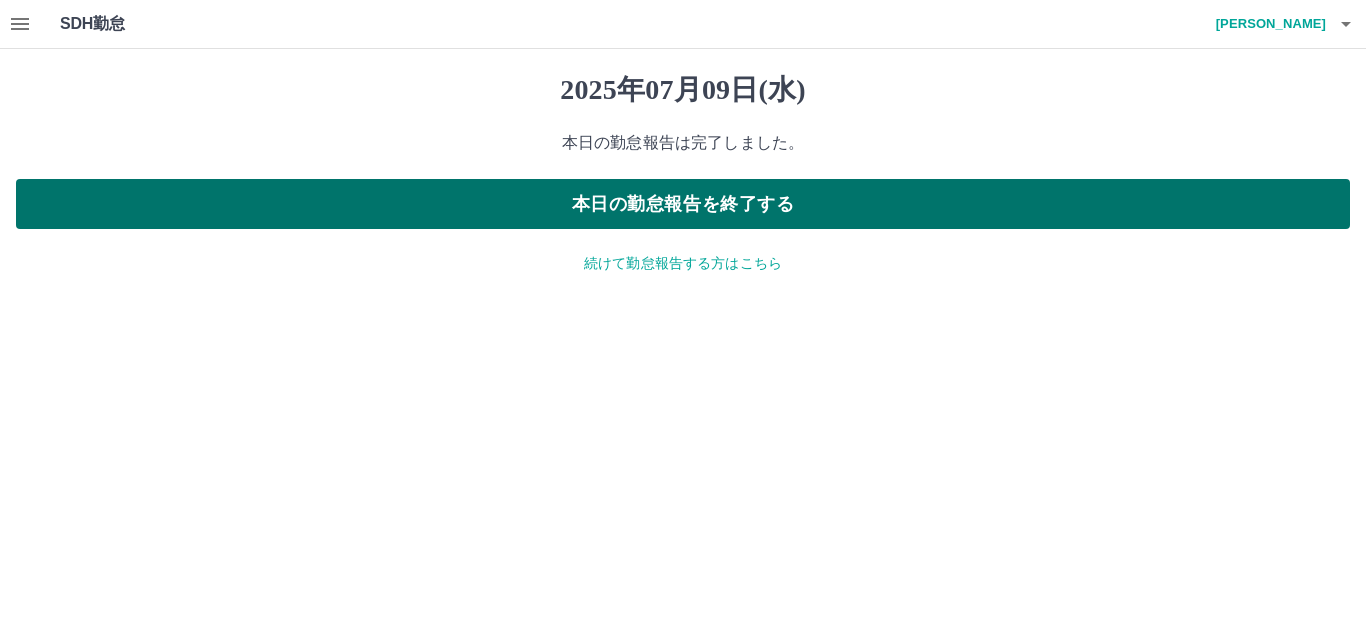 click on "本日の勤怠報告を終了する" at bounding box center (683, 204) 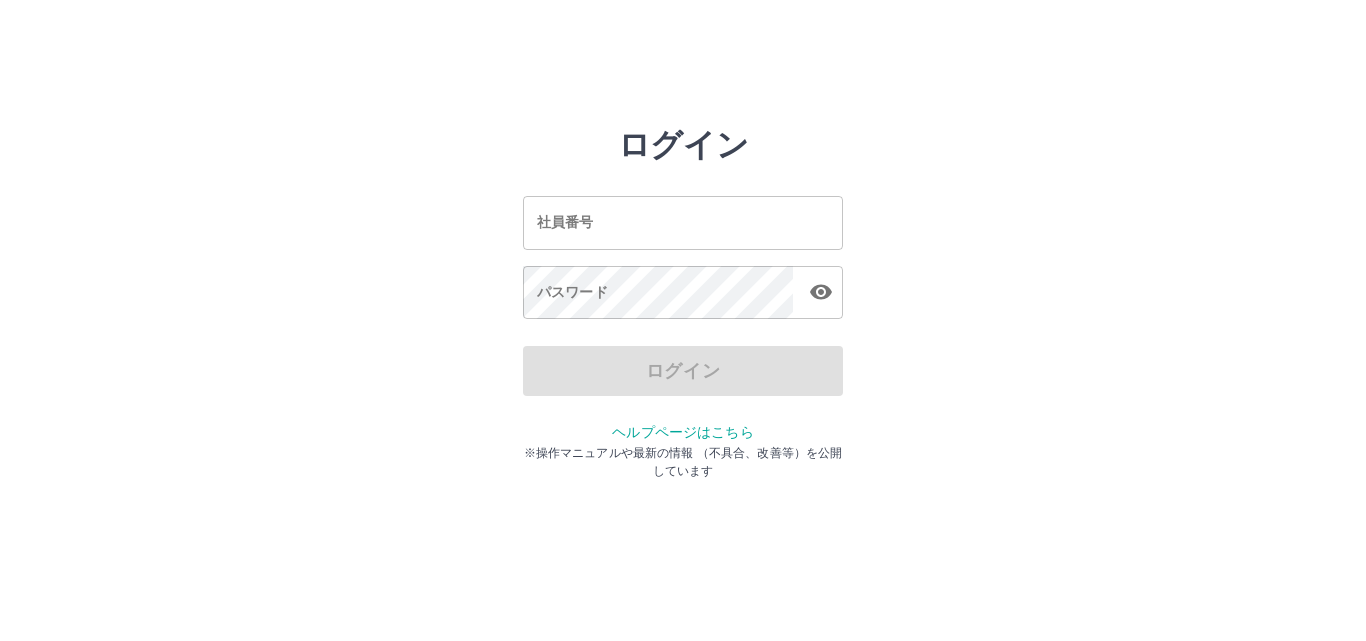scroll, scrollTop: 0, scrollLeft: 0, axis: both 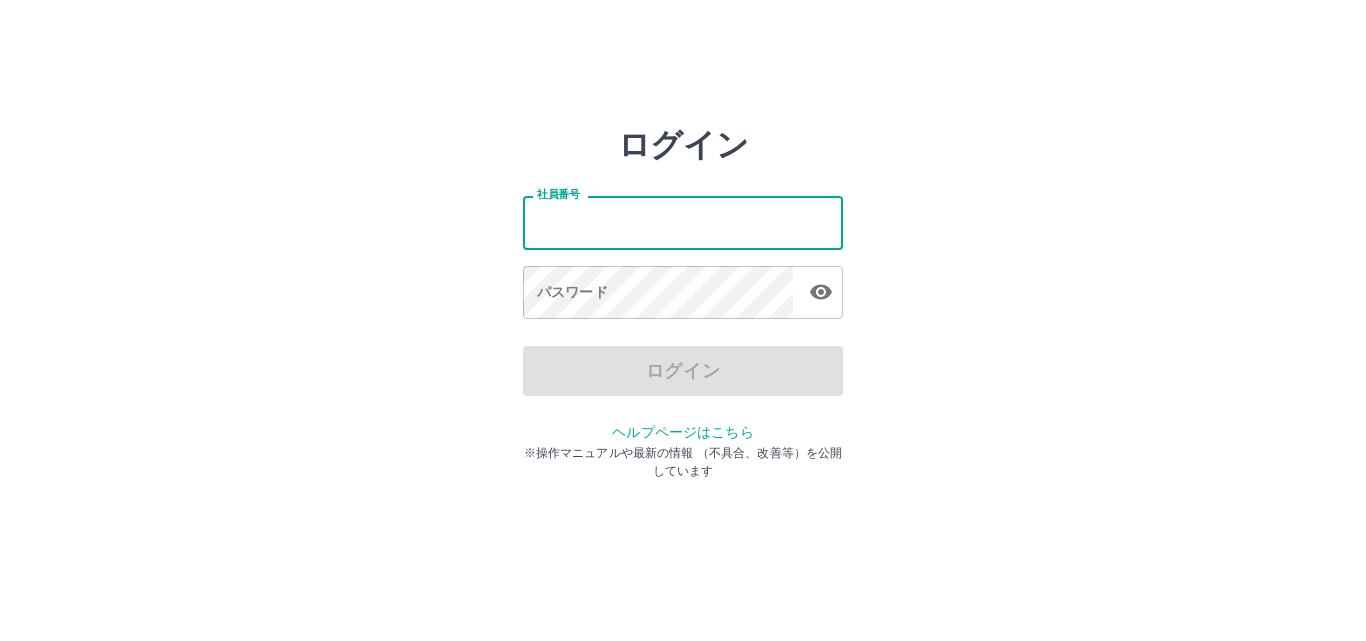 click on "社員番号" at bounding box center [683, 222] 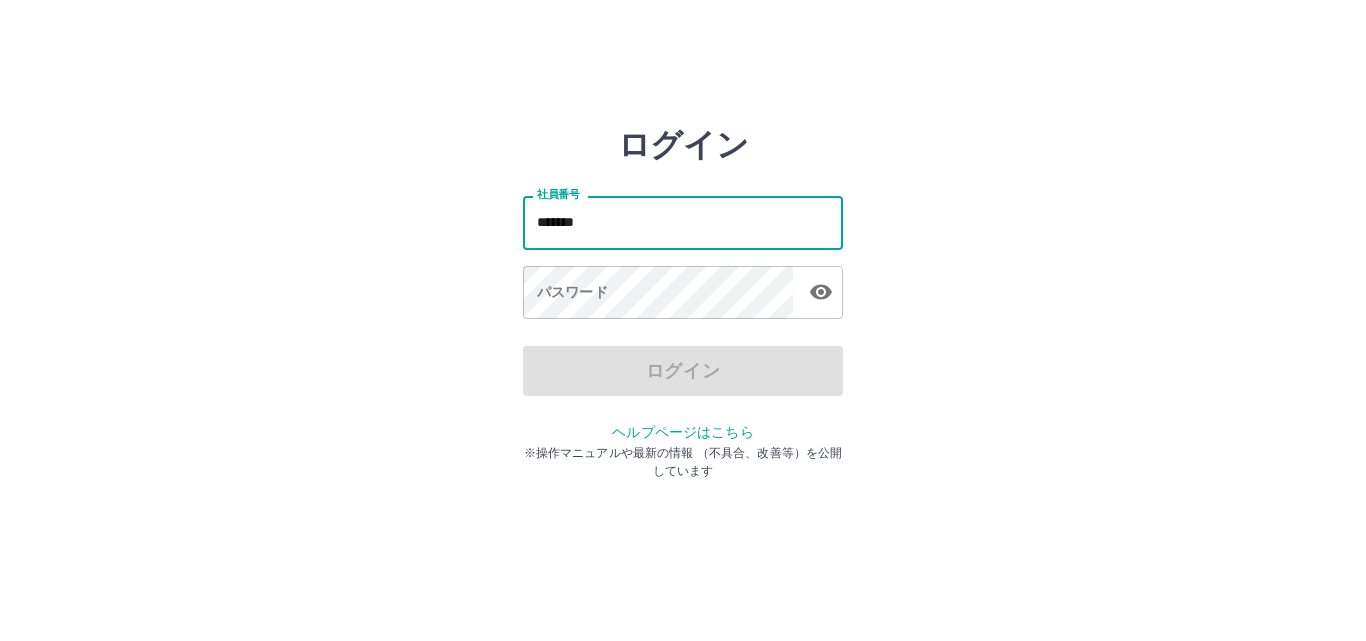 type on "*******" 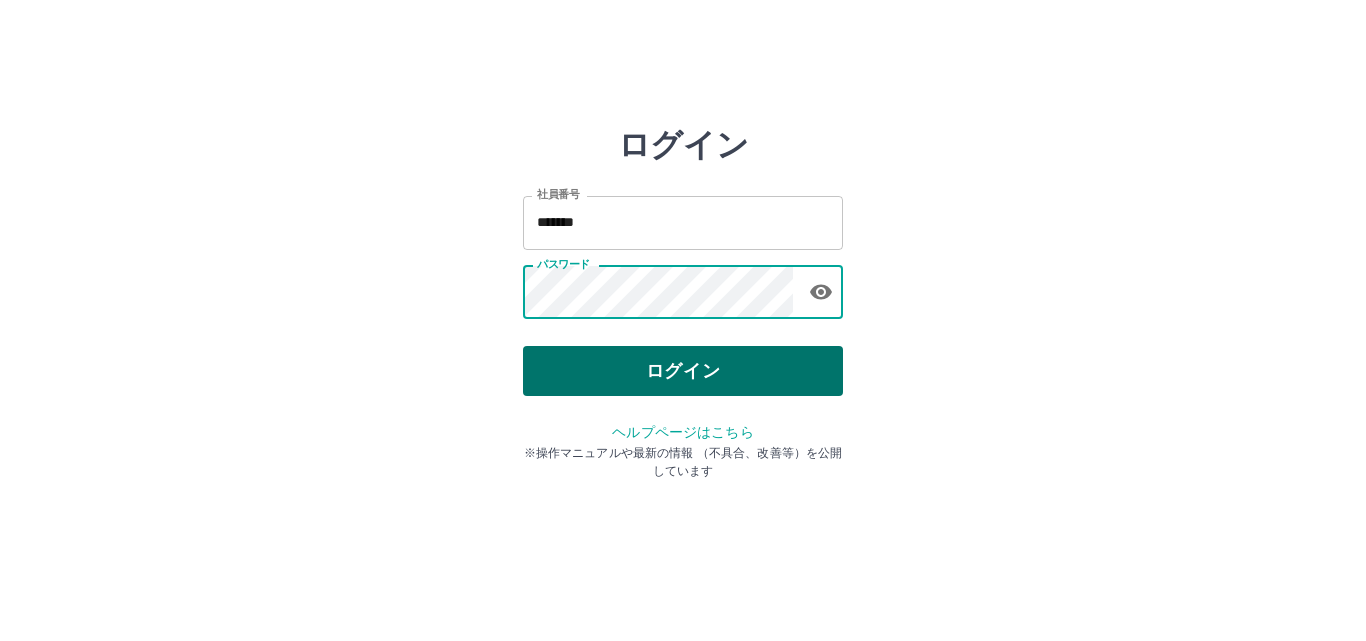 click on "ログイン" at bounding box center [683, 371] 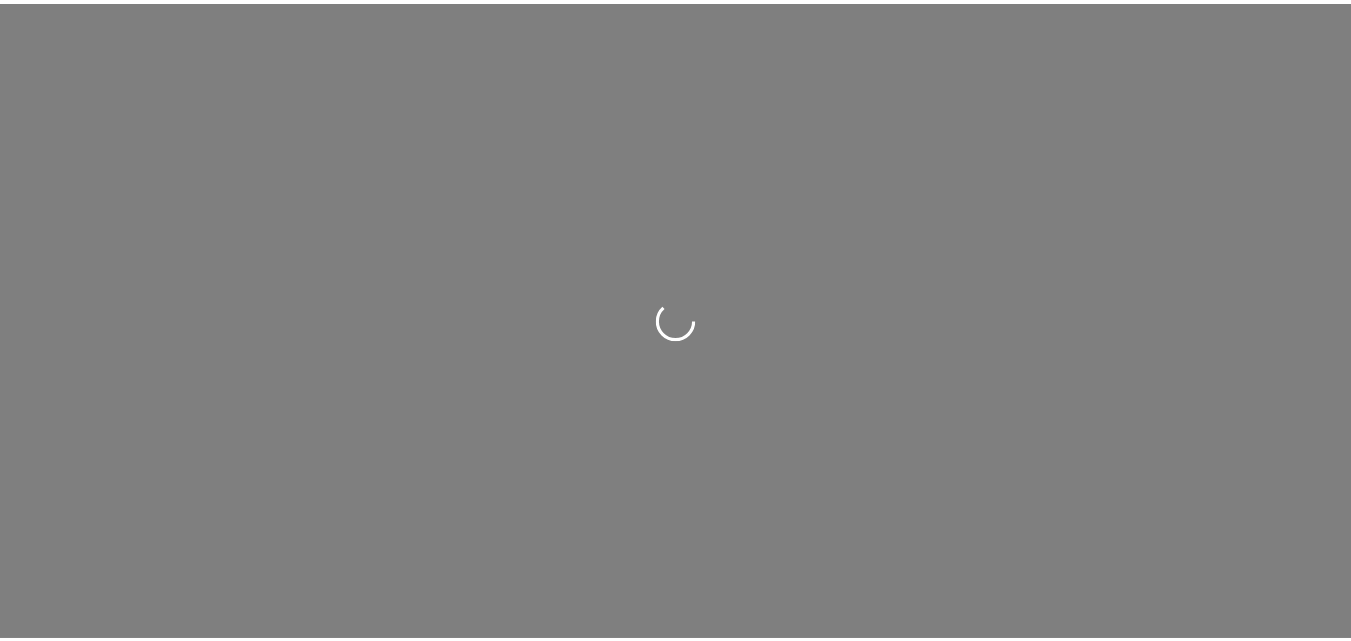 scroll, scrollTop: 0, scrollLeft: 0, axis: both 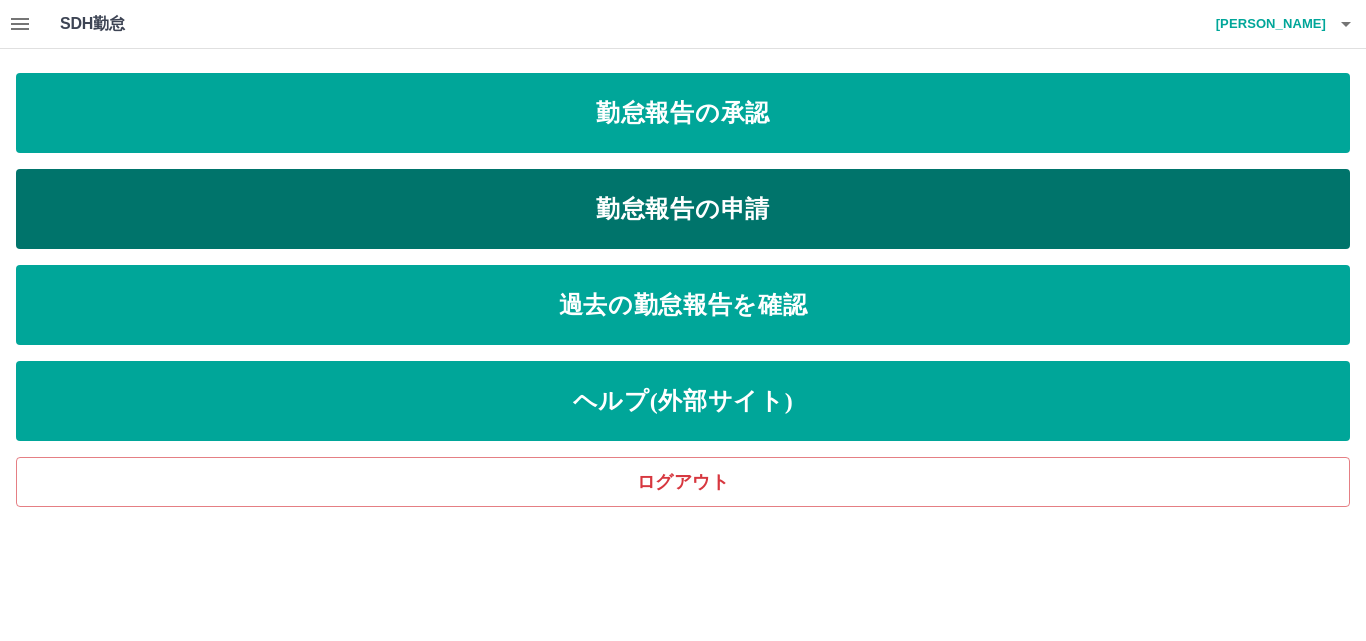 click on "勤怠報告の申請" at bounding box center (683, 209) 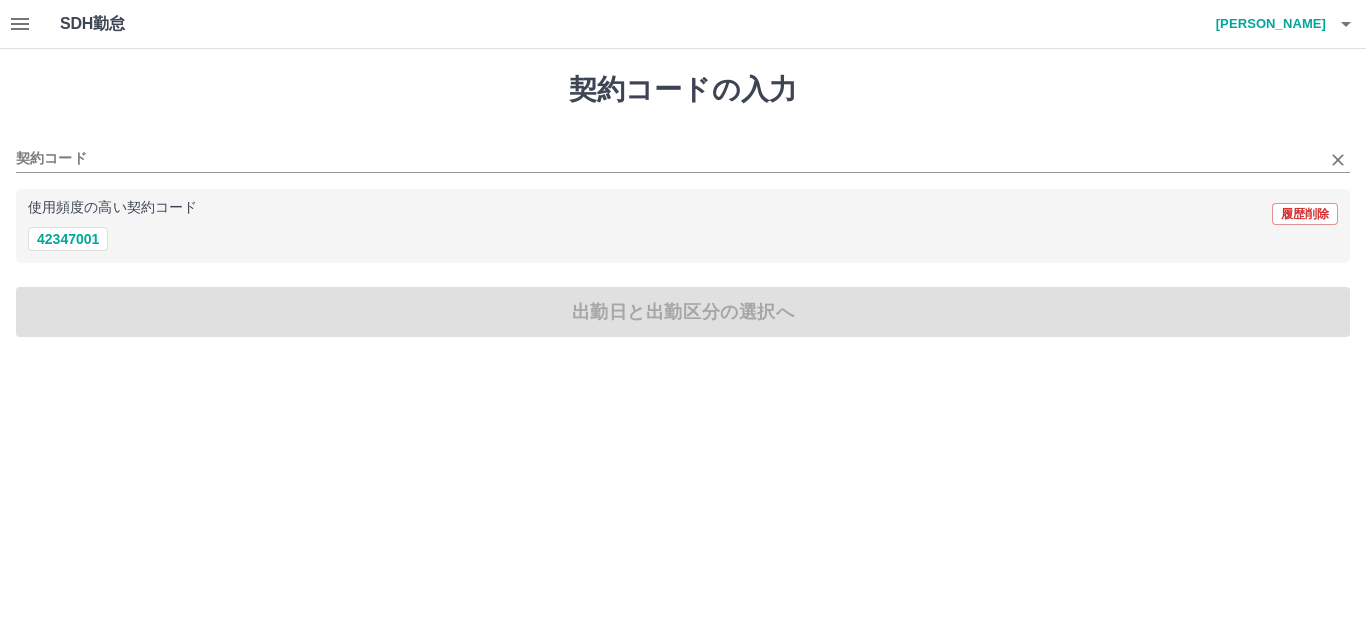 click on "契約コード" at bounding box center (683, 152) 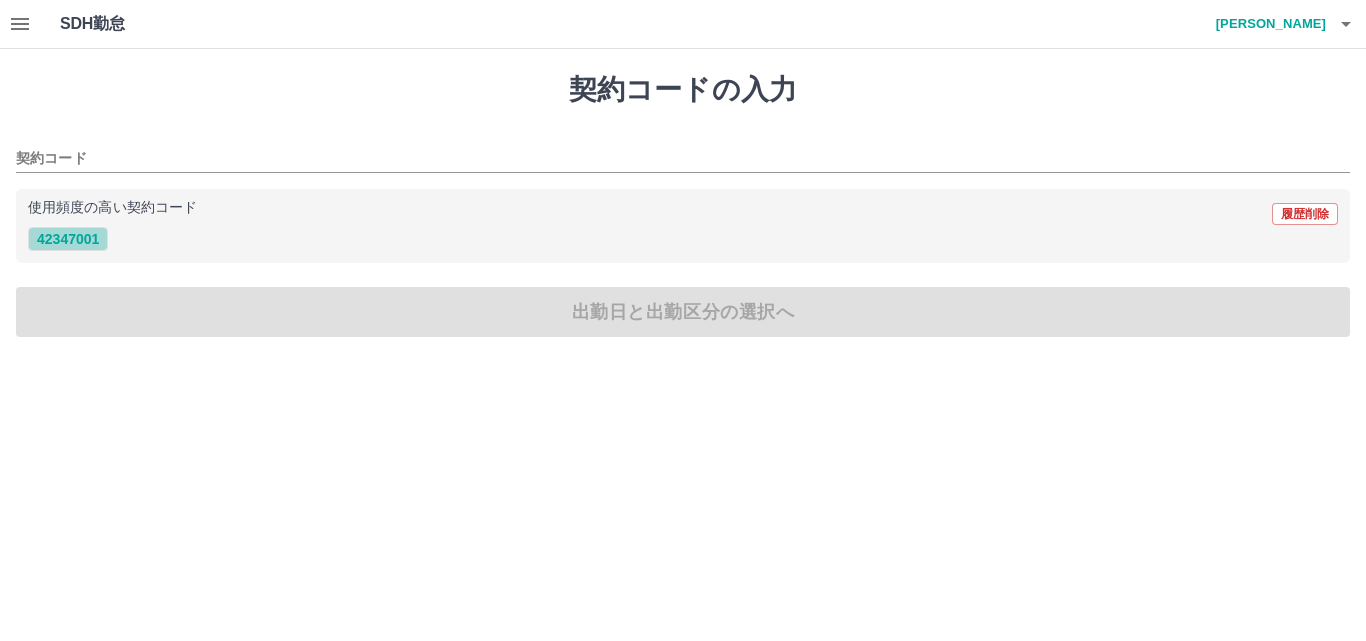 click on "42347001" at bounding box center (68, 239) 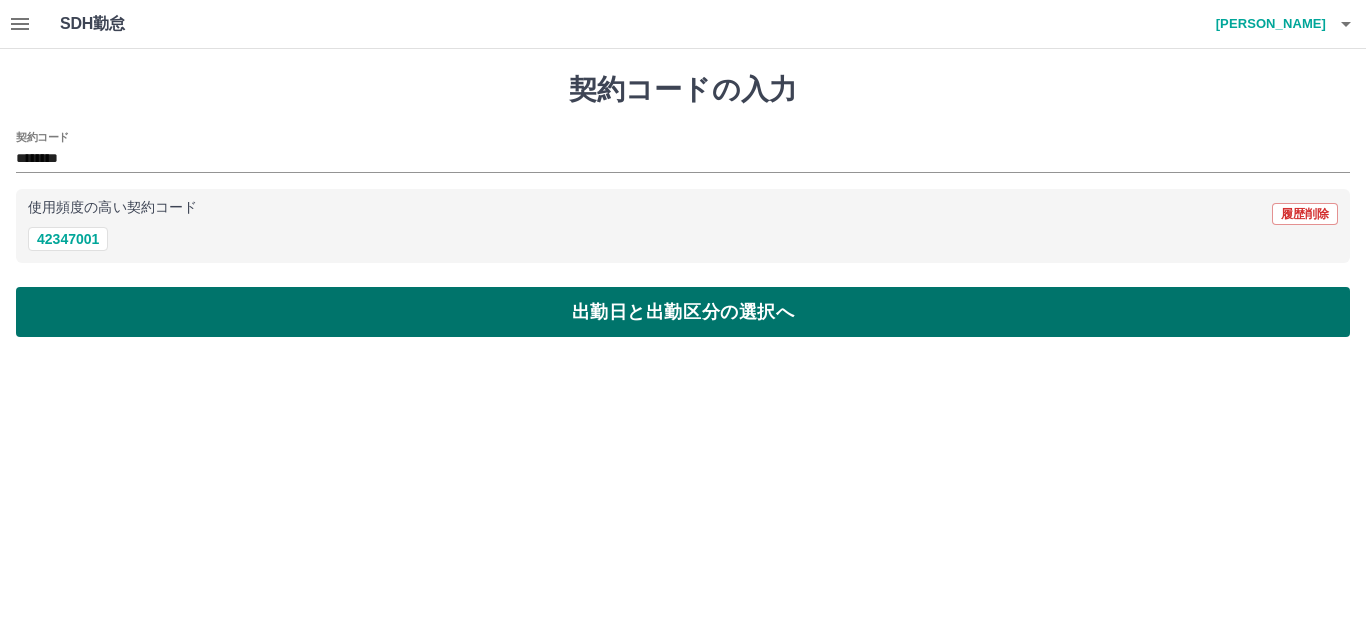 click on "出勤日と出勤区分の選択へ" at bounding box center (683, 312) 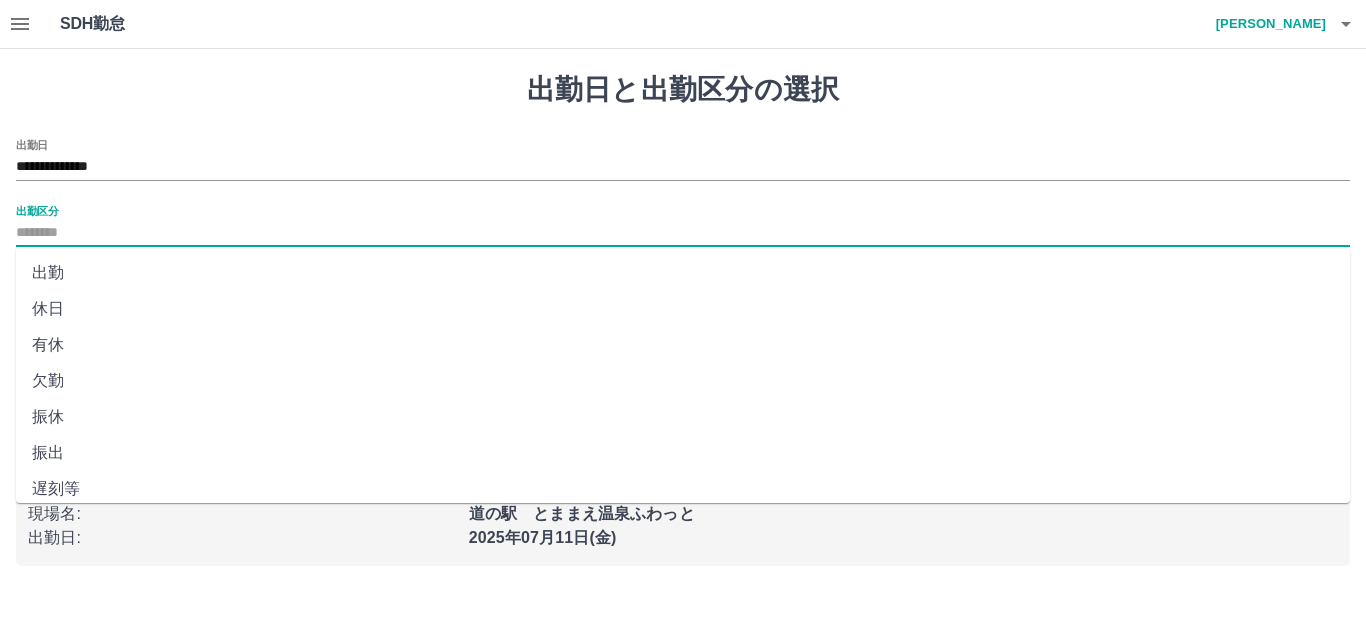 click on "出勤区分" at bounding box center (683, 233) 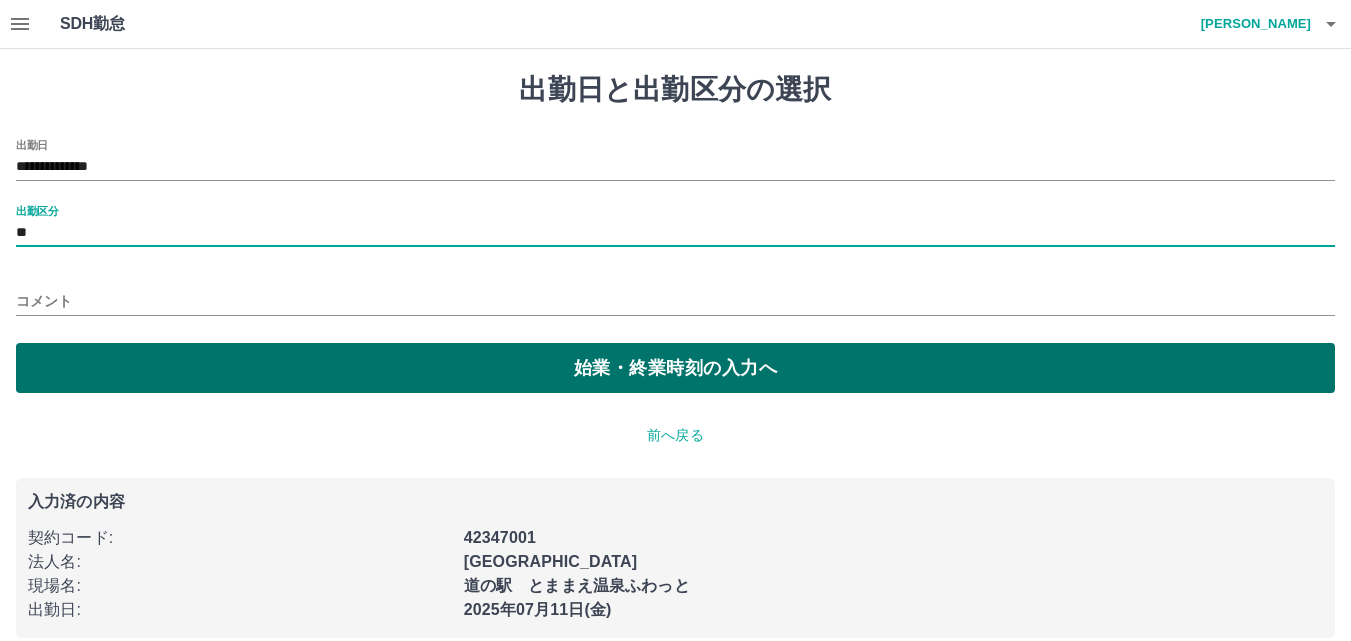 click on "始業・終業時刻の入力へ" at bounding box center (675, 368) 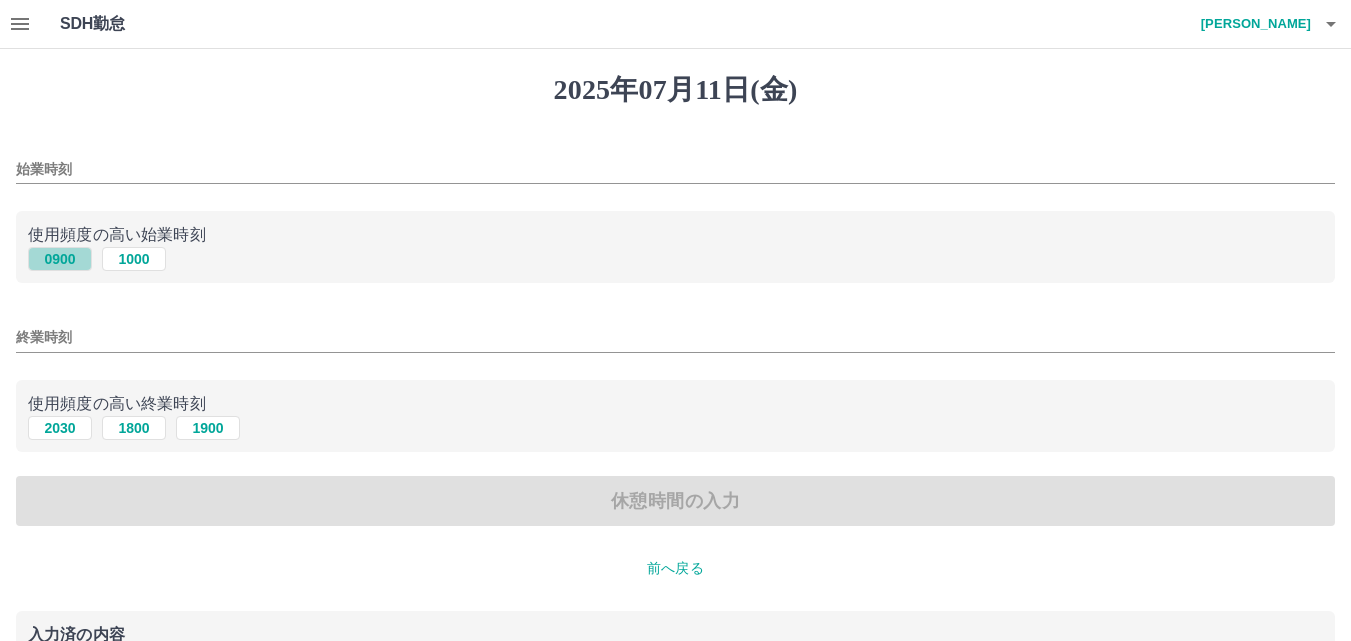 click on "0900" at bounding box center (60, 259) 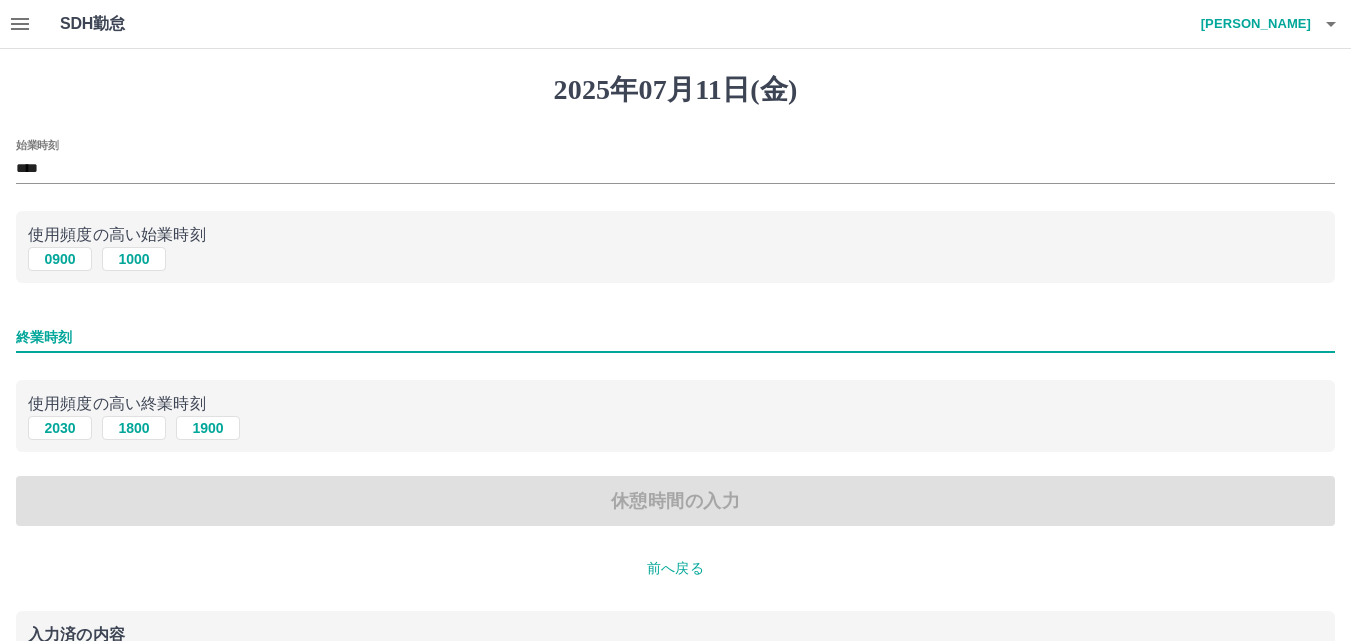 click on "終業時刻" at bounding box center (675, 337) 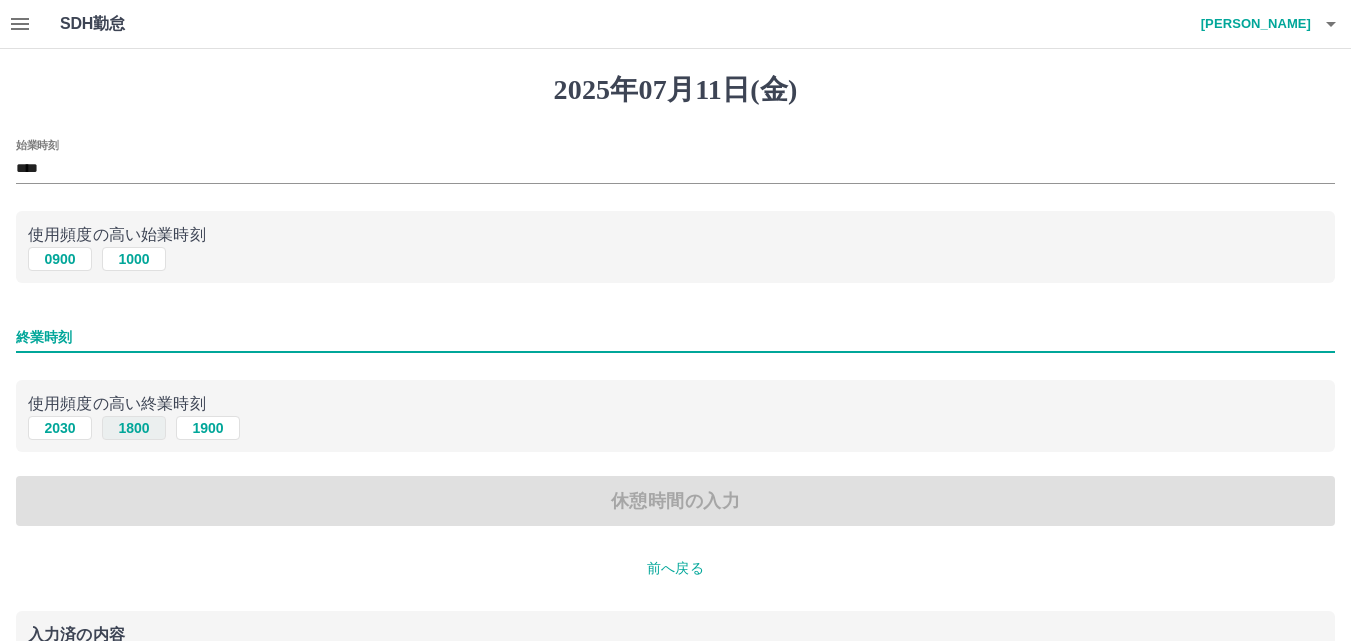 type on "****" 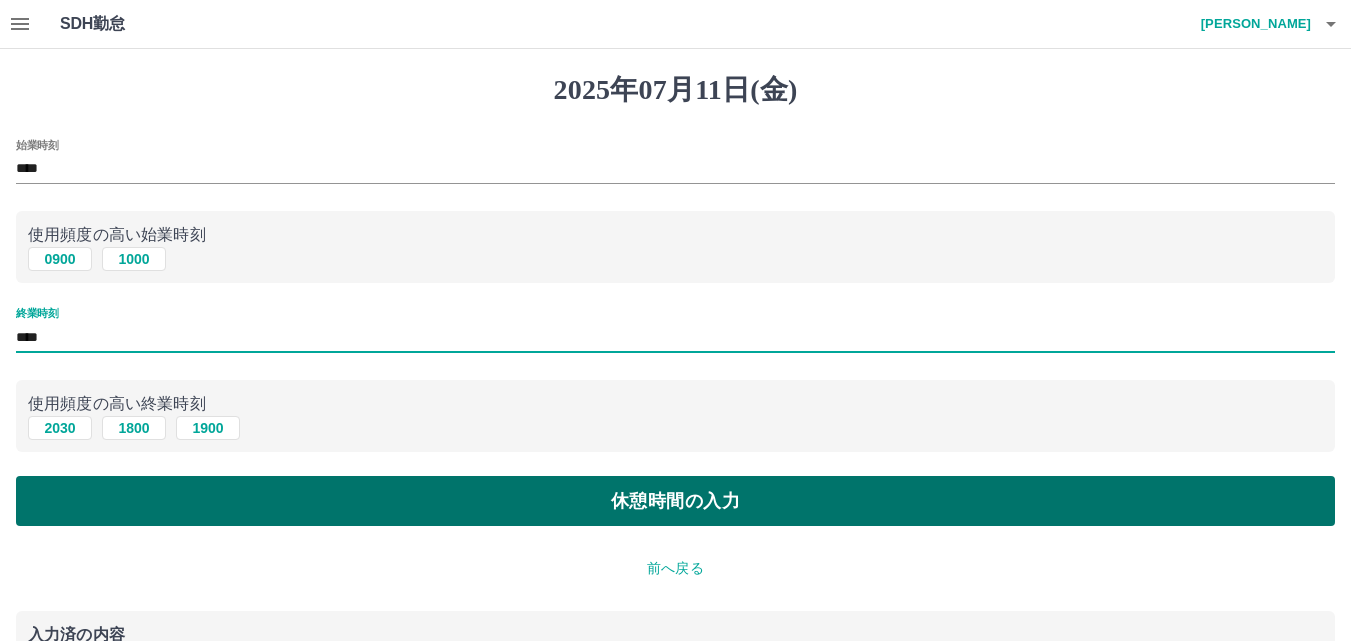 click on "休憩時間の入力" at bounding box center (675, 501) 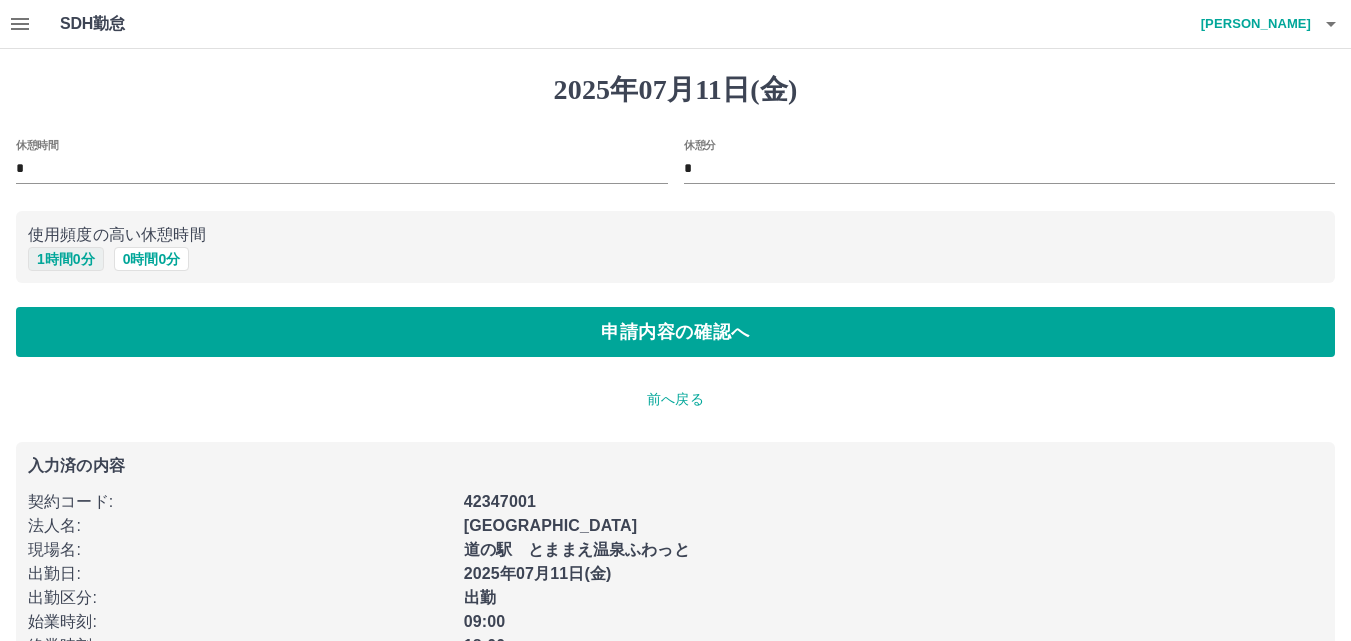 click on "1 時間 0 分" at bounding box center [66, 259] 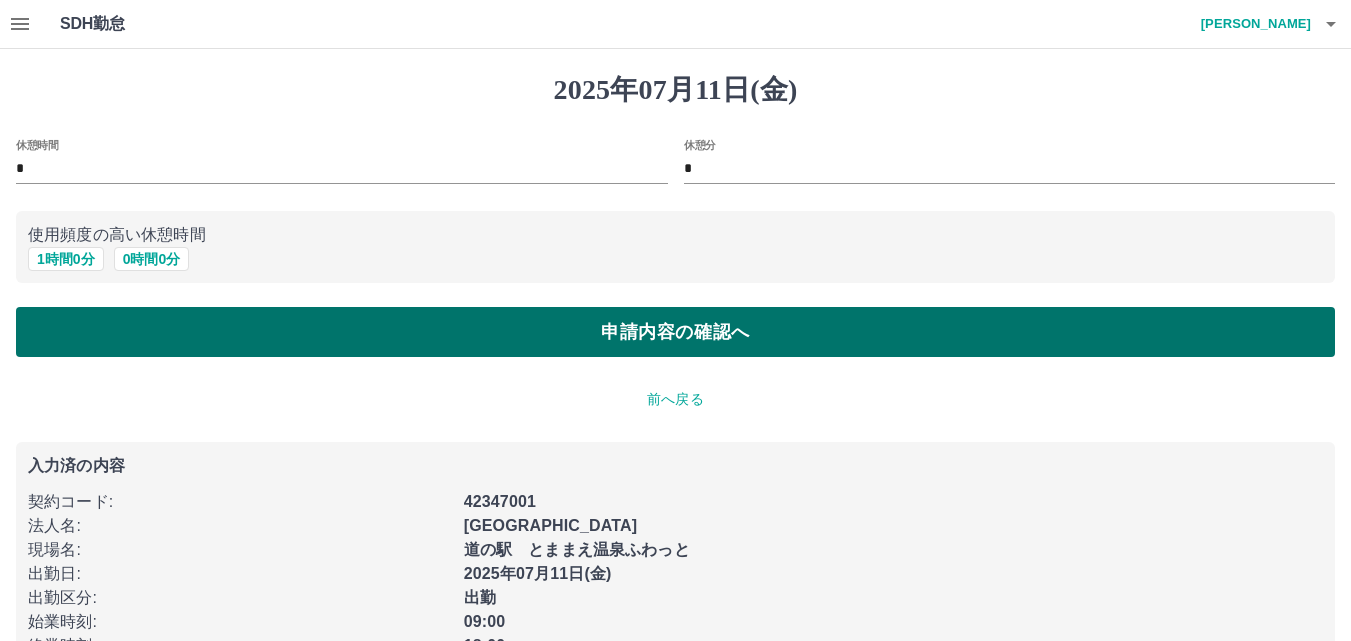 click on "申請内容の確認へ" at bounding box center (675, 332) 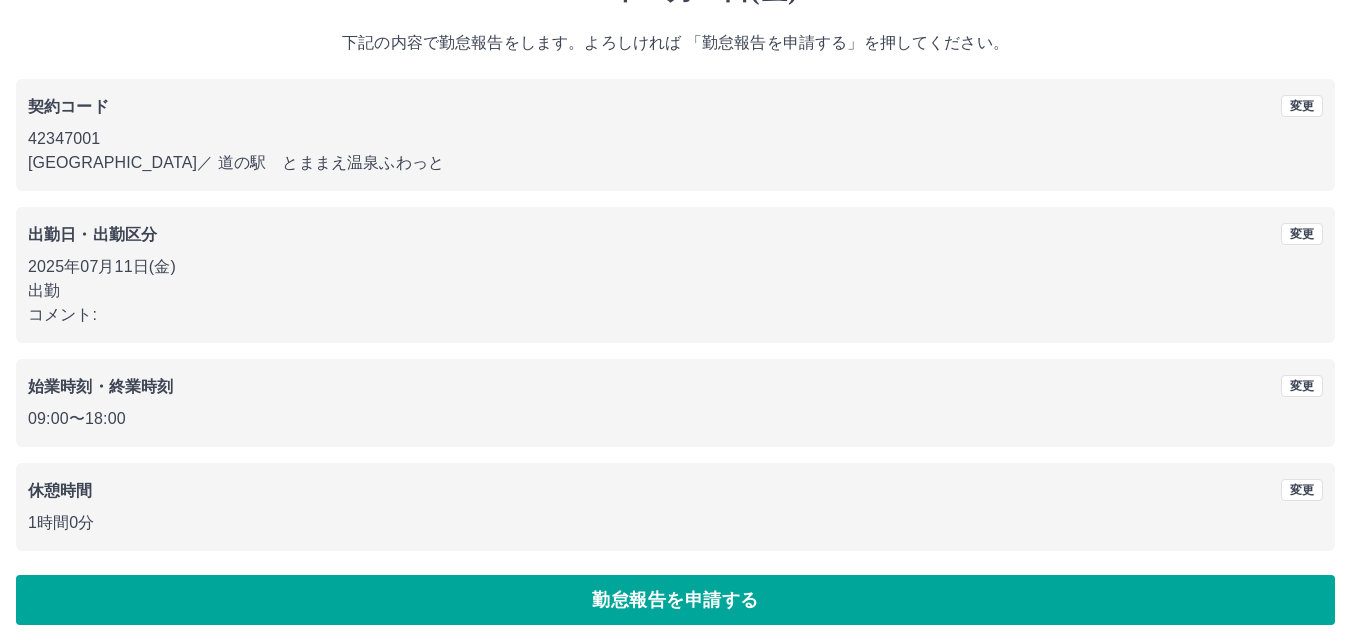 scroll, scrollTop: 108, scrollLeft: 0, axis: vertical 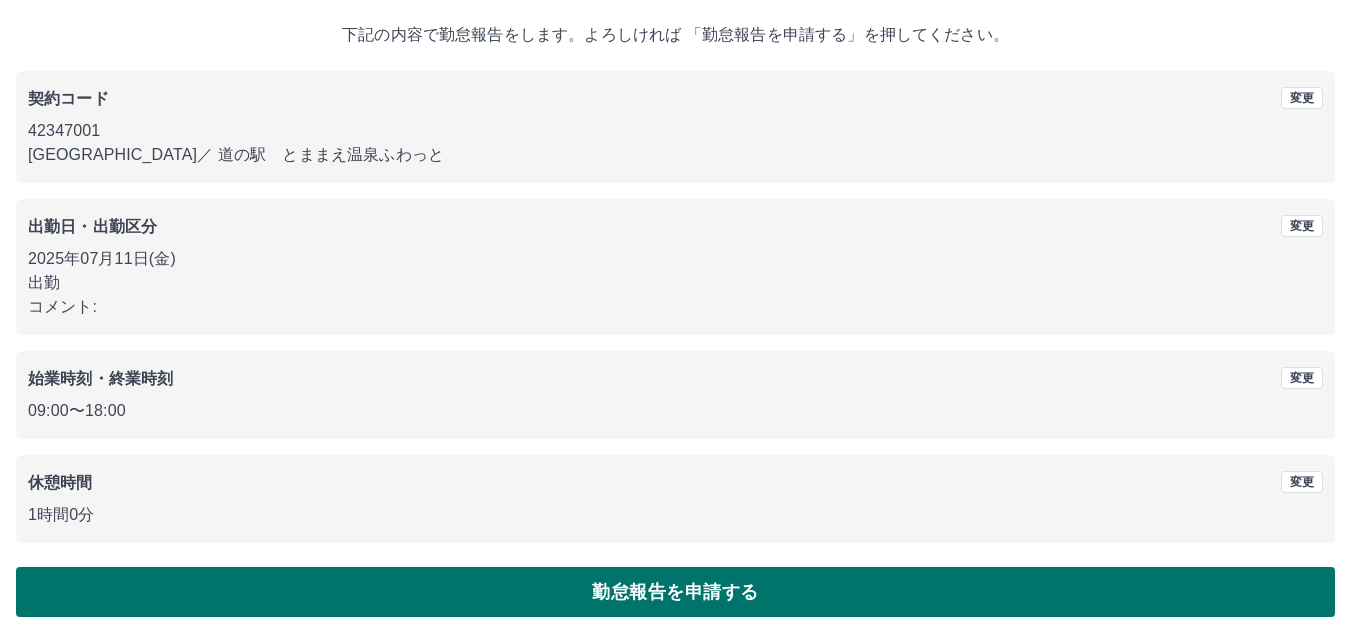 click on "勤怠報告を申請する" at bounding box center (675, 592) 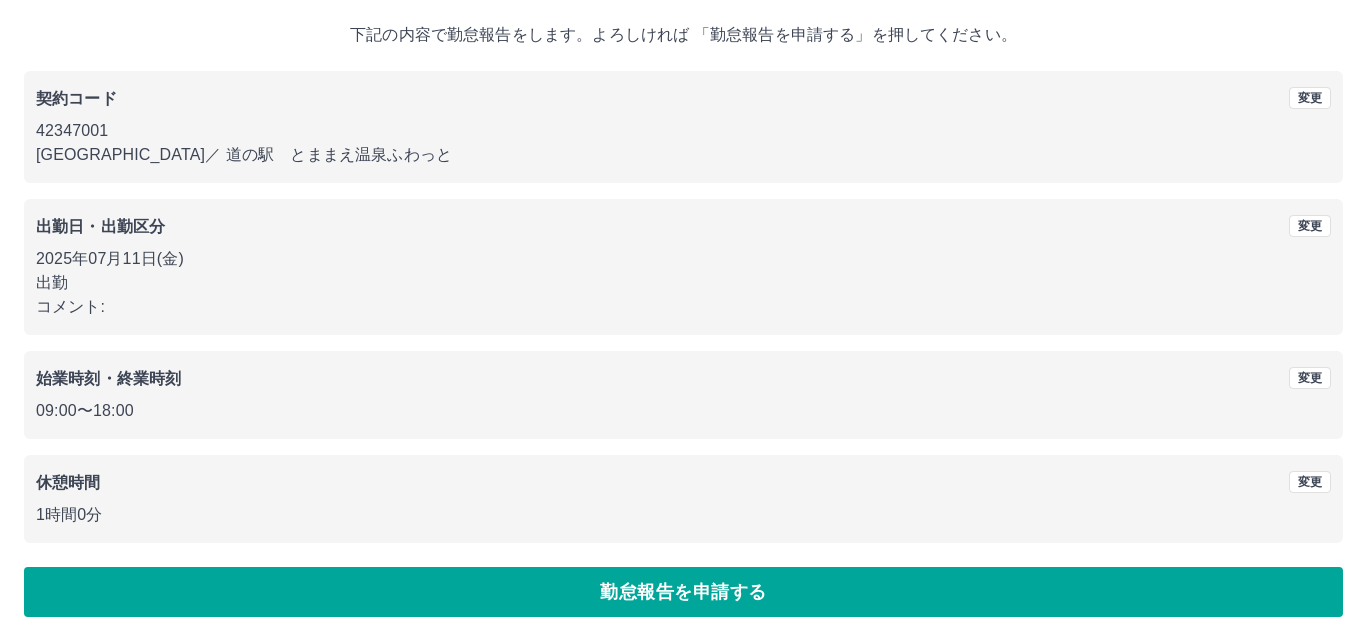 scroll, scrollTop: 0, scrollLeft: 0, axis: both 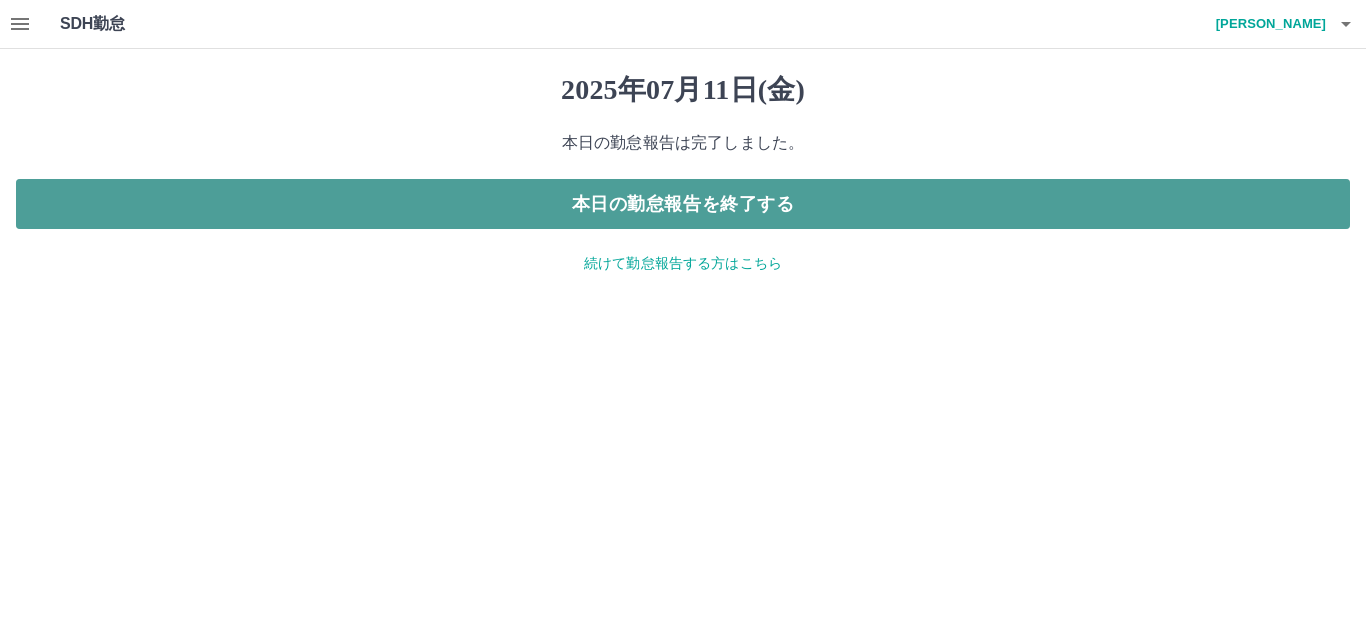 click on "本日の勤怠報告を終了する" at bounding box center (683, 204) 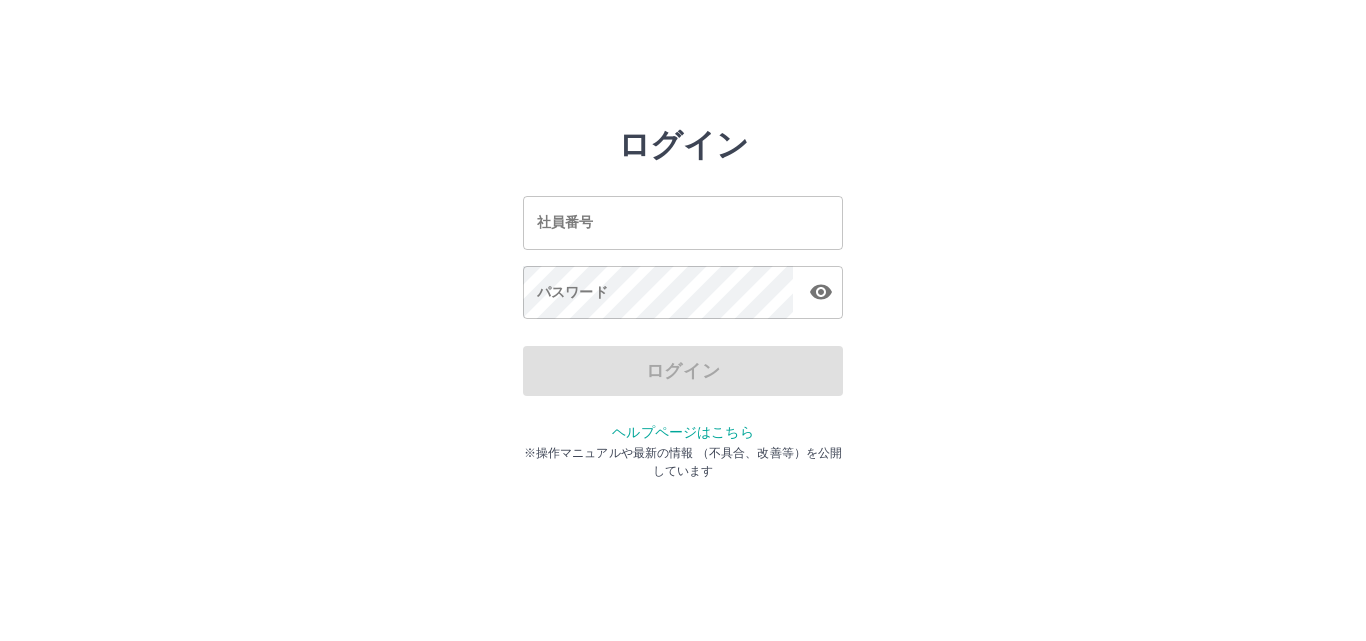 scroll, scrollTop: 0, scrollLeft: 0, axis: both 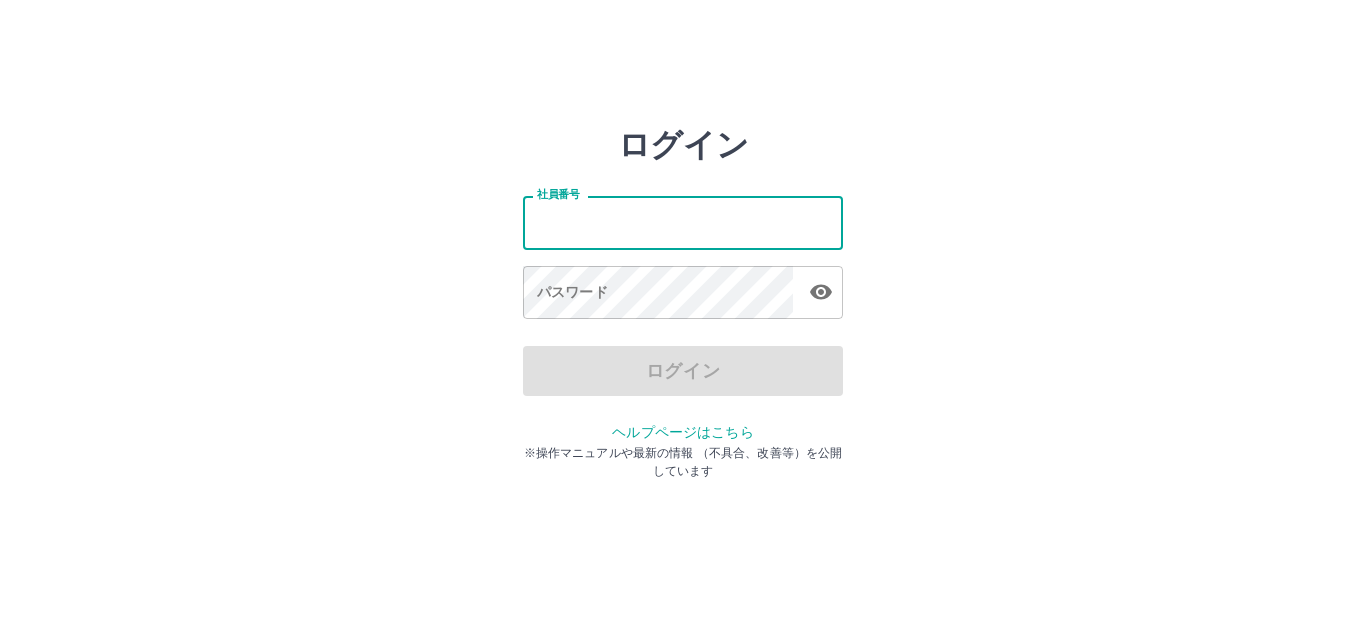 click on "社員番号" at bounding box center [683, 222] 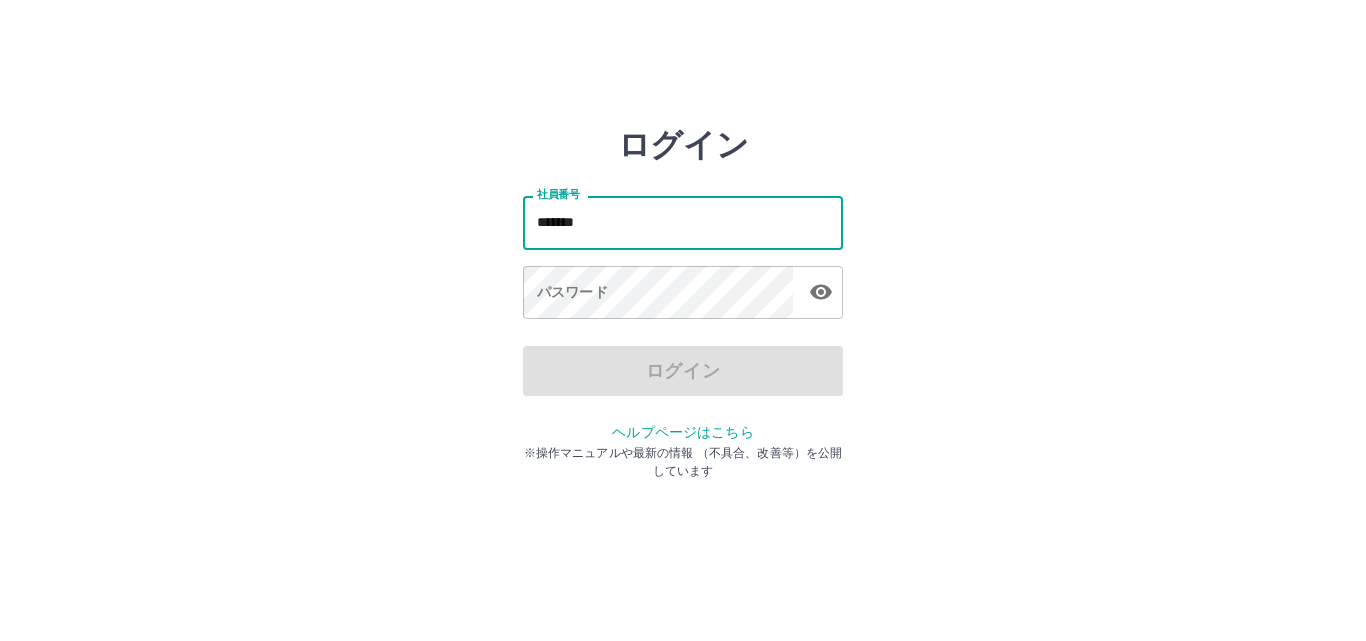 type on "*******" 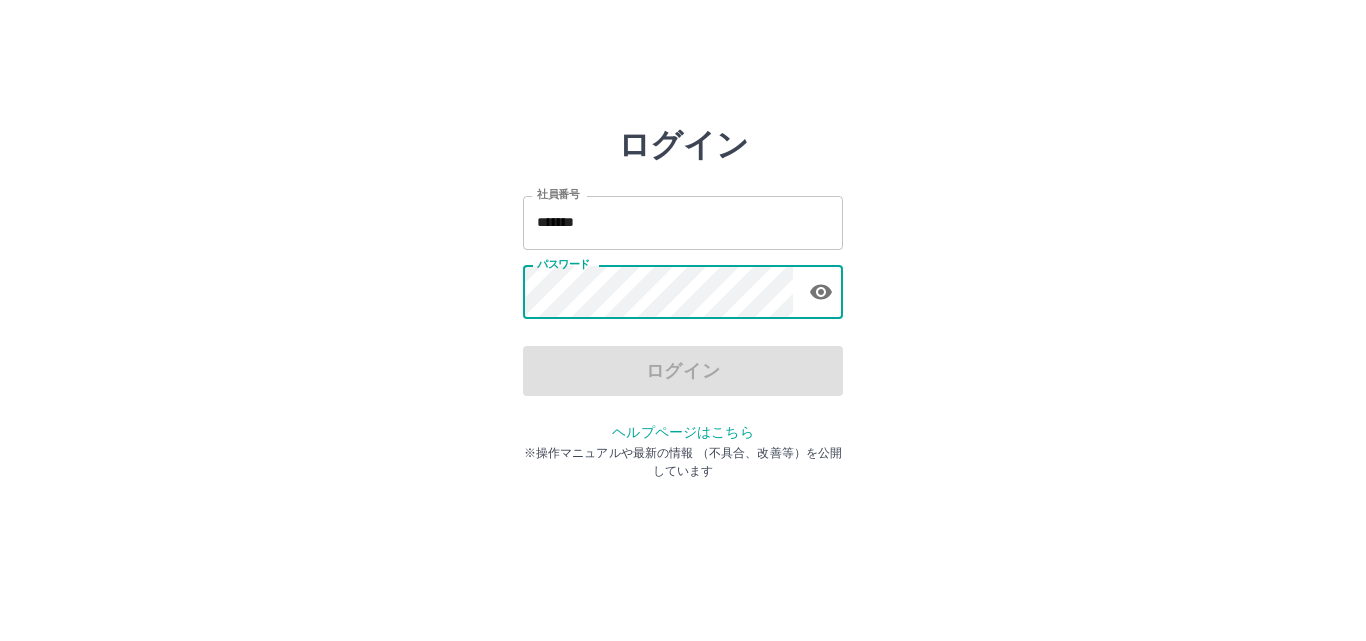 click on "パスワード パスワード" at bounding box center (683, 294) 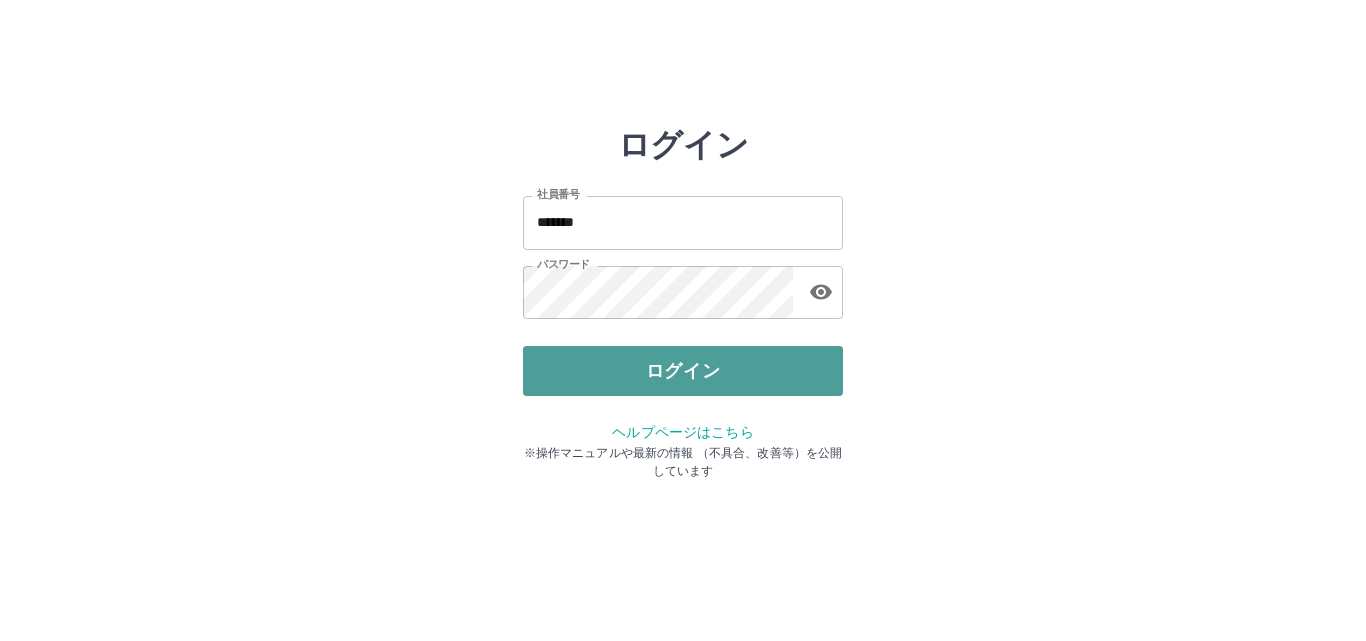 click on "ログイン" at bounding box center [683, 371] 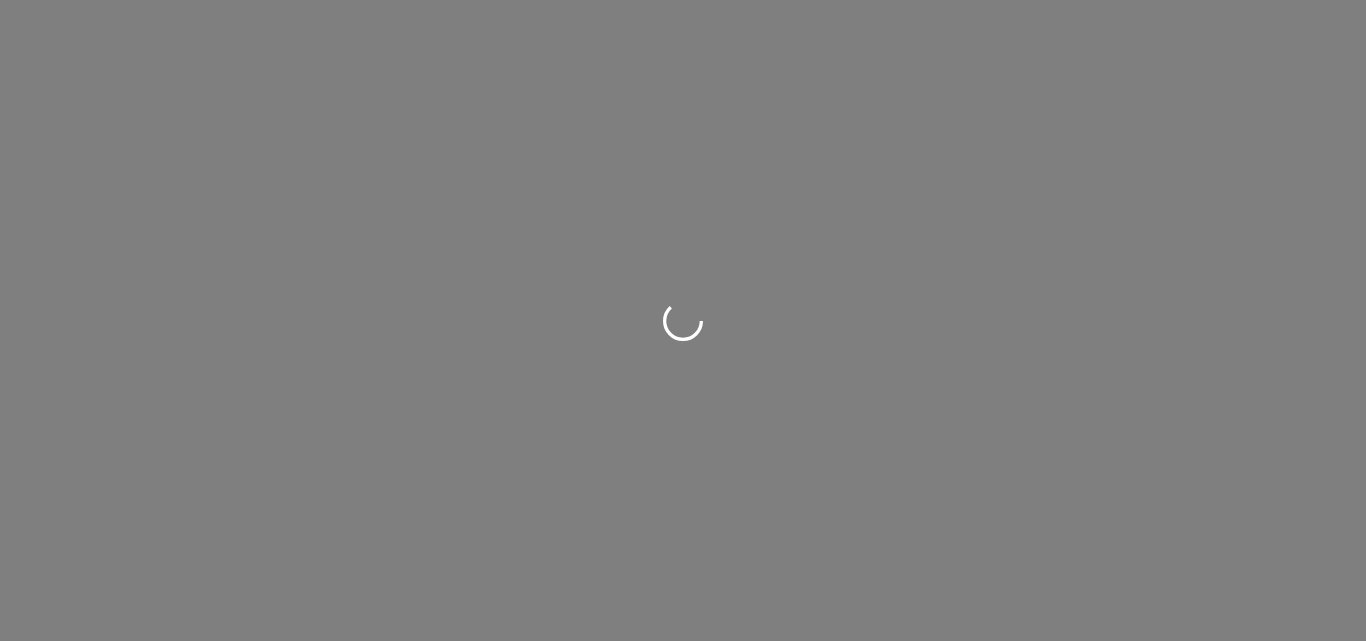 scroll, scrollTop: 0, scrollLeft: 0, axis: both 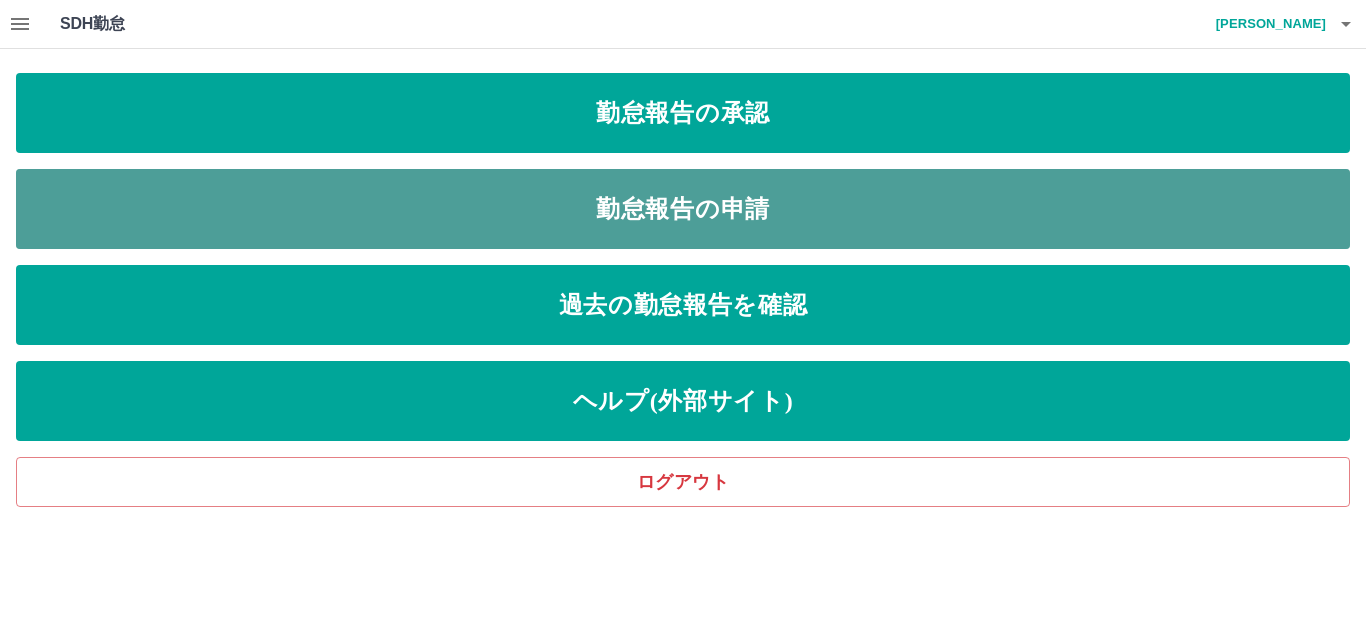 click on "勤怠報告の申請" at bounding box center (683, 209) 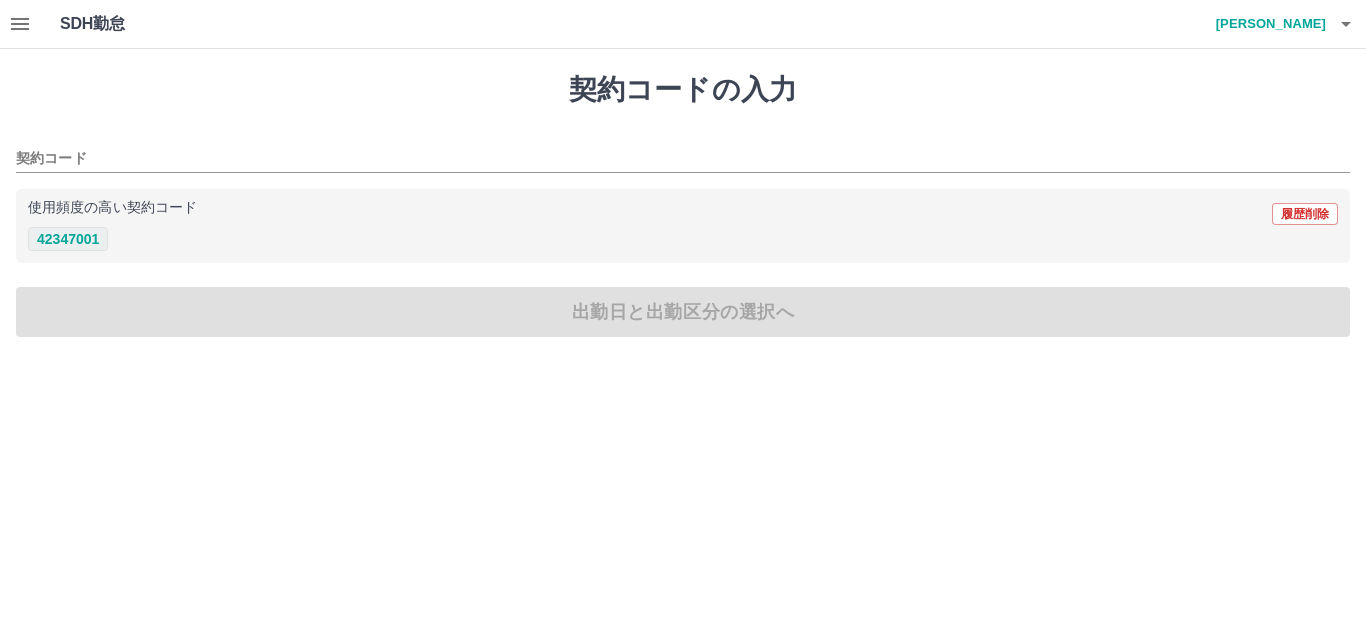 click on "42347001" at bounding box center [68, 239] 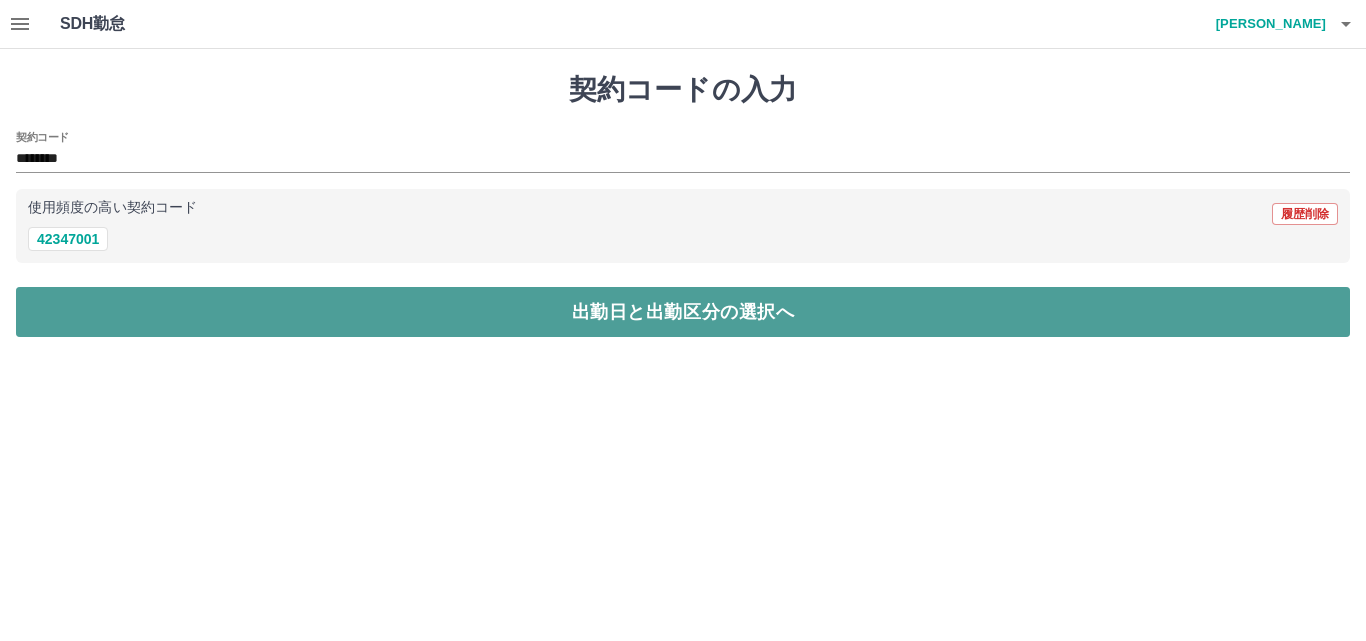 click on "出勤日と出勤区分の選択へ" at bounding box center [683, 312] 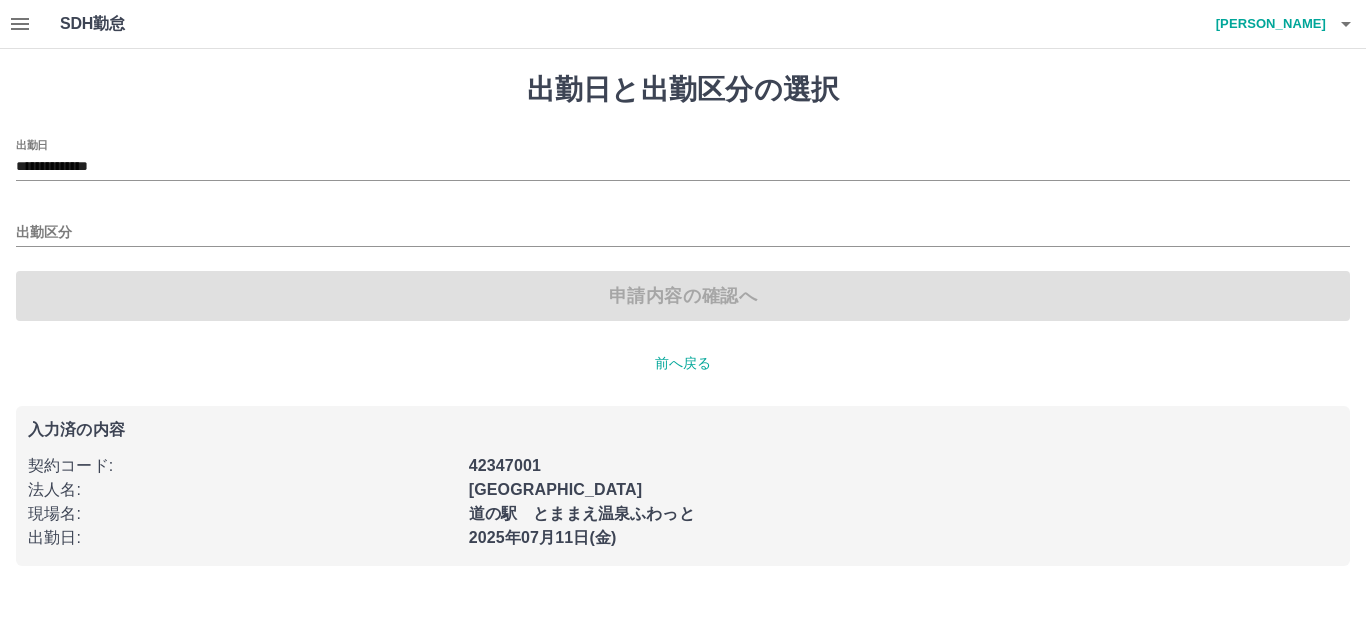 click on "前へ戻る" at bounding box center [683, 363] 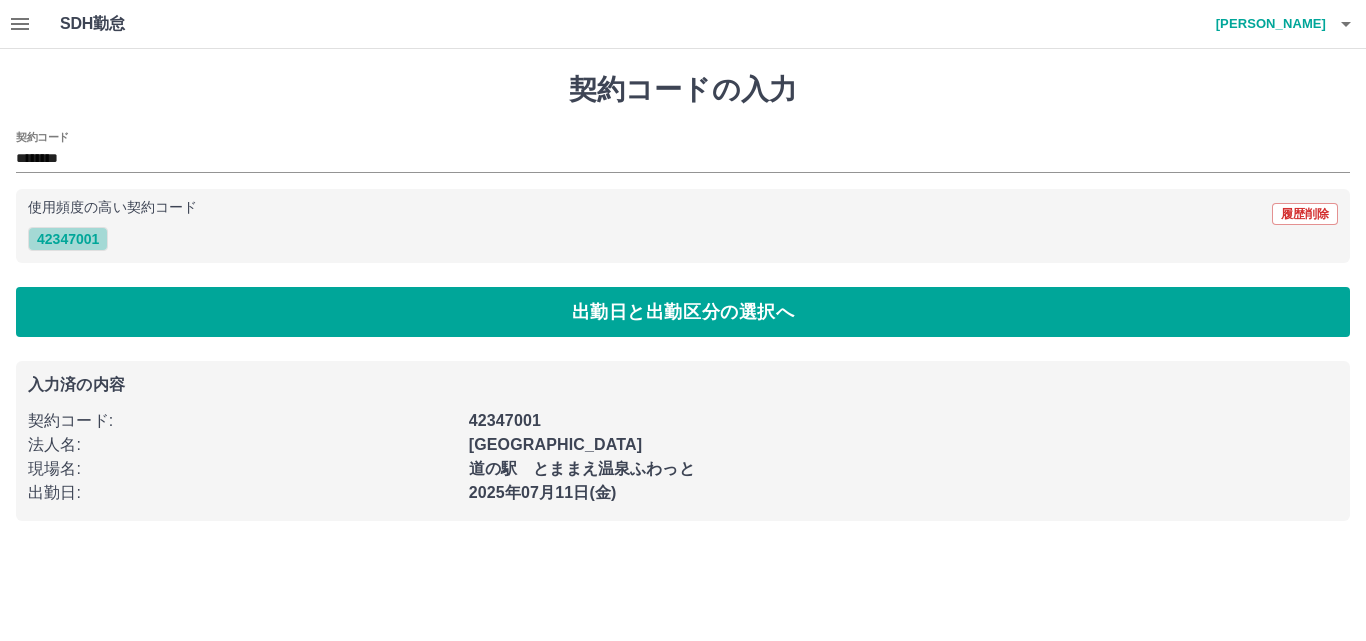 click on "42347001" at bounding box center [68, 239] 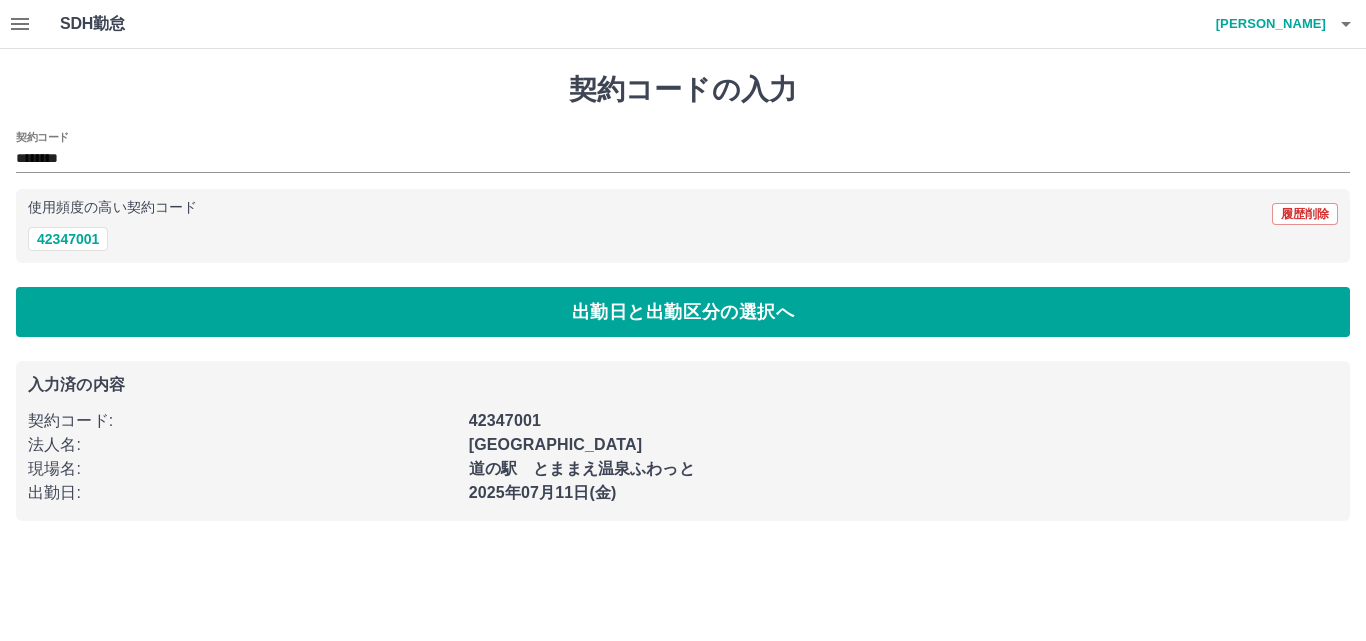 click 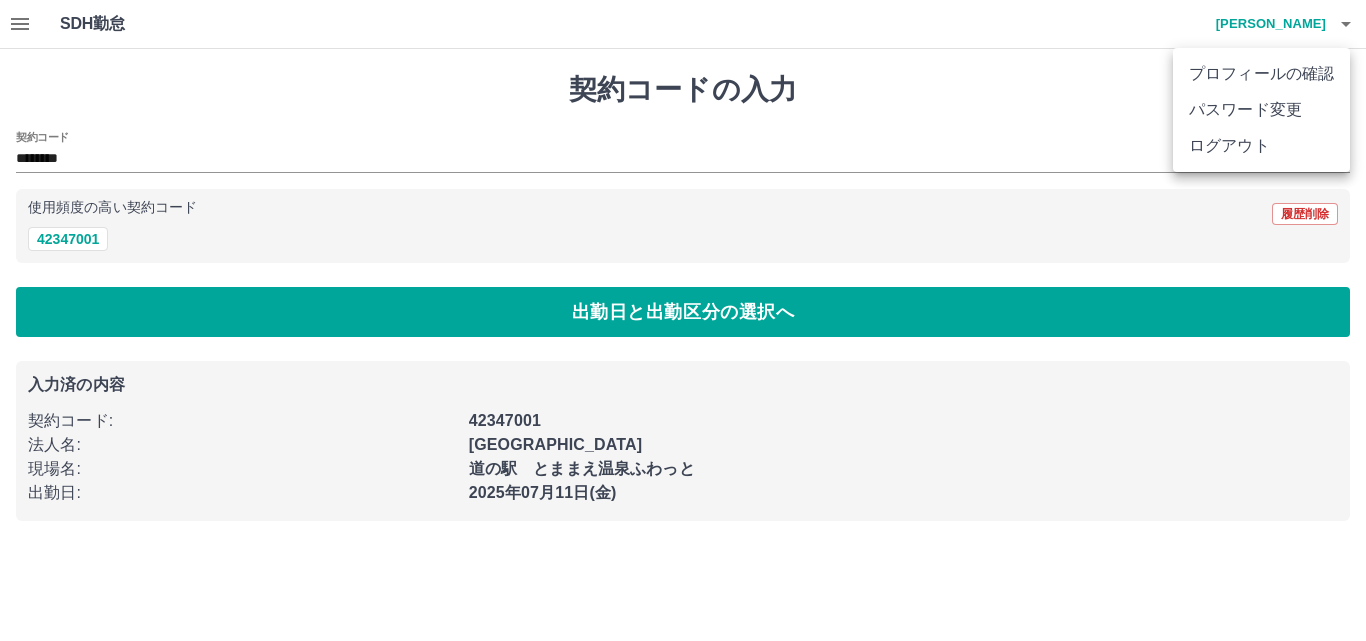 click at bounding box center (683, 320) 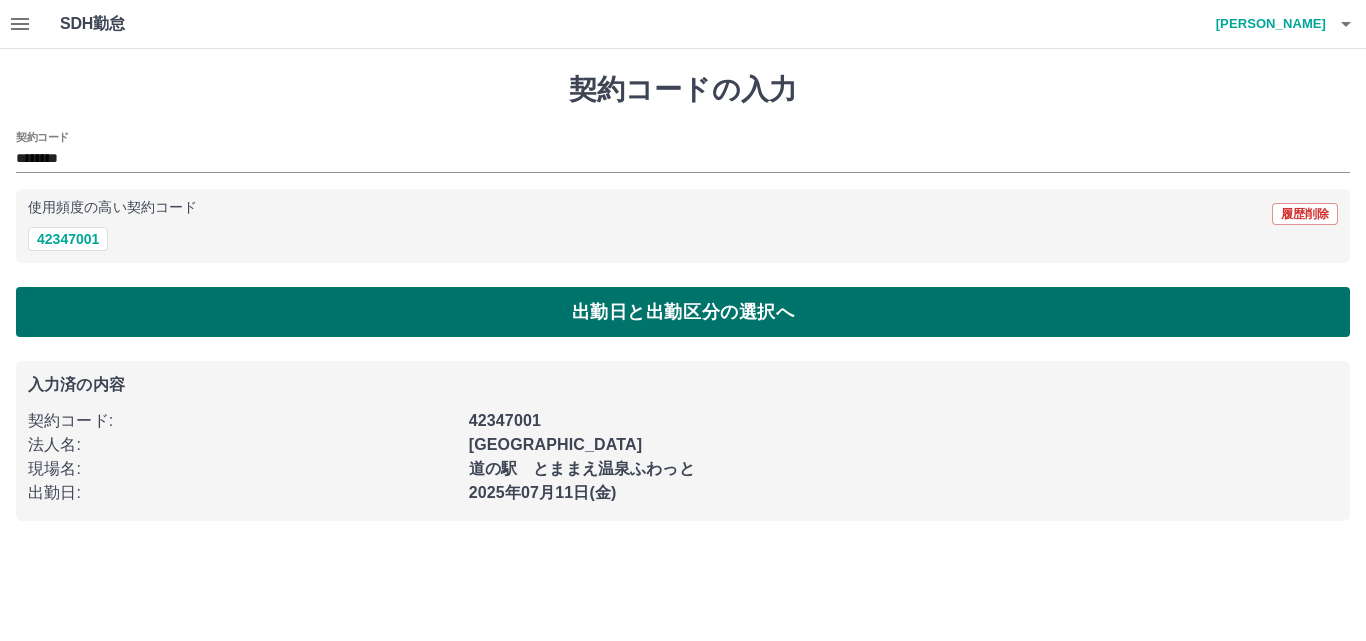 click on "出勤日と出勤区分の選択へ" at bounding box center [683, 312] 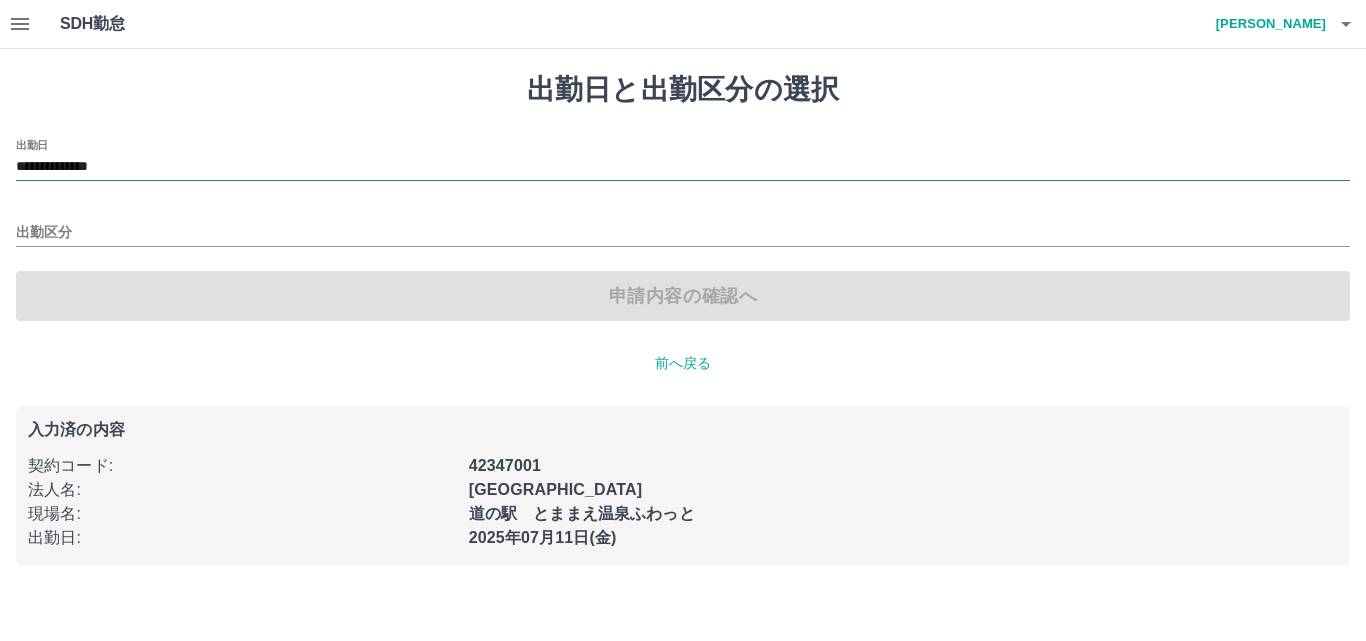click on "**********" at bounding box center (683, 167) 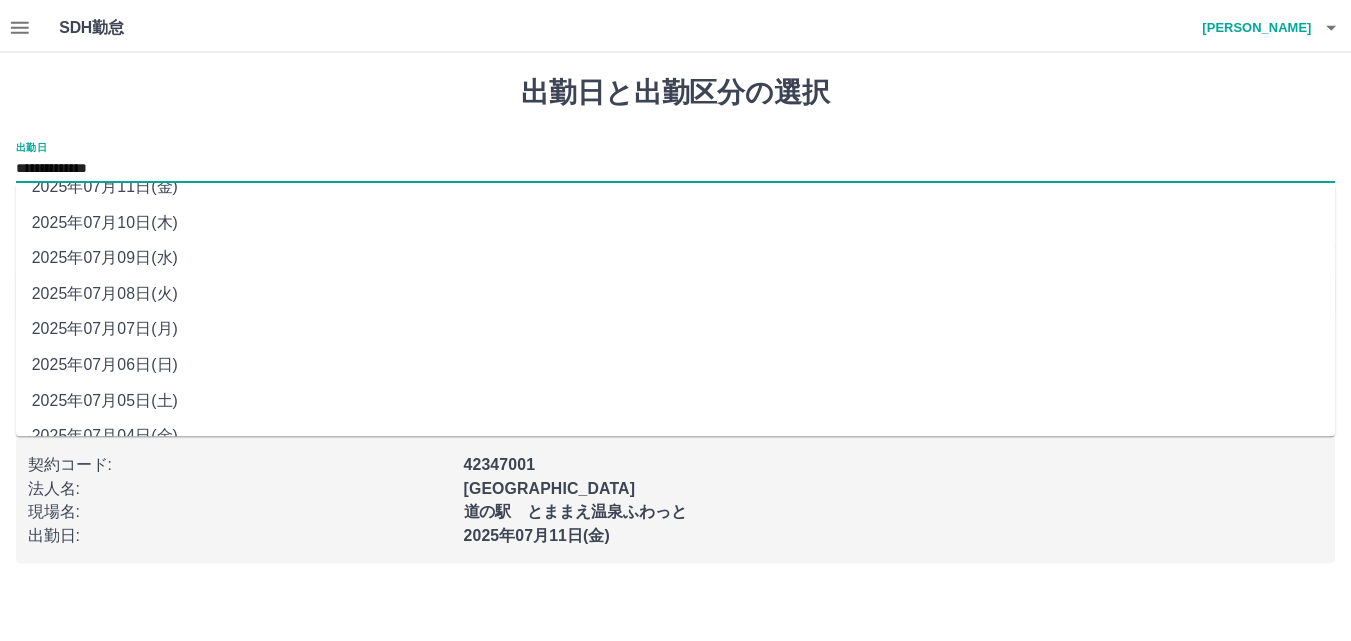 scroll, scrollTop: 84, scrollLeft: 0, axis: vertical 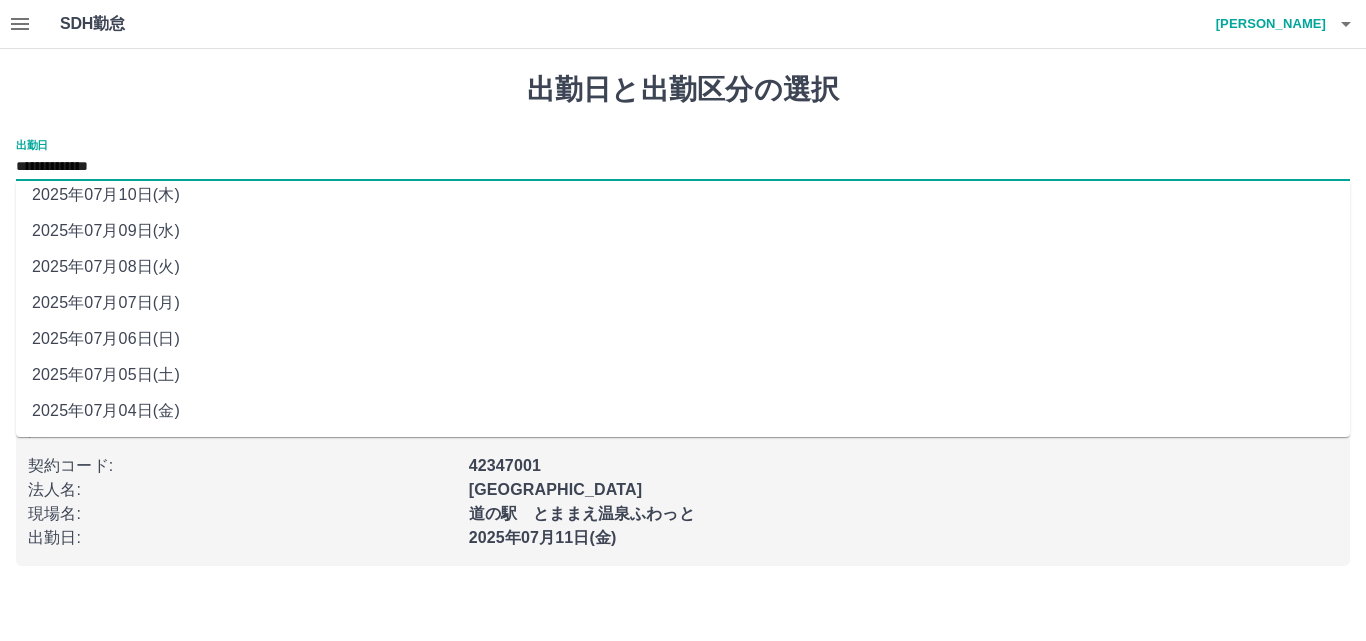 click on "2025年07月05日(土)" at bounding box center [683, 375] 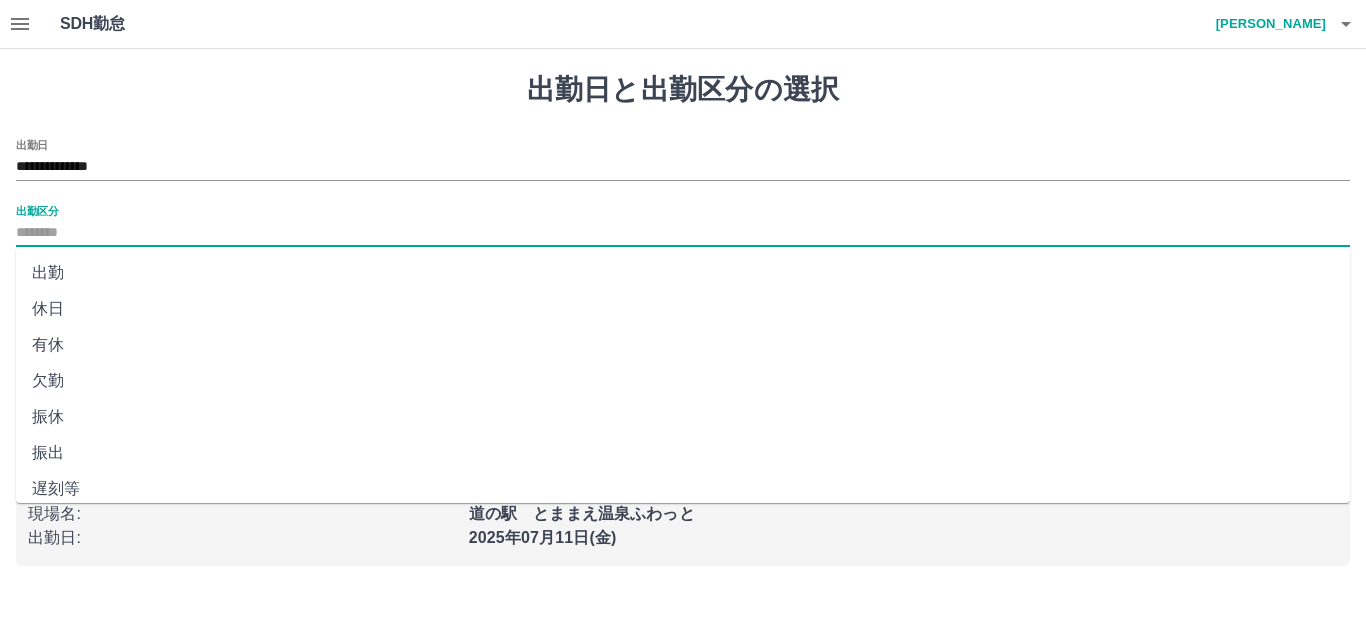 click on "出勤区分" at bounding box center [683, 233] 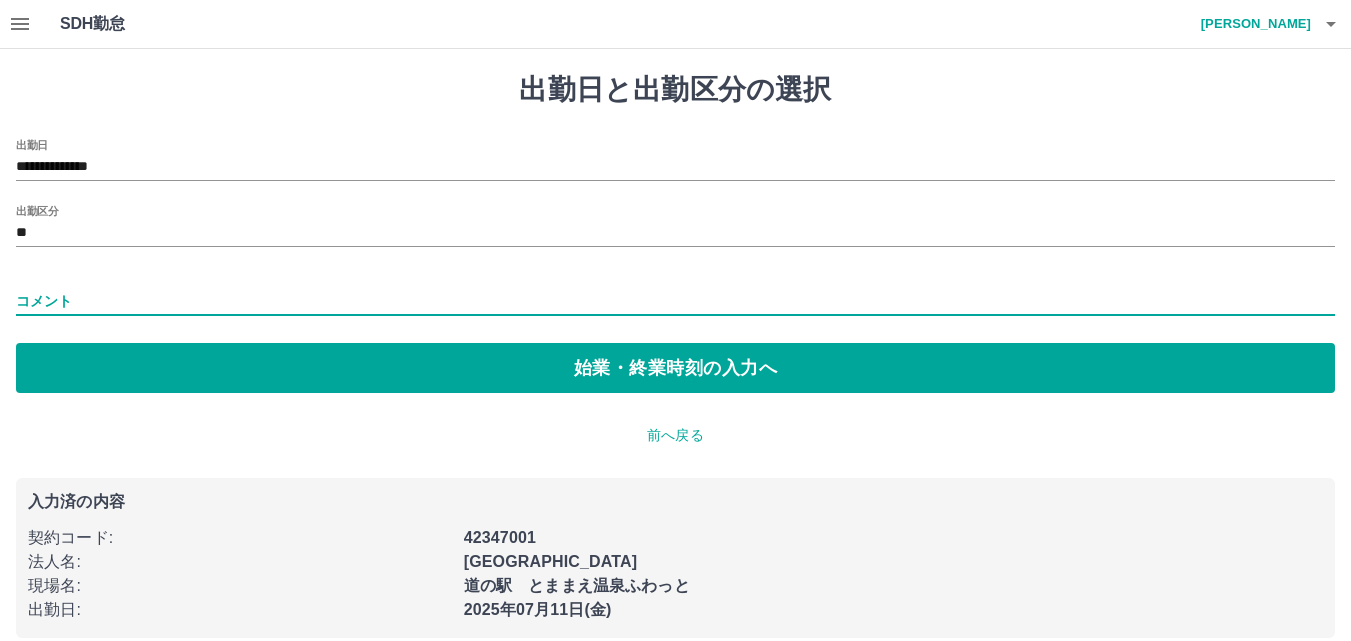 click on "コメント" at bounding box center [675, 301] 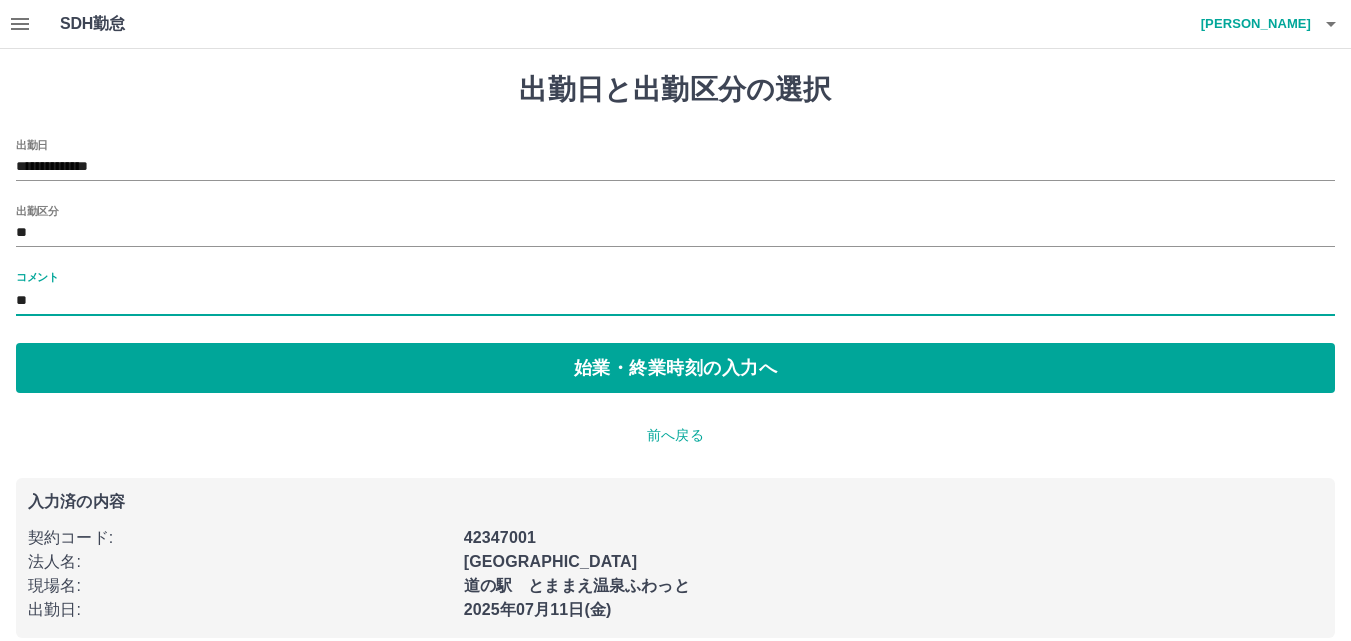 type on "*" 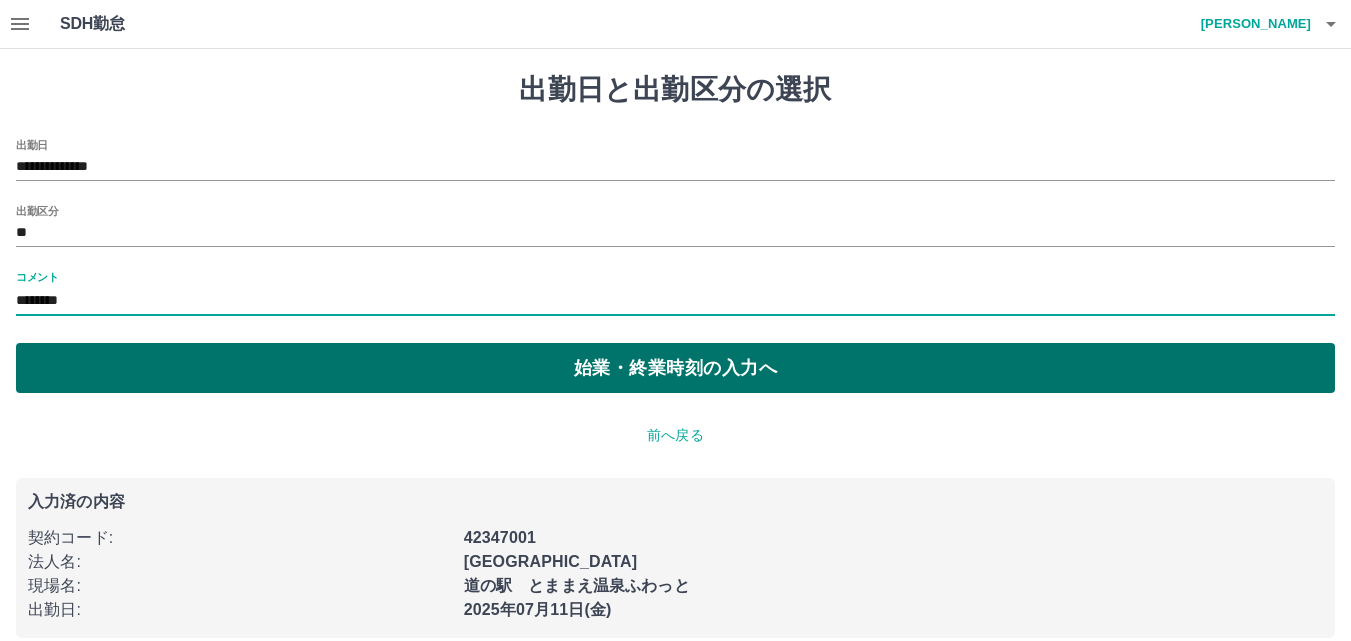 type on "********" 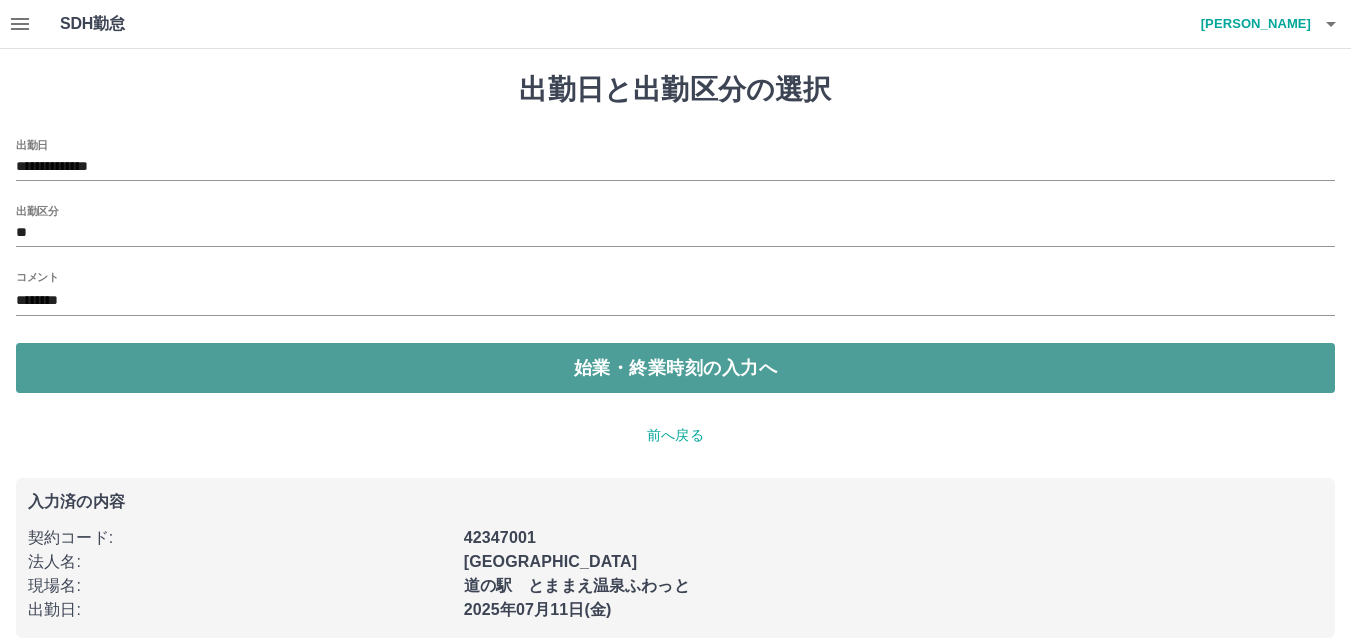 click on "始業・終業時刻の入力へ" at bounding box center (675, 368) 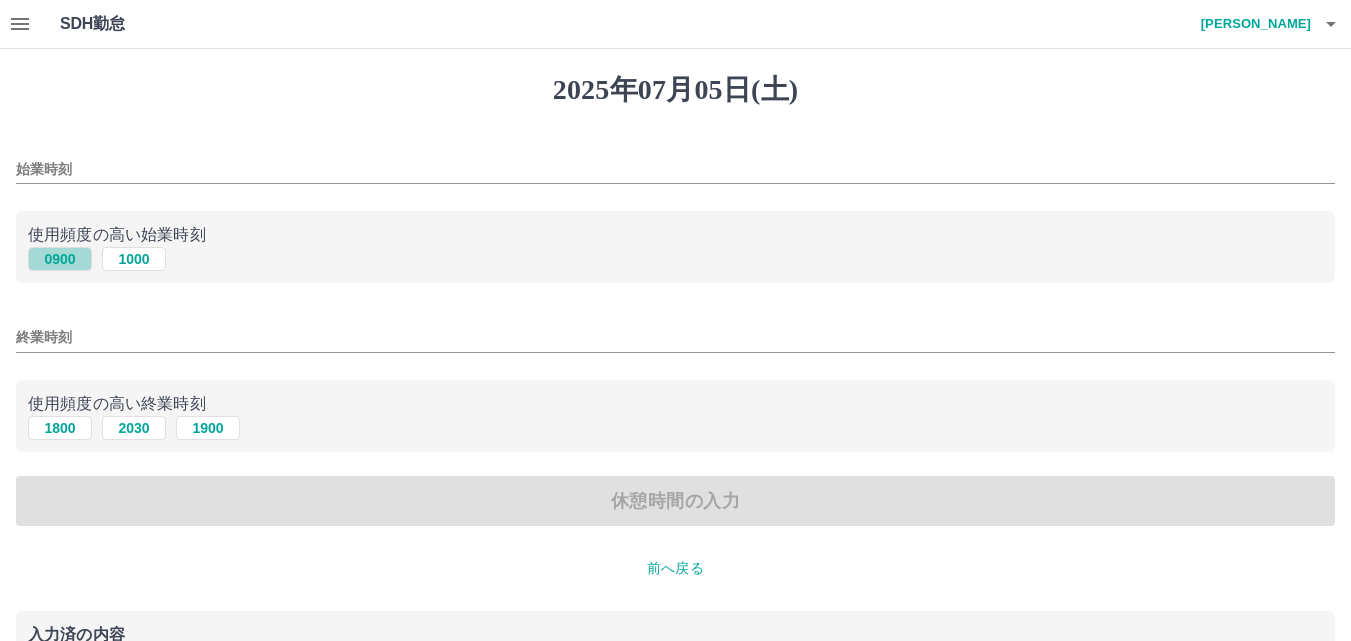 click on "0900" at bounding box center (60, 259) 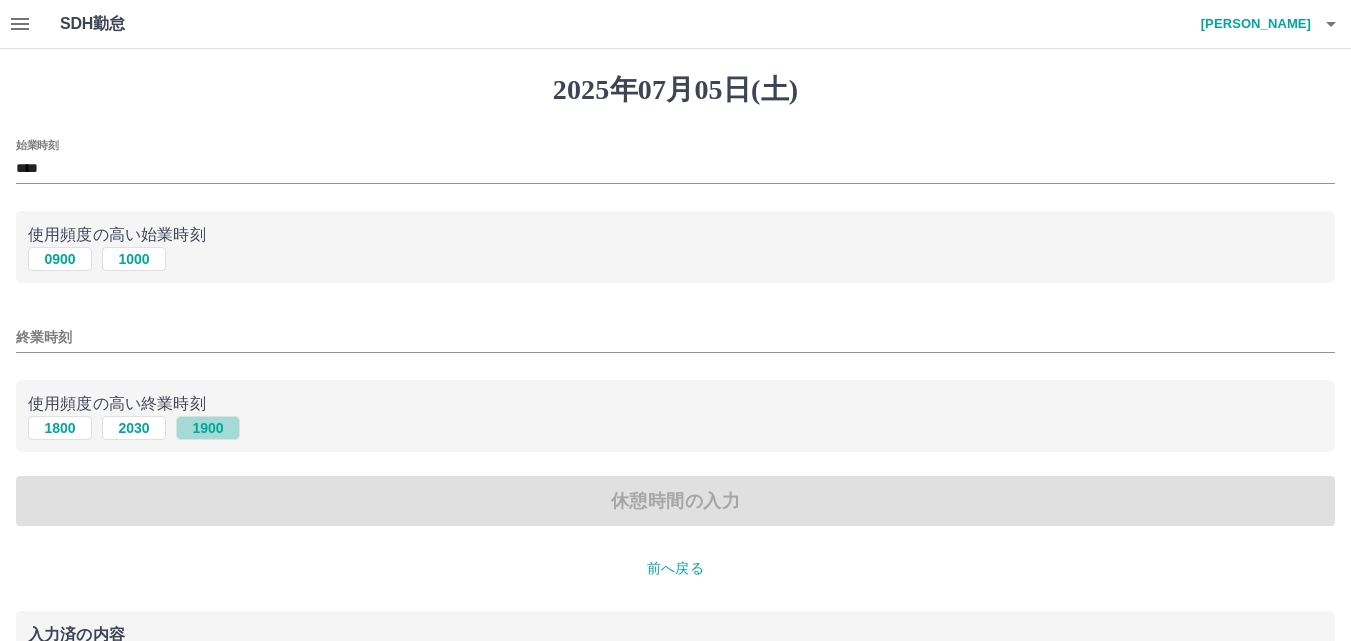 click on "1900" at bounding box center [208, 428] 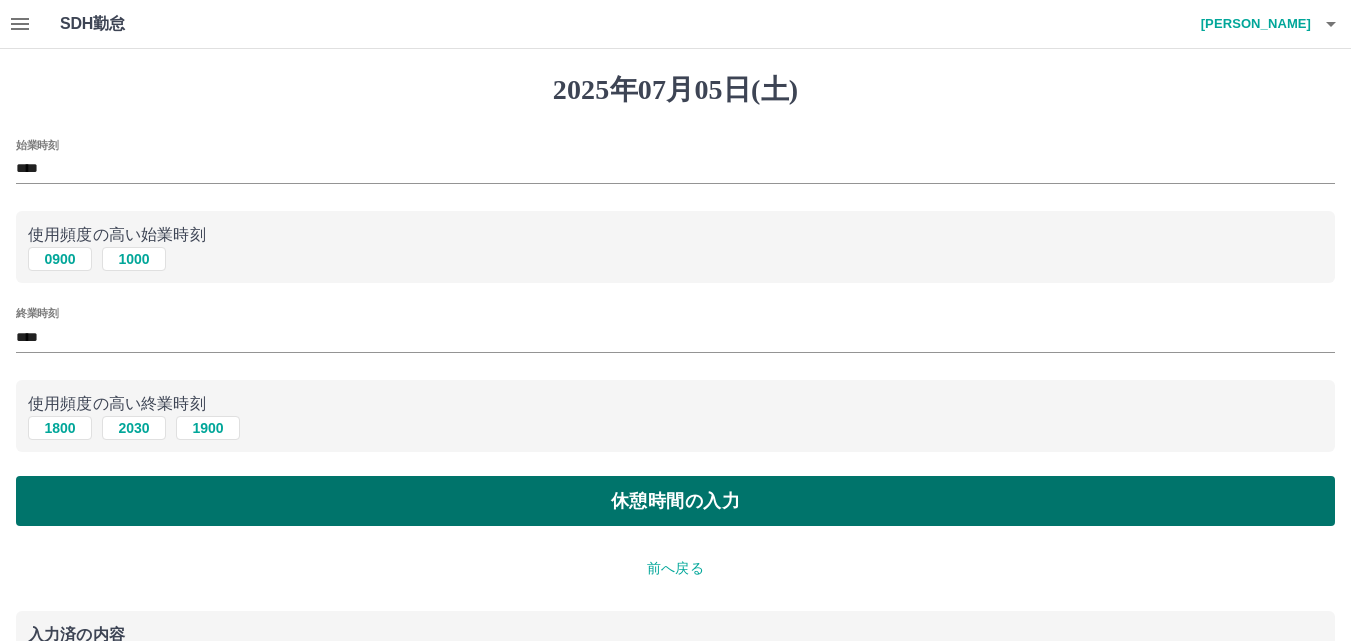 click on "休憩時間の入力" at bounding box center [675, 501] 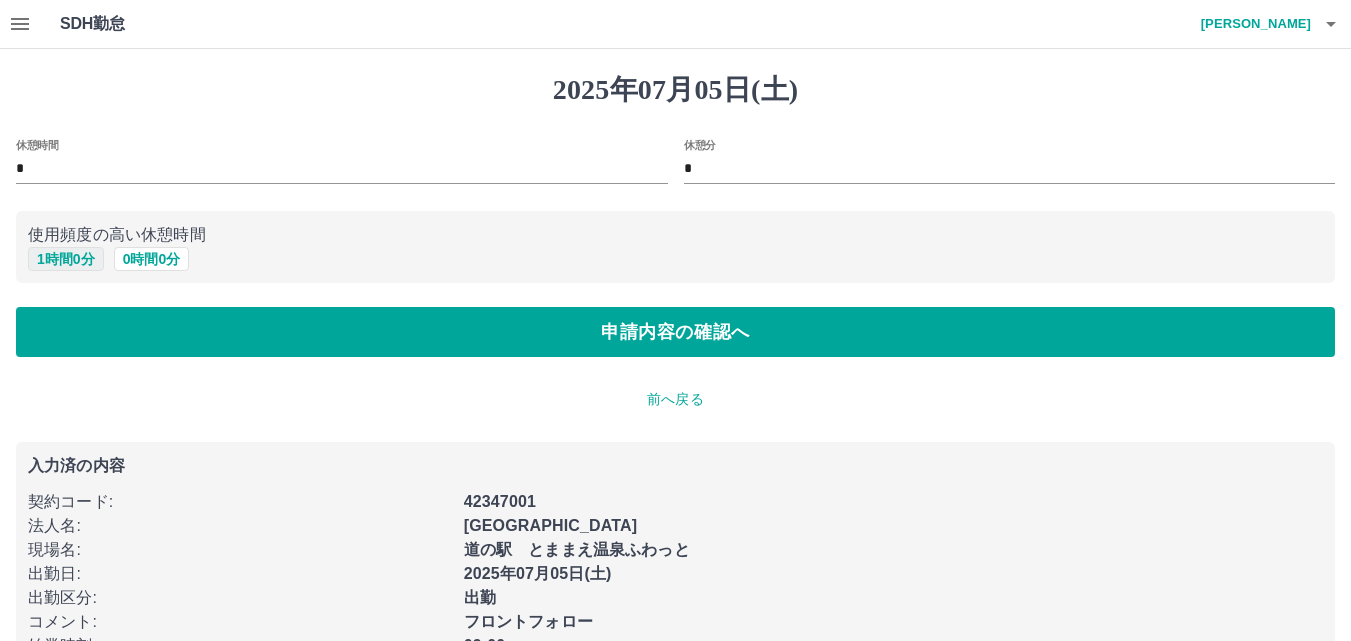 click on "1 時間 0 分" at bounding box center (66, 259) 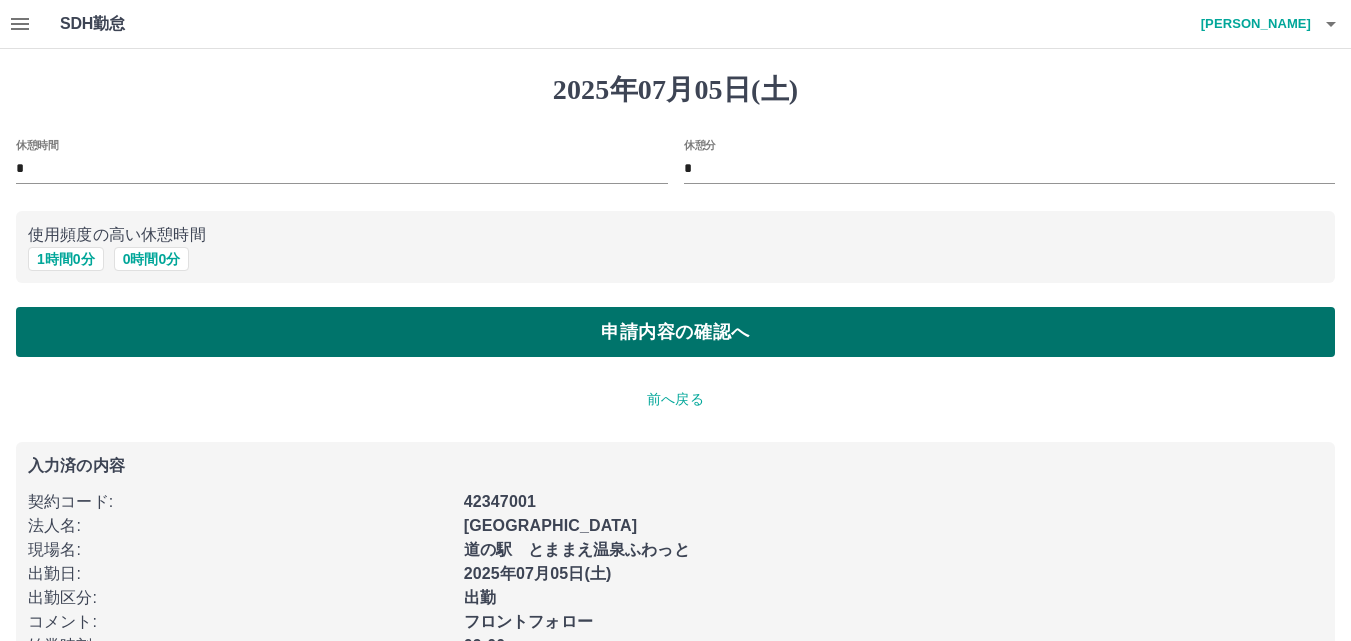 click on "申請内容の確認へ" at bounding box center [675, 332] 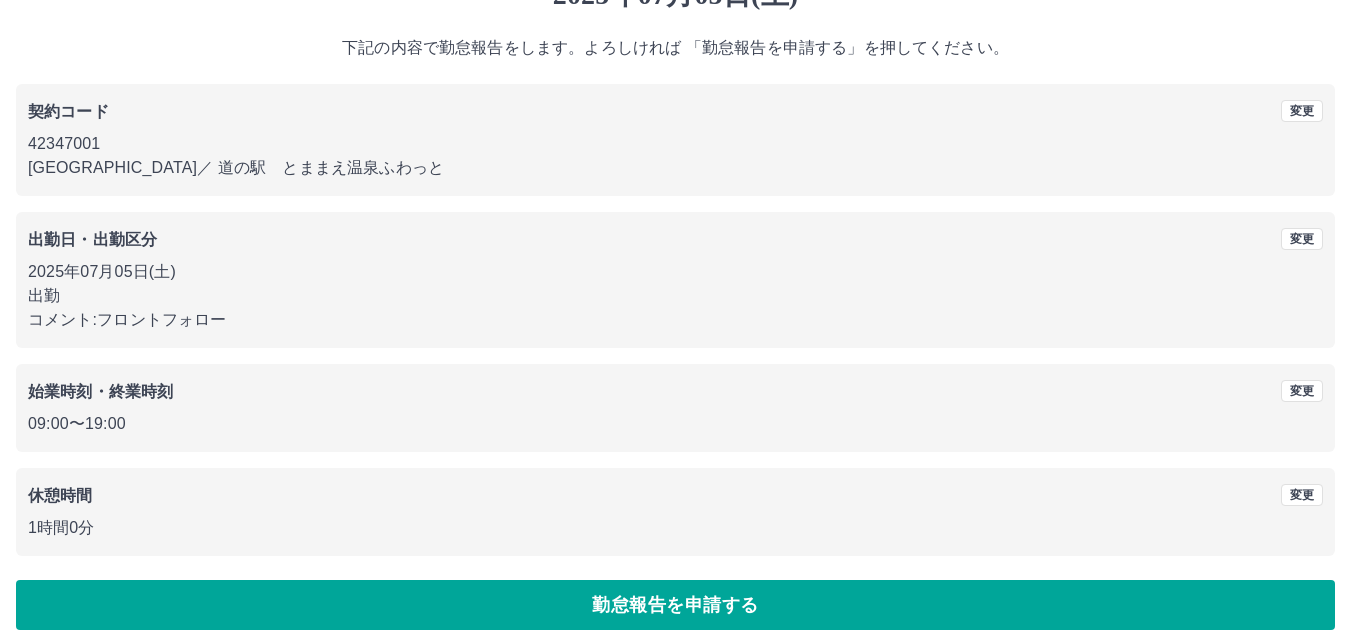 scroll, scrollTop: 108, scrollLeft: 0, axis: vertical 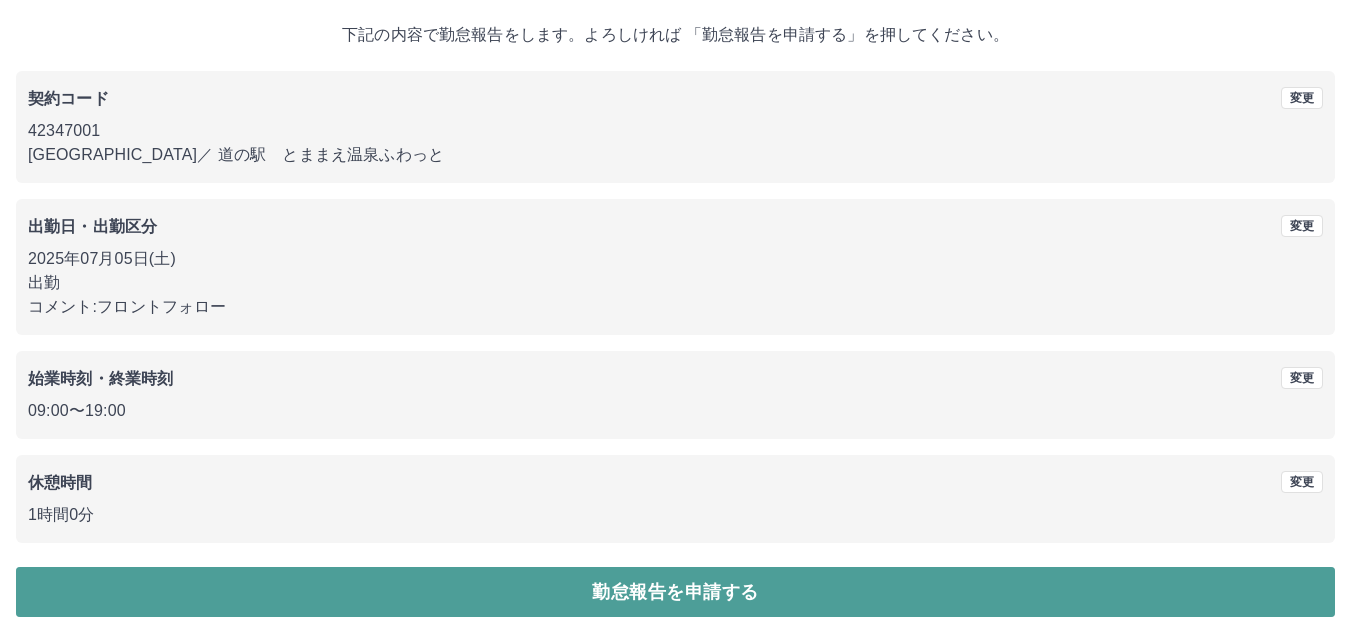 click on "勤怠報告を申請する" at bounding box center (675, 592) 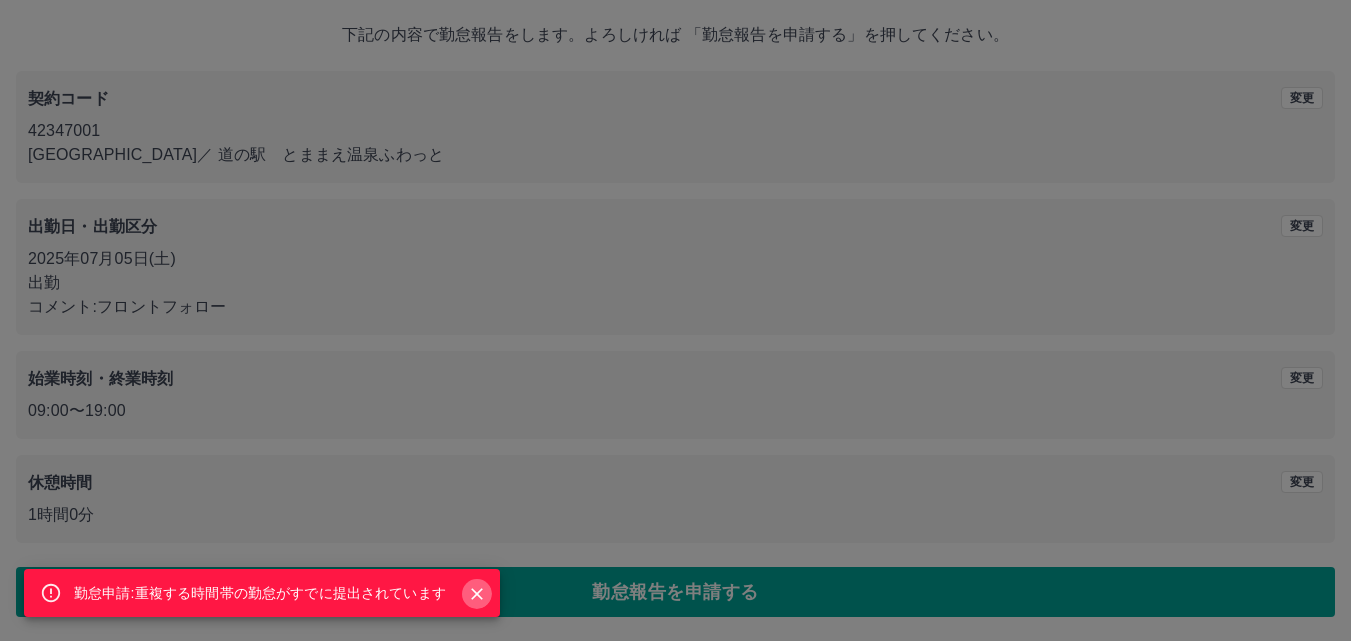 click 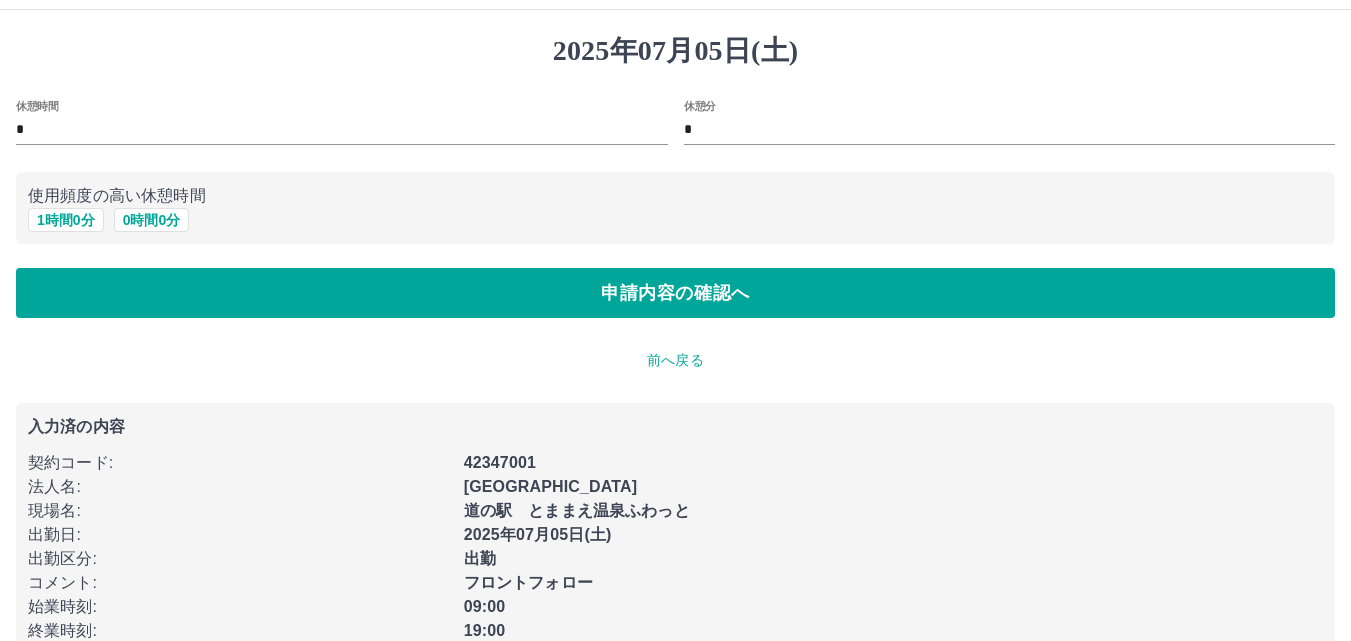 scroll, scrollTop: 0, scrollLeft: 0, axis: both 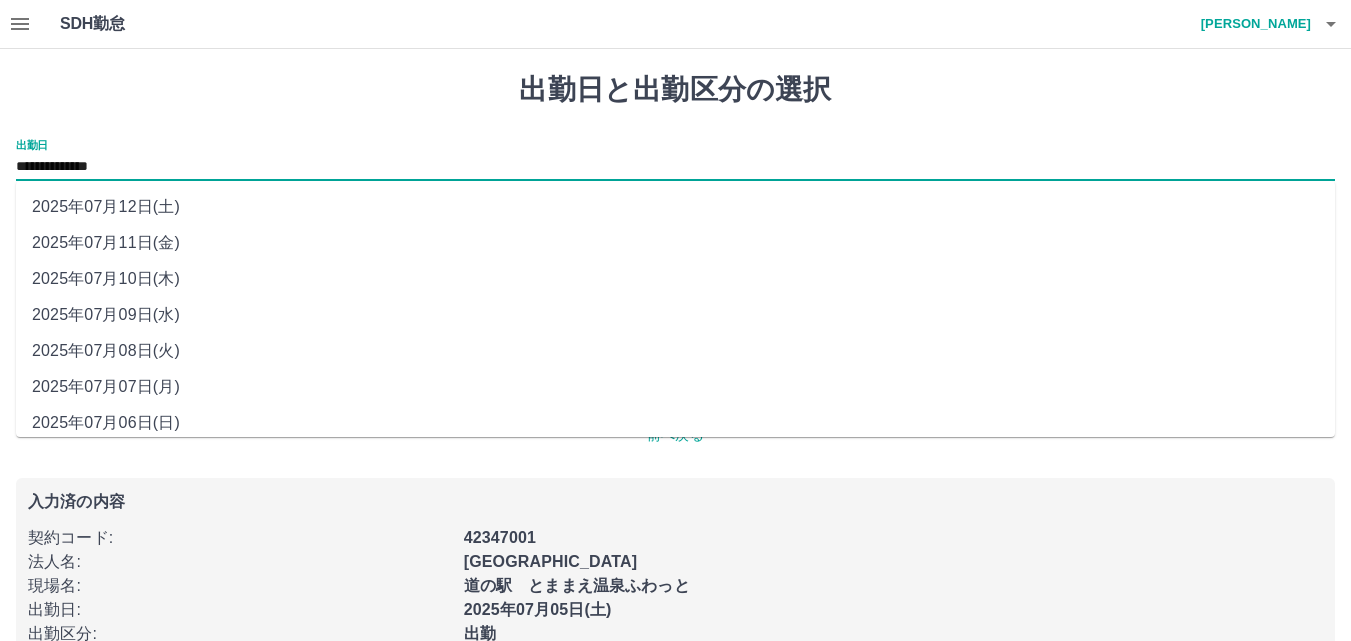 click on "**********" at bounding box center [675, 167] 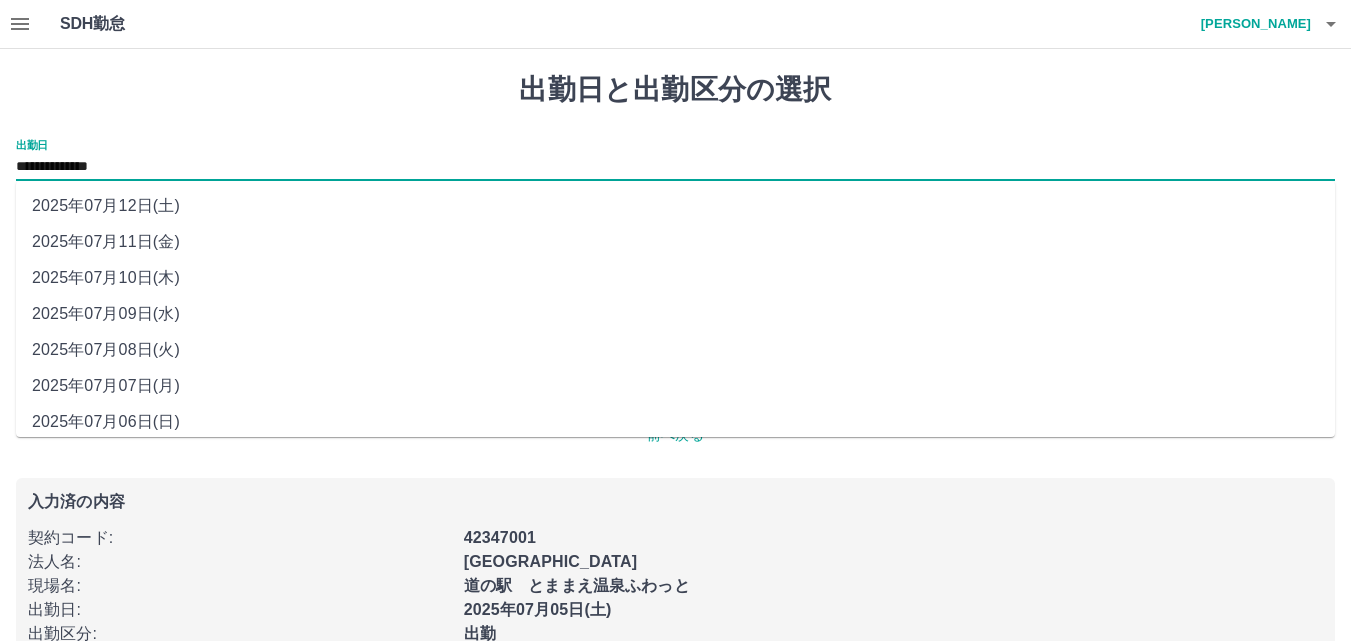 scroll, scrollTop: 0, scrollLeft: 0, axis: both 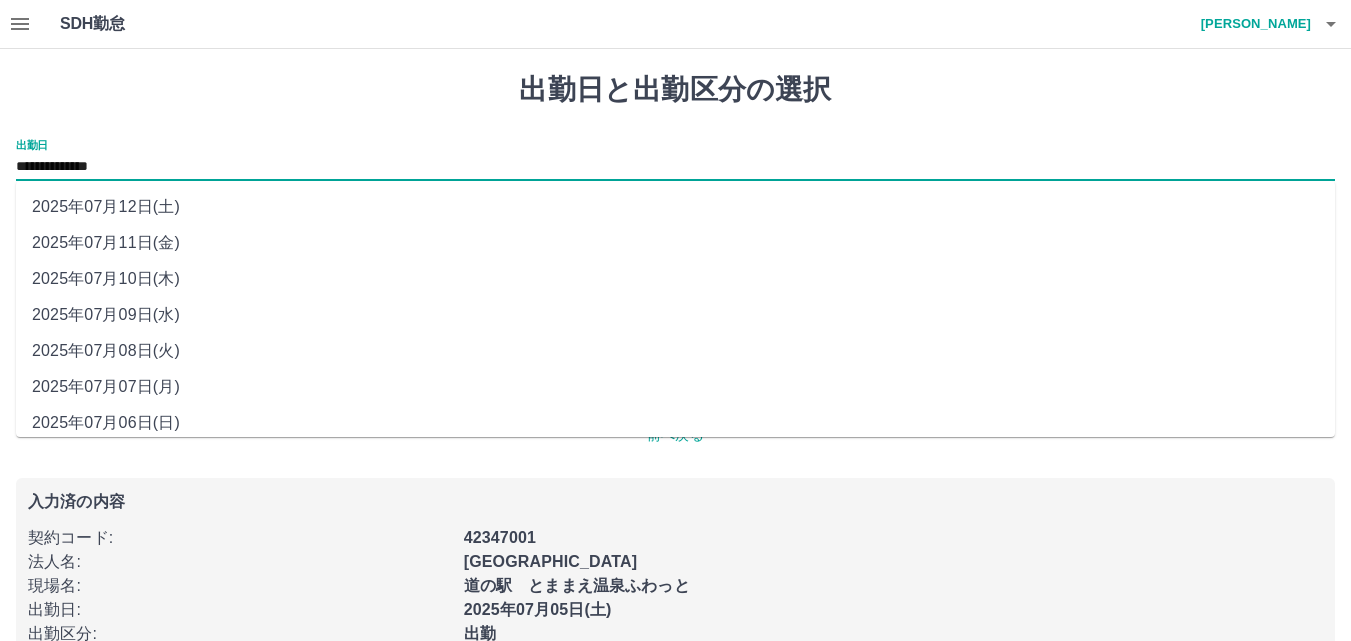 click on "2025年07月11日(金)" at bounding box center [675, 243] 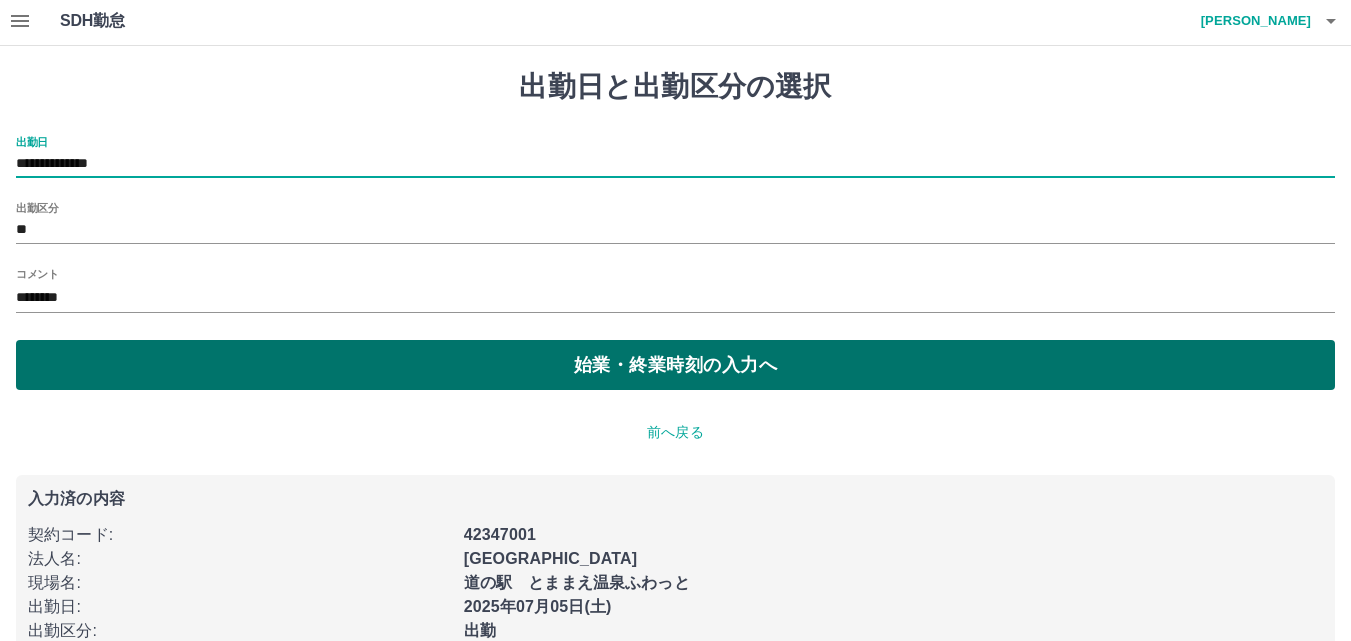 scroll, scrollTop: 0, scrollLeft: 0, axis: both 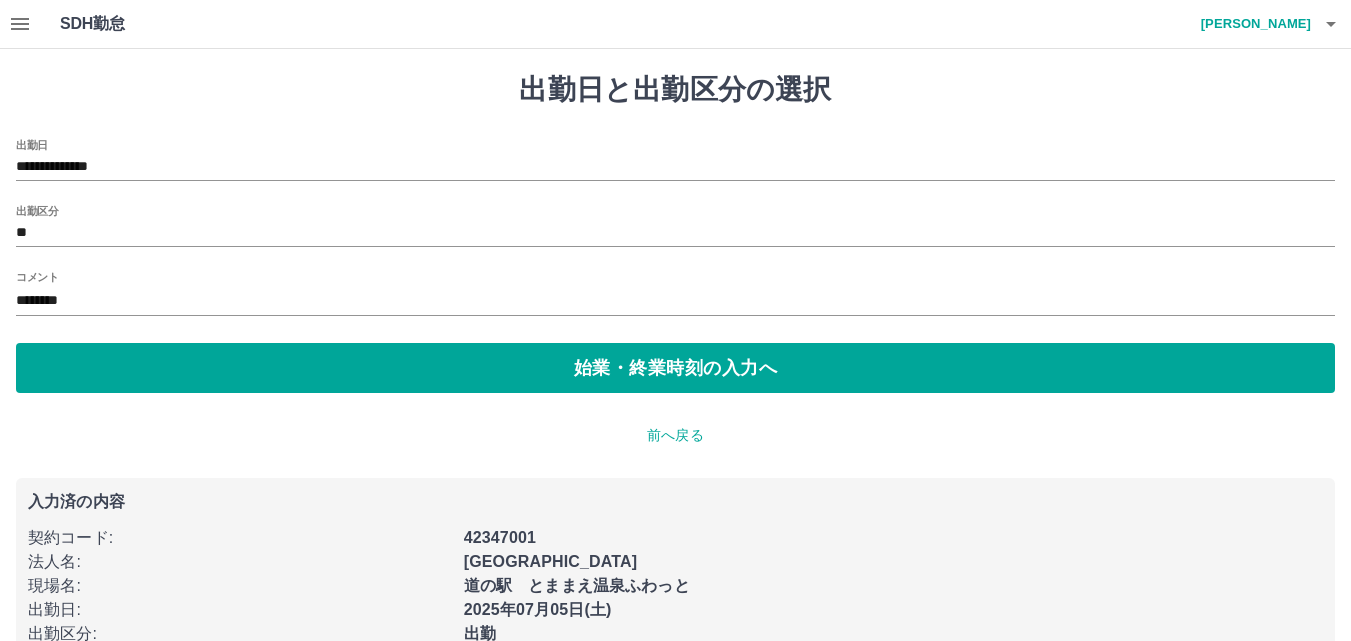 click on "前へ戻る" at bounding box center [675, 435] 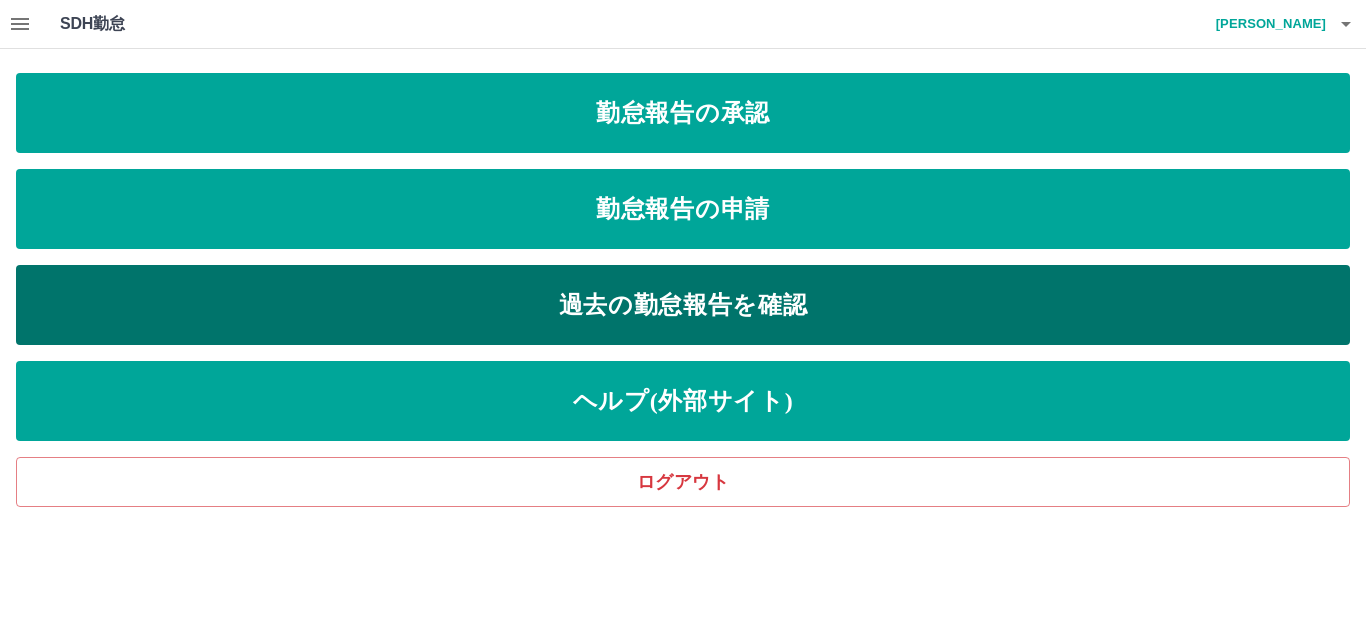 click on "過去の勤怠報告を確認" at bounding box center [683, 305] 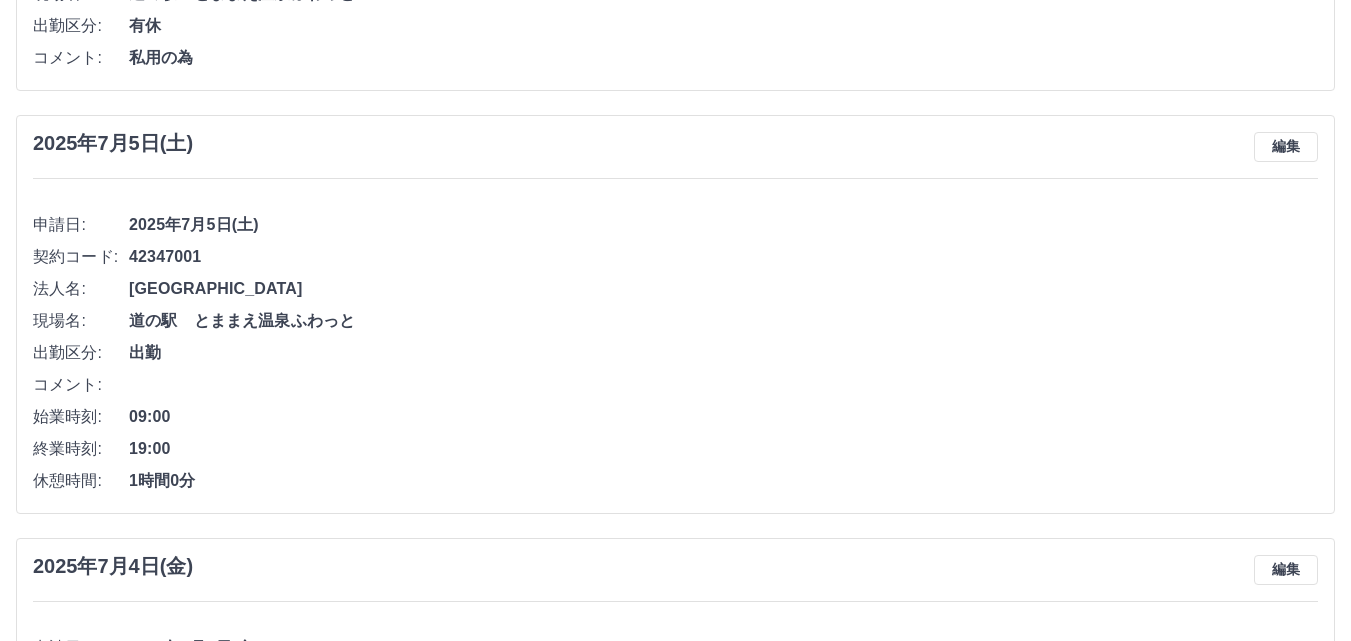 scroll, scrollTop: 1700, scrollLeft: 0, axis: vertical 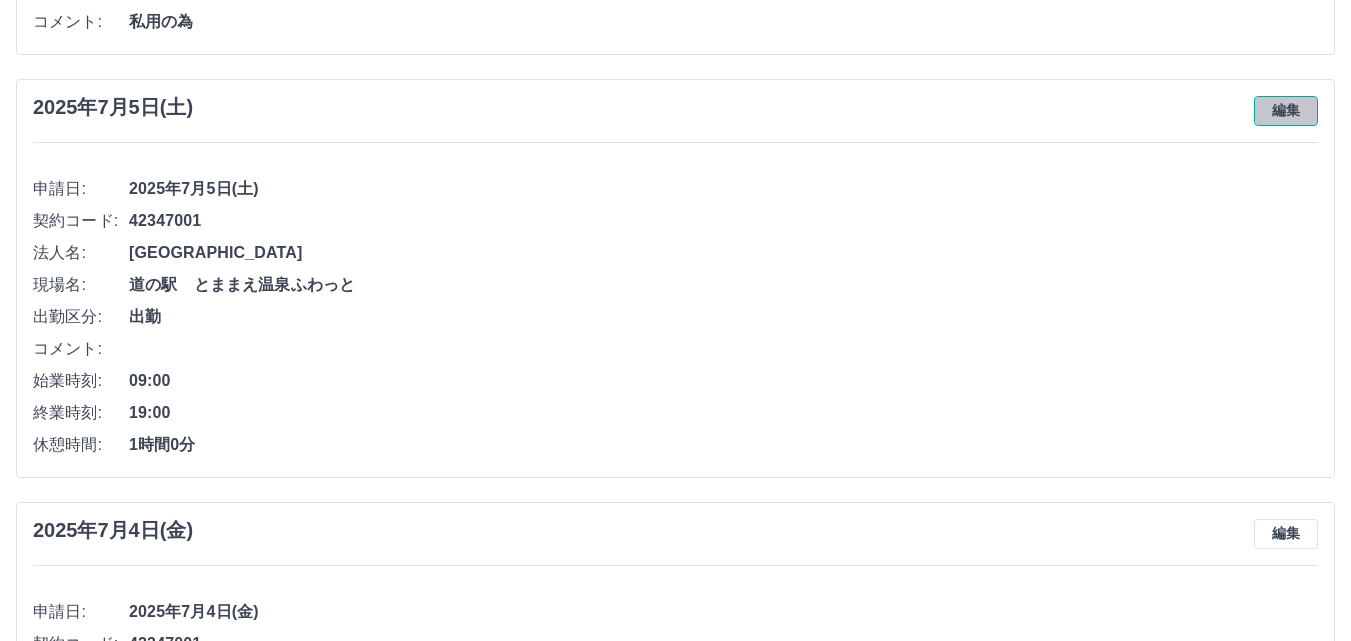 click on "編集" at bounding box center [1286, 111] 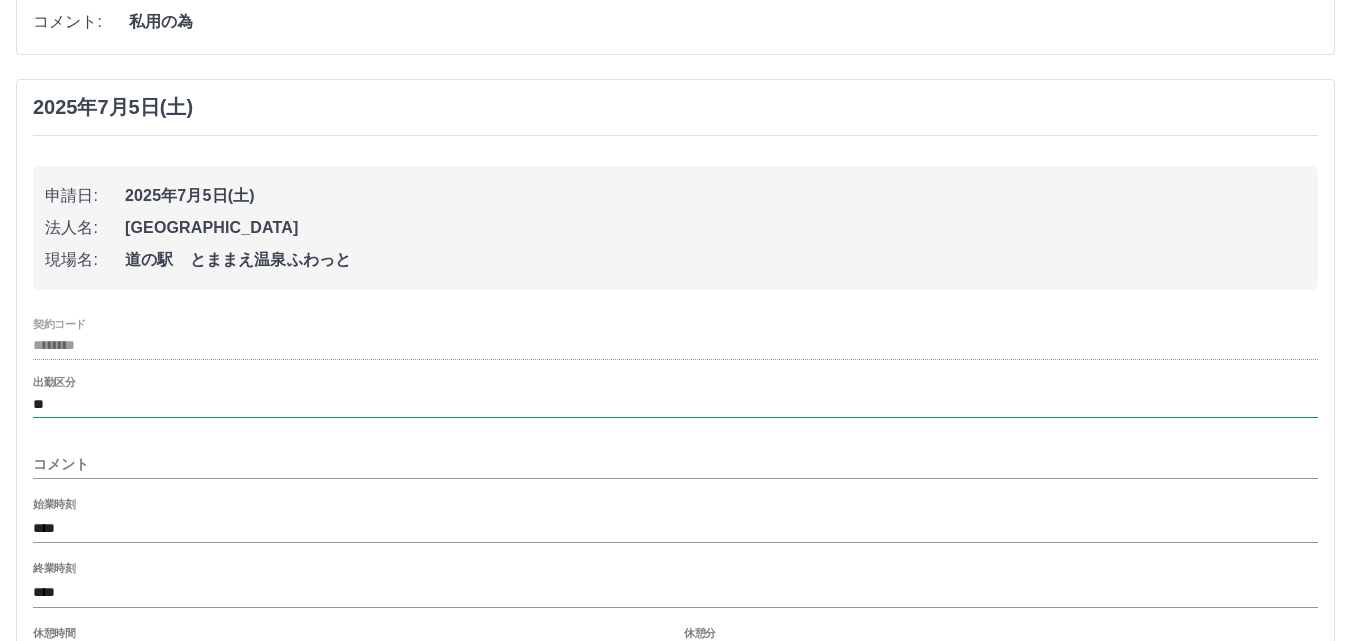 scroll, scrollTop: 1800, scrollLeft: 0, axis: vertical 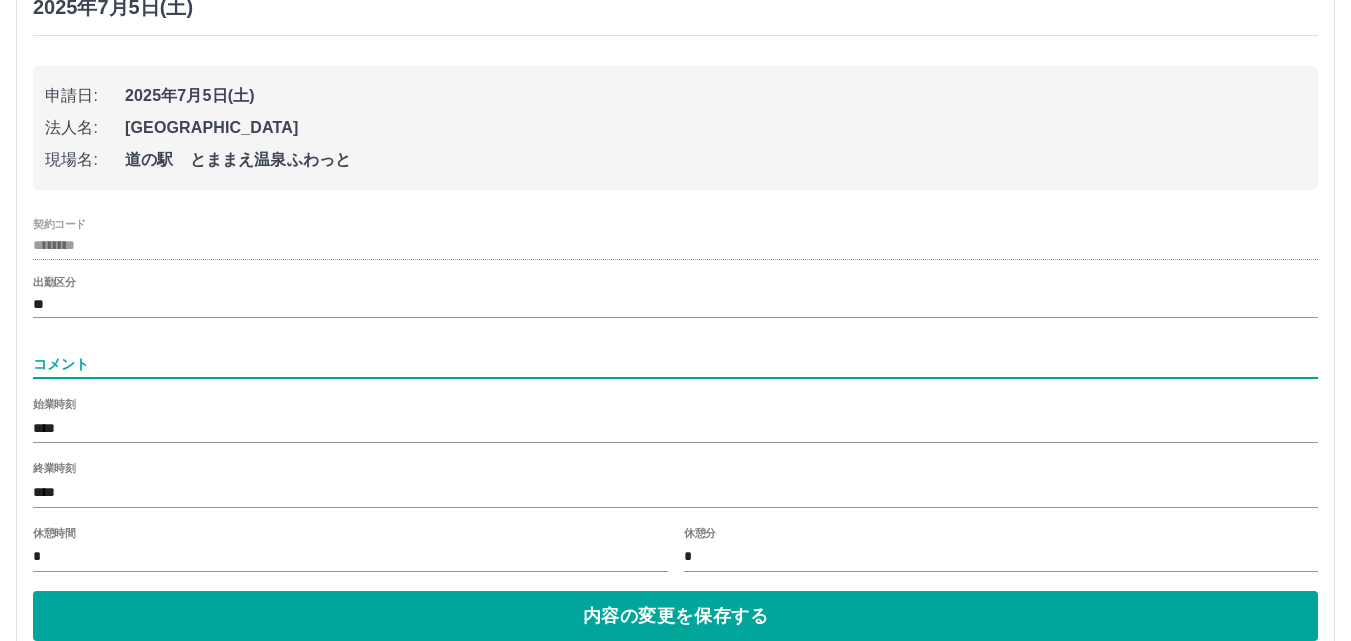 click on "コメント" at bounding box center (675, 364) 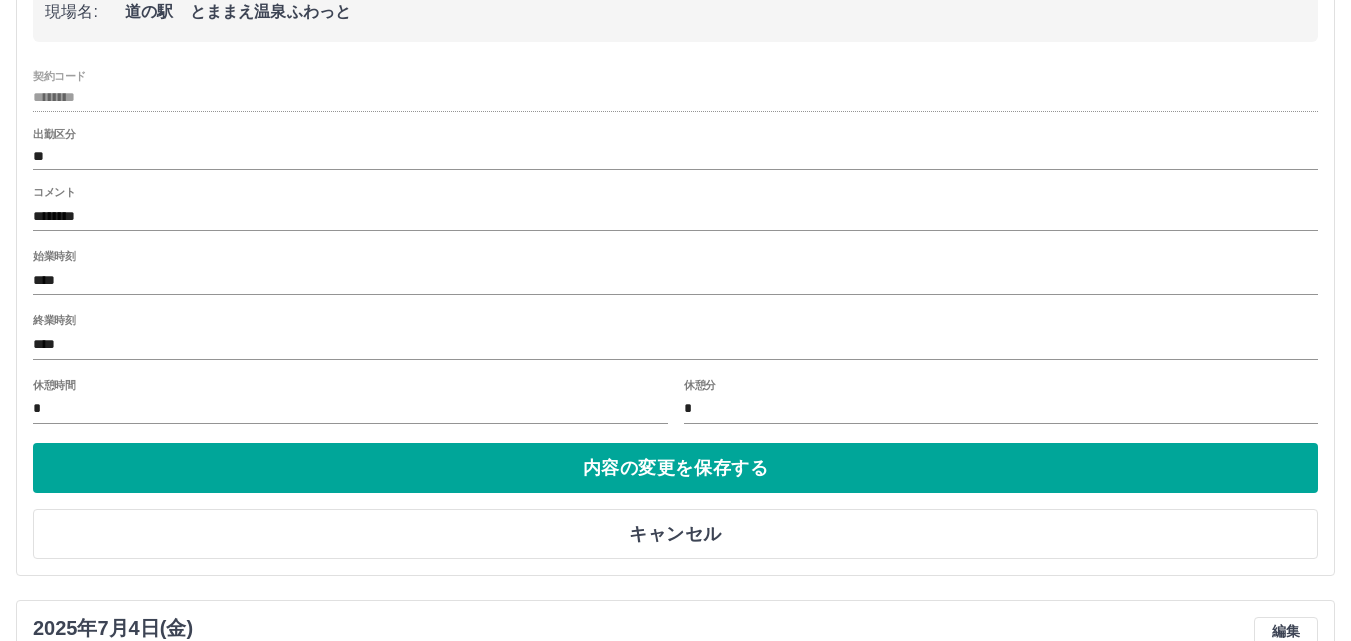 scroll, scrollTop: 2000, scrollLeft: 0, axis: vertical 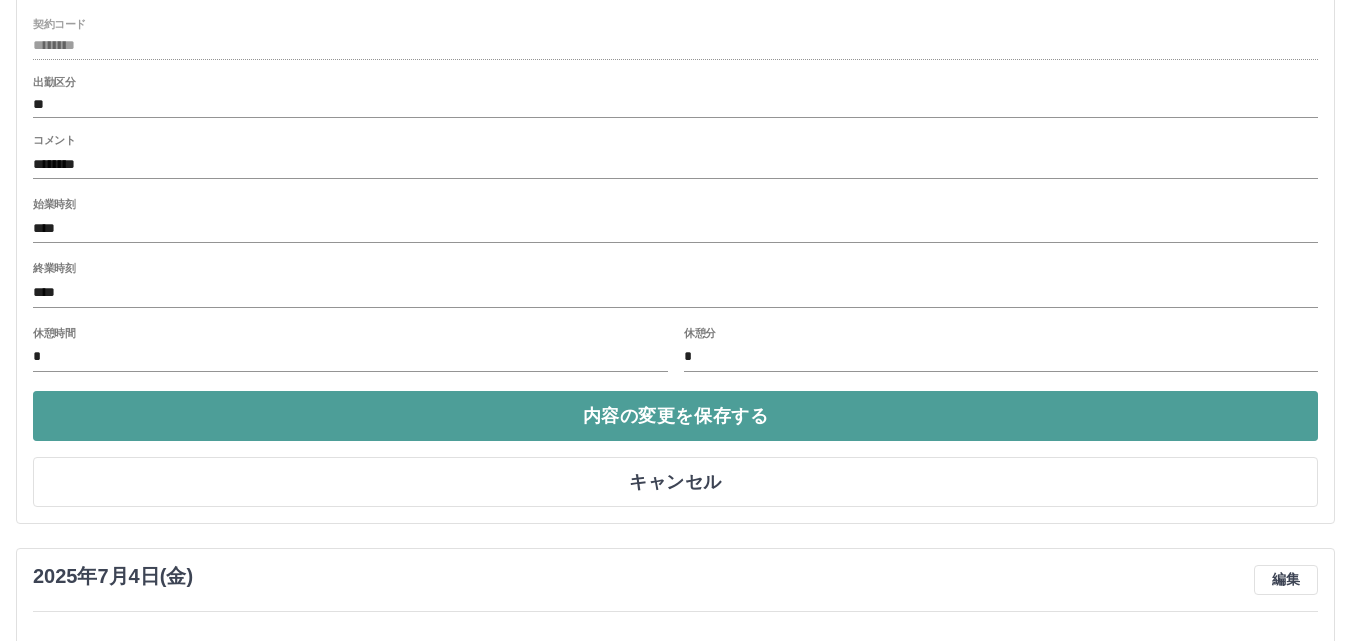click on "内容の変更を保存する" at bounding box center (675, 416) 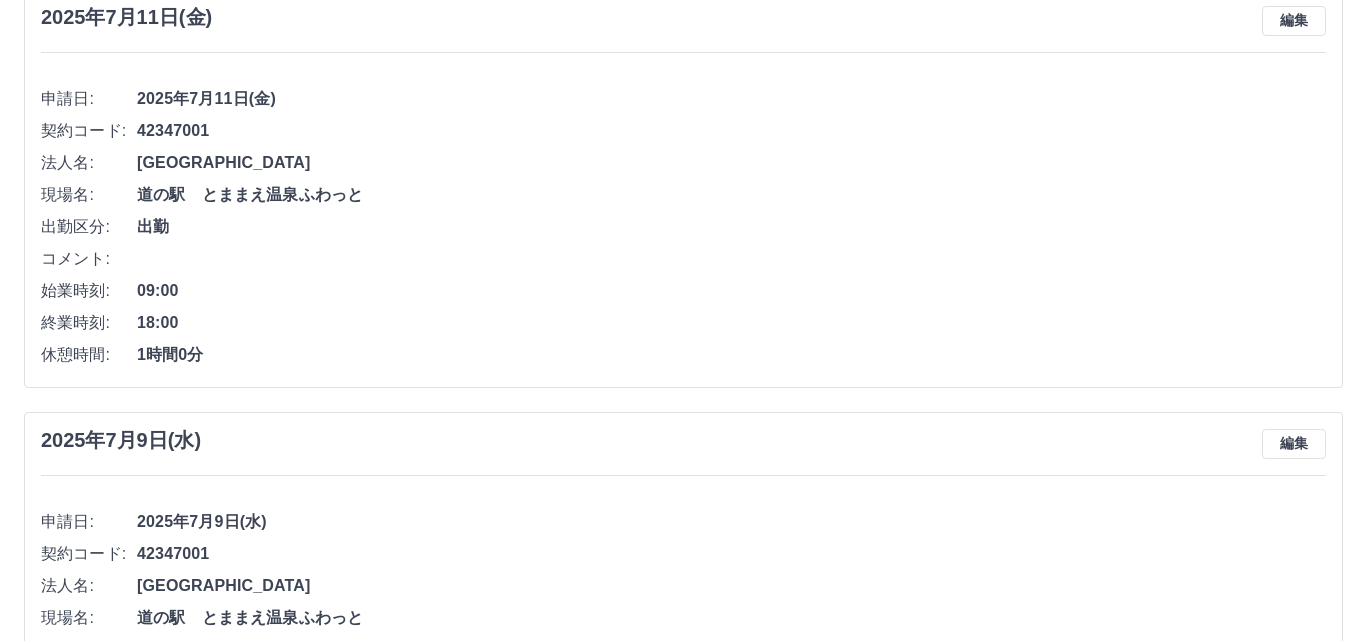 scroll, scrollTop: 0, scrollLeft: 0, axis: both 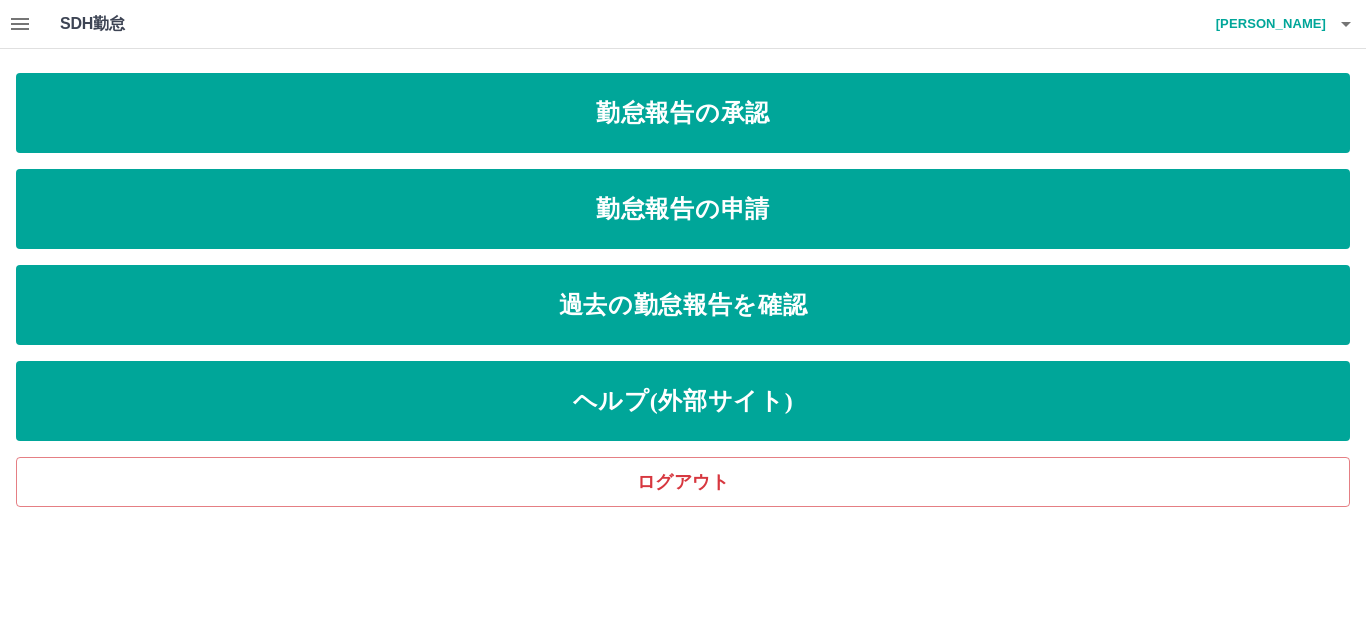 click 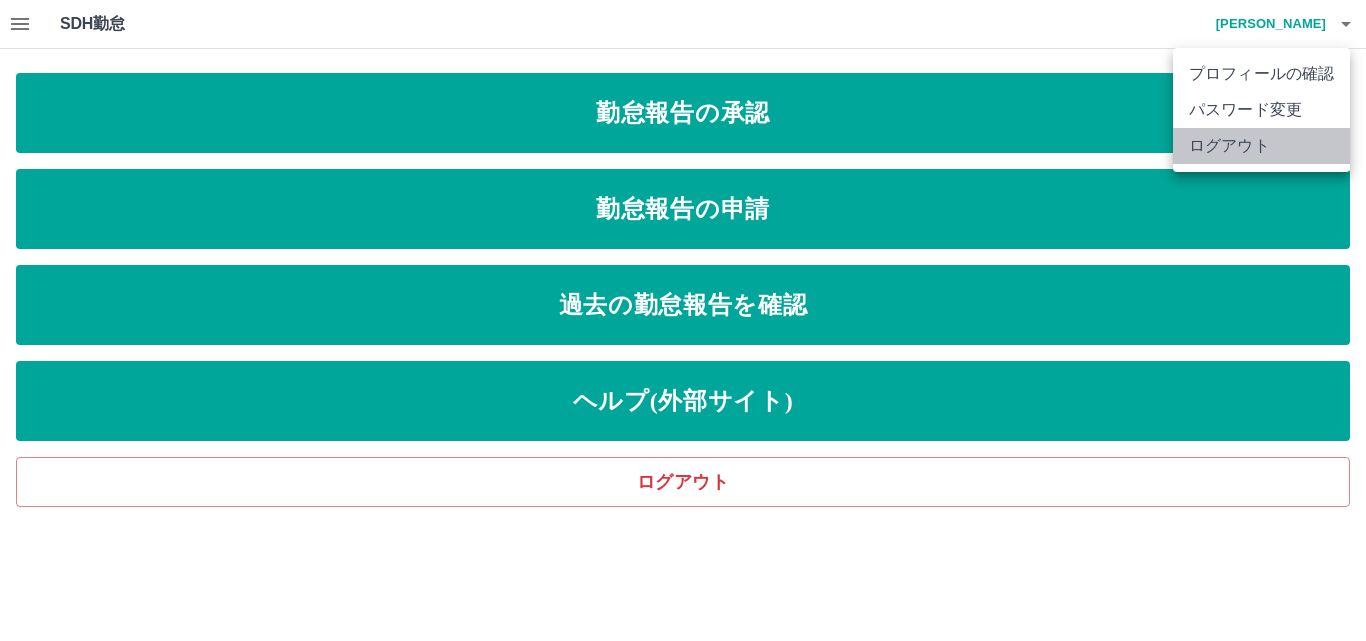 click on "ログアウト" at bounding box center (1261, 146) 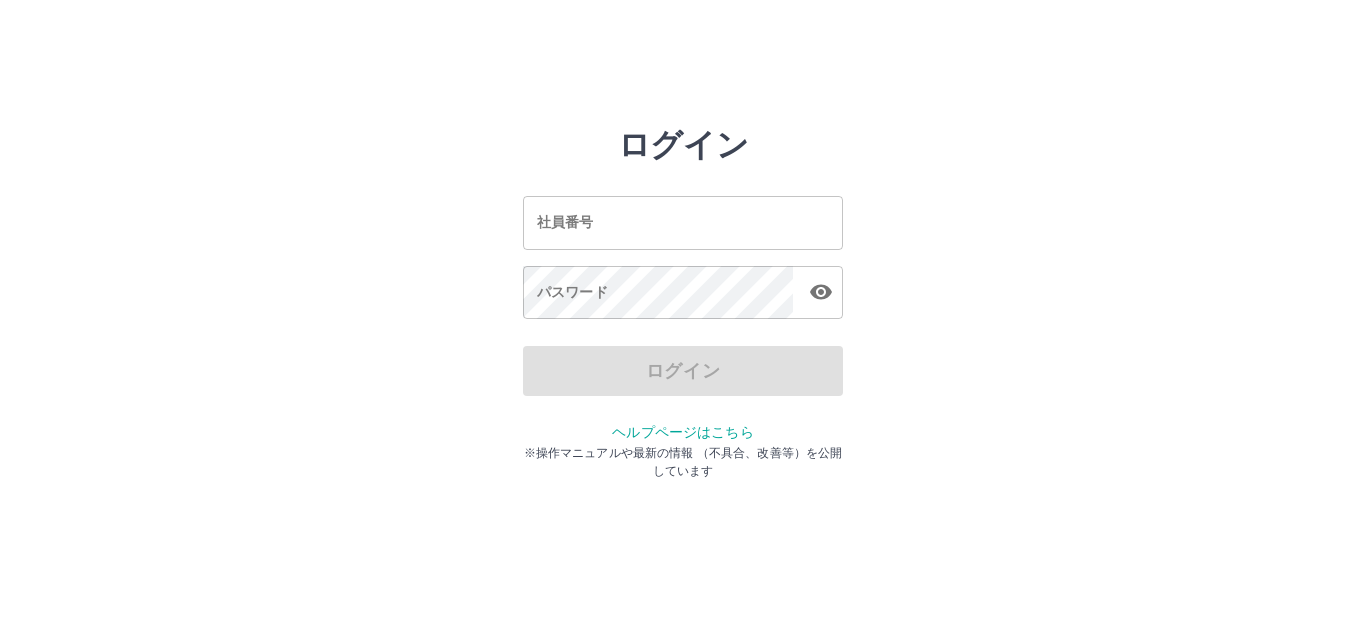 scroll, scrollTop: 0, scrollLeft: 0, axis: both 